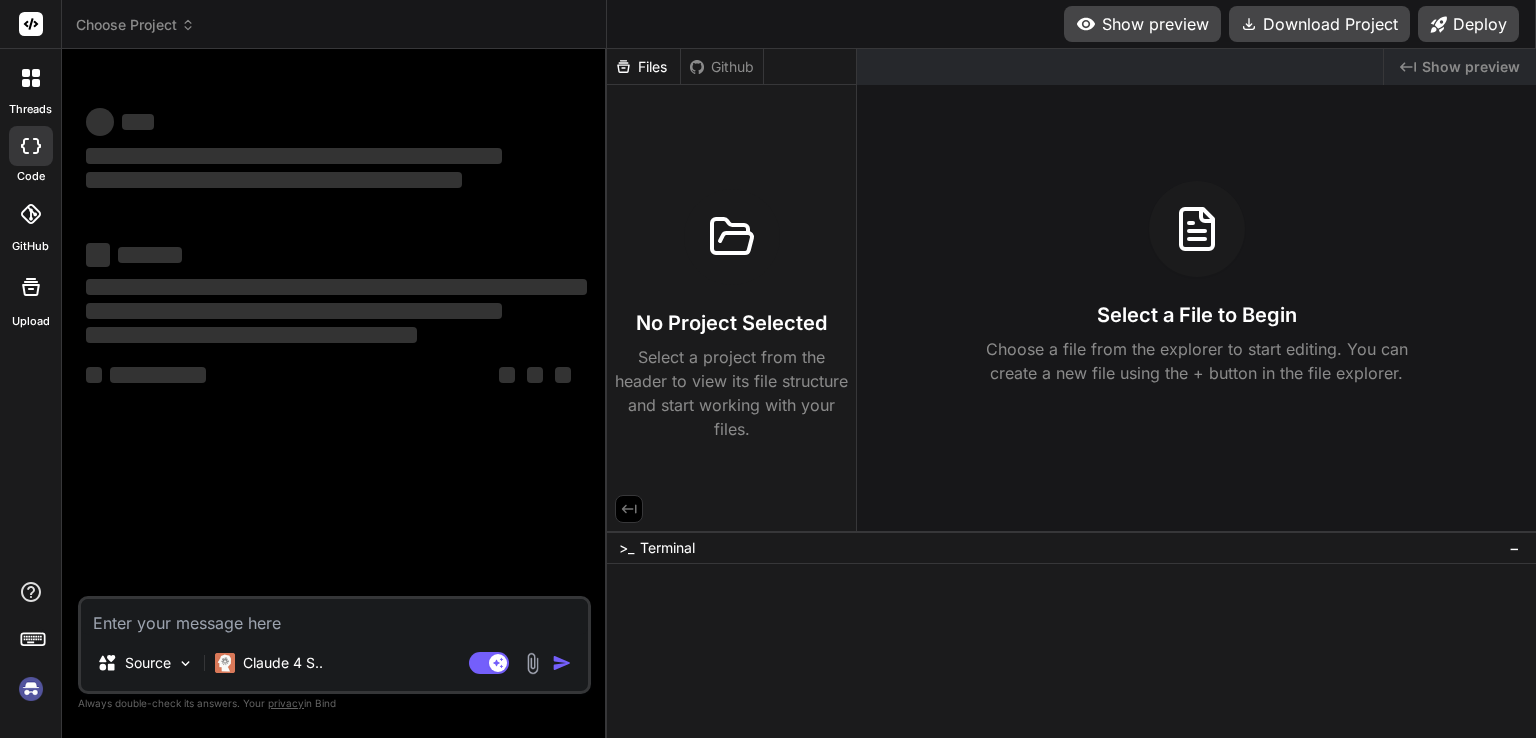 scroll, scrollTop: 0, scrollLeft: 0, axis: both 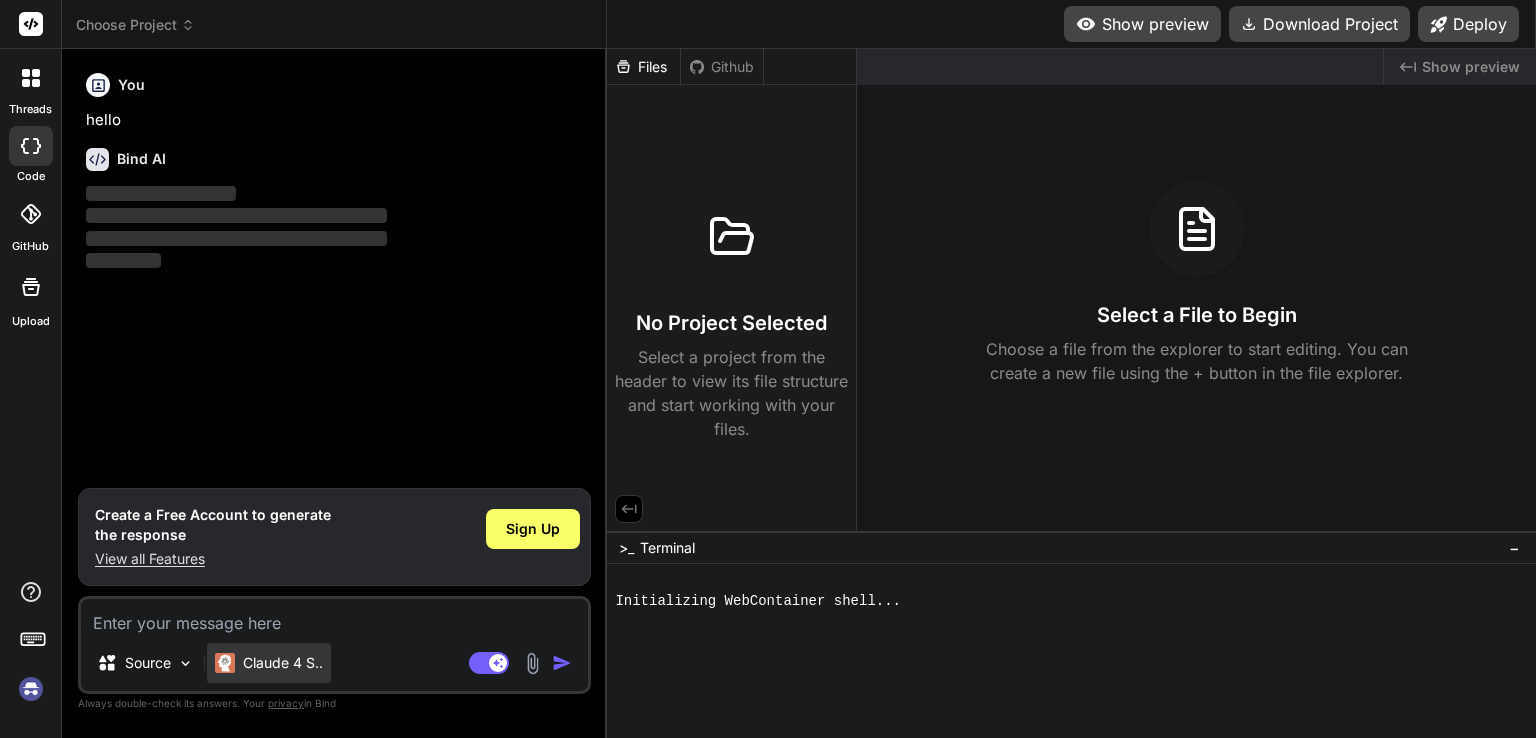 click on "Claude 4 S.." at bounding box center [283, 663] 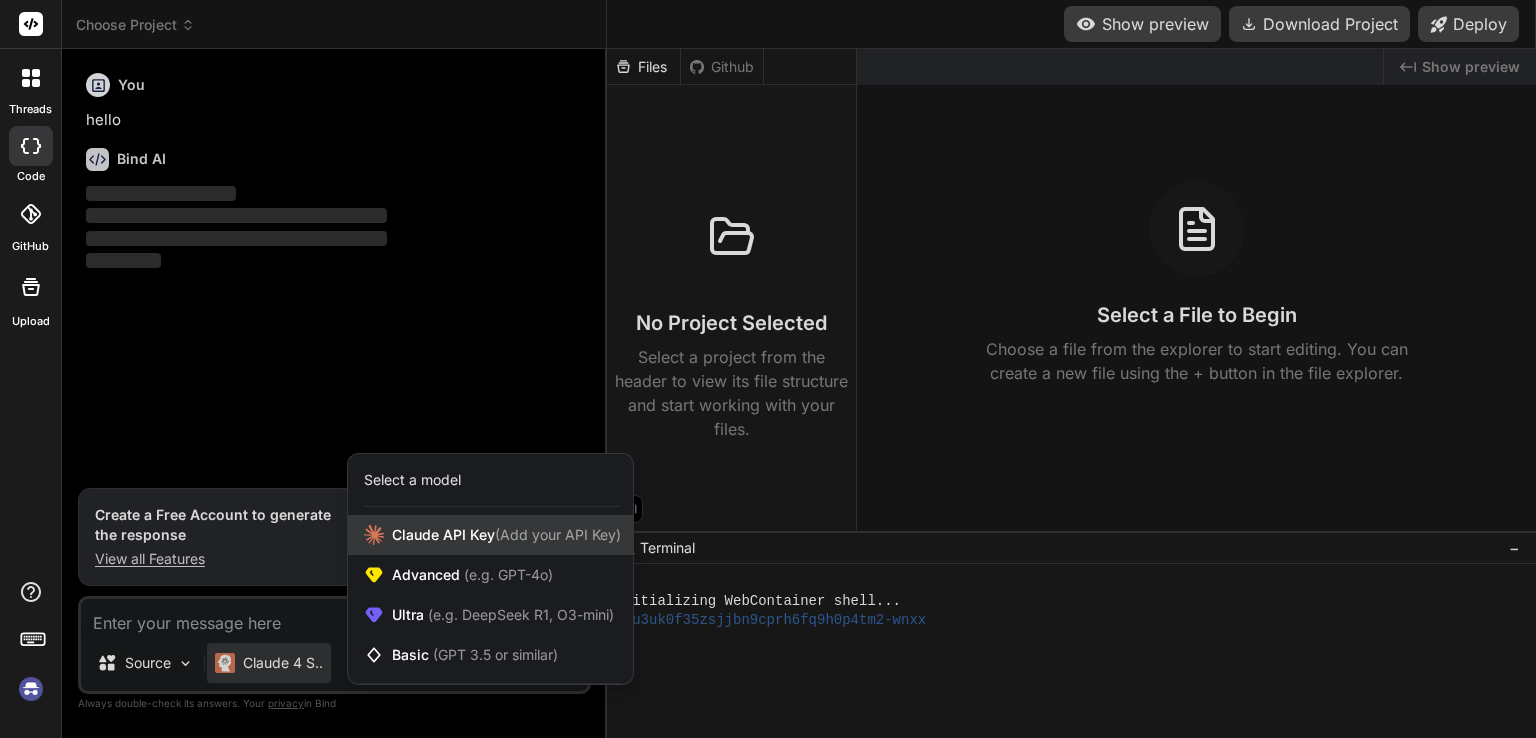 click on "Claude API Key  (Add your API Key)" at bounding box center (506, 535) 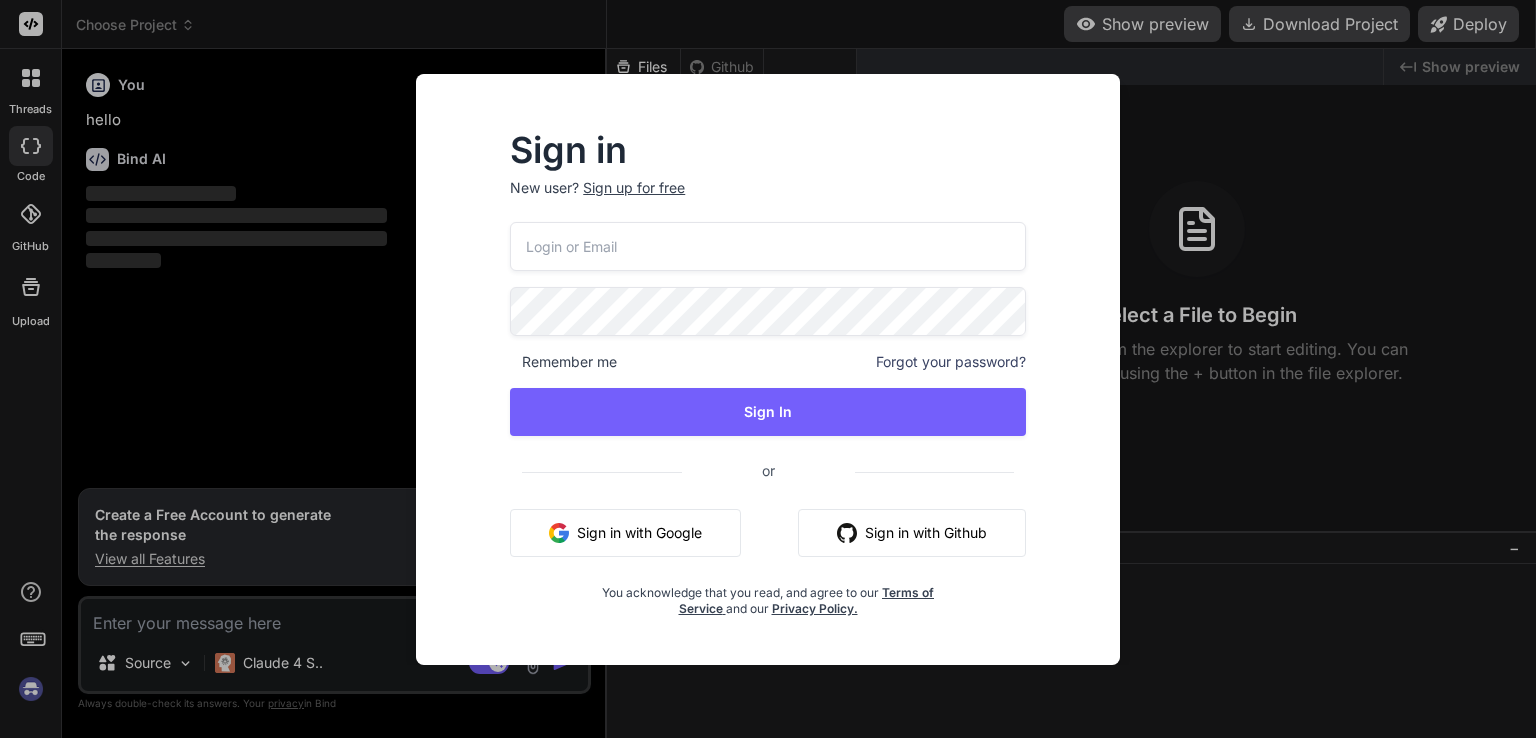 click on "Sign in New user?   Sign up for free Remember me Forgot your password? Sign In   or Sign in with Google Sign in with Github You acknowledge that you read, and agree to our   Terms of Service     and our   Privacy Policy." at bounding box center [768, 369] 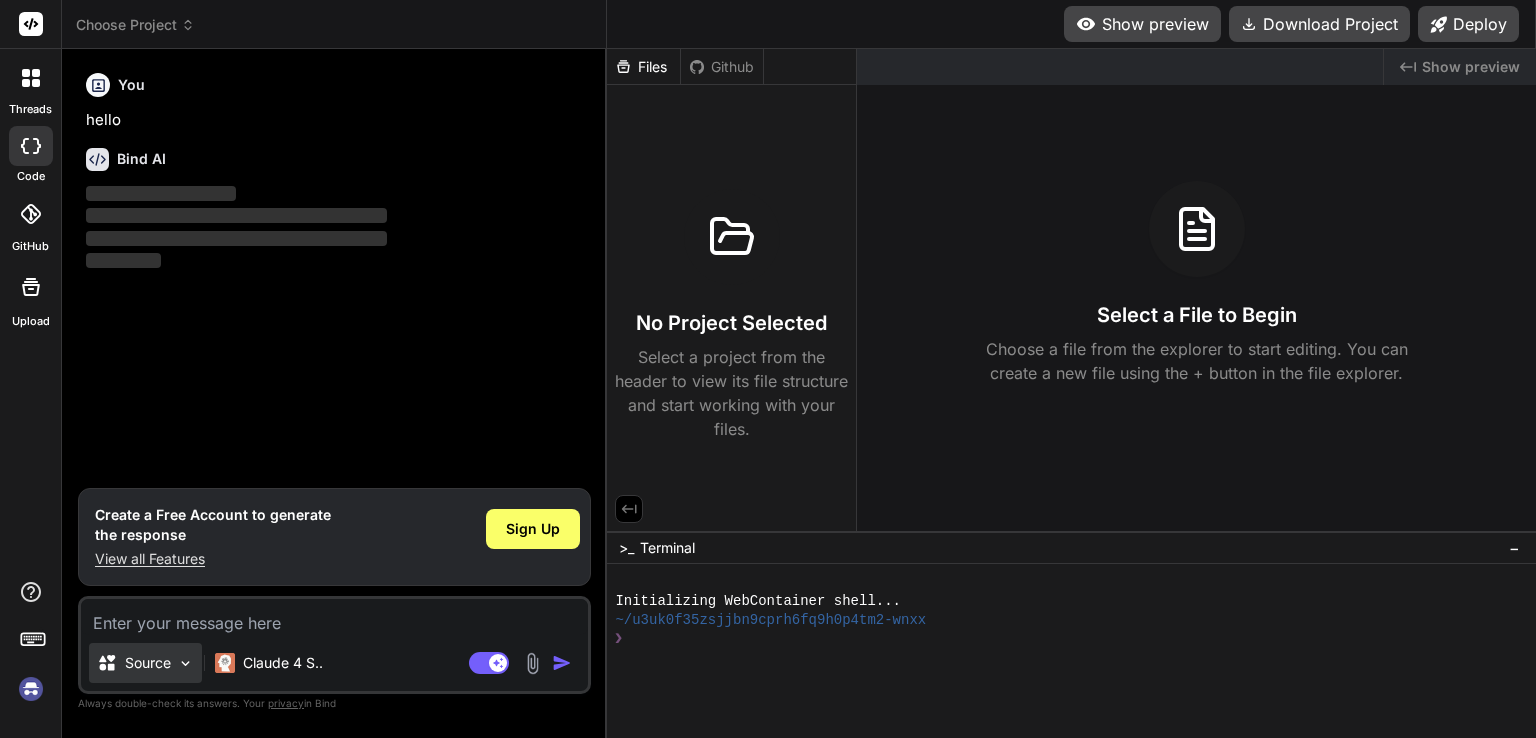click on "Source" at bounding box center (145, 663) 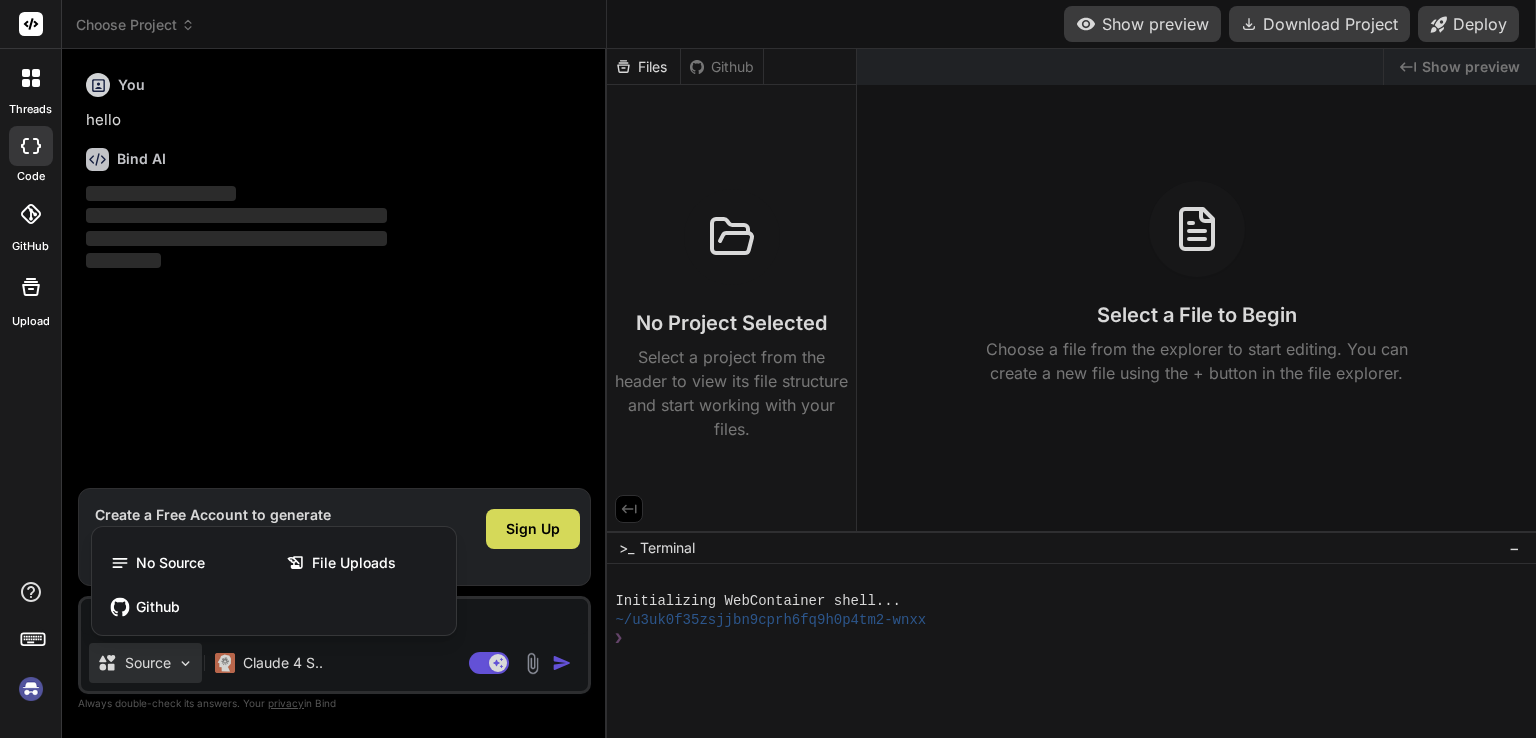 click at bounding box center [768, 369] 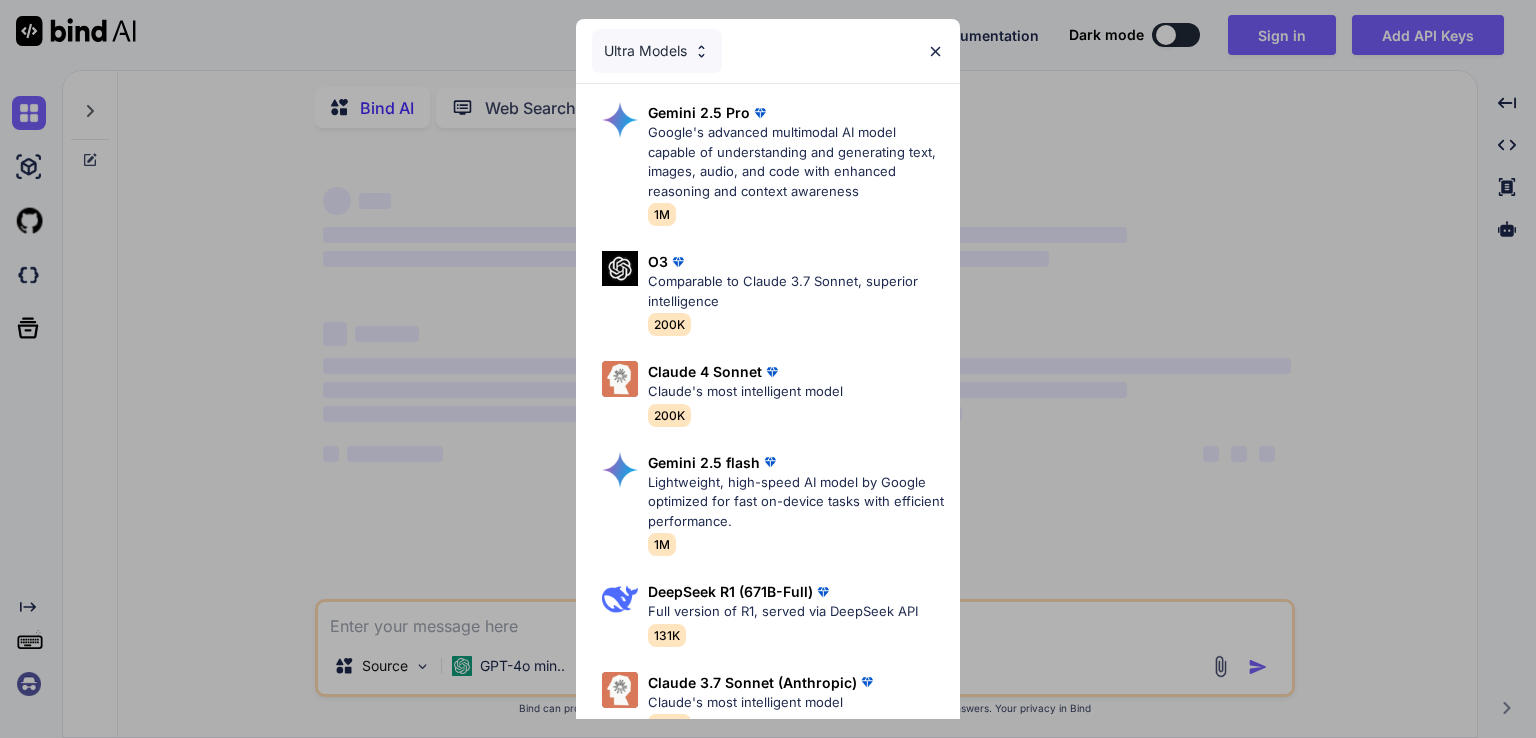 scroll, scrollTop: 0, scrollLeft: 0, axis: both 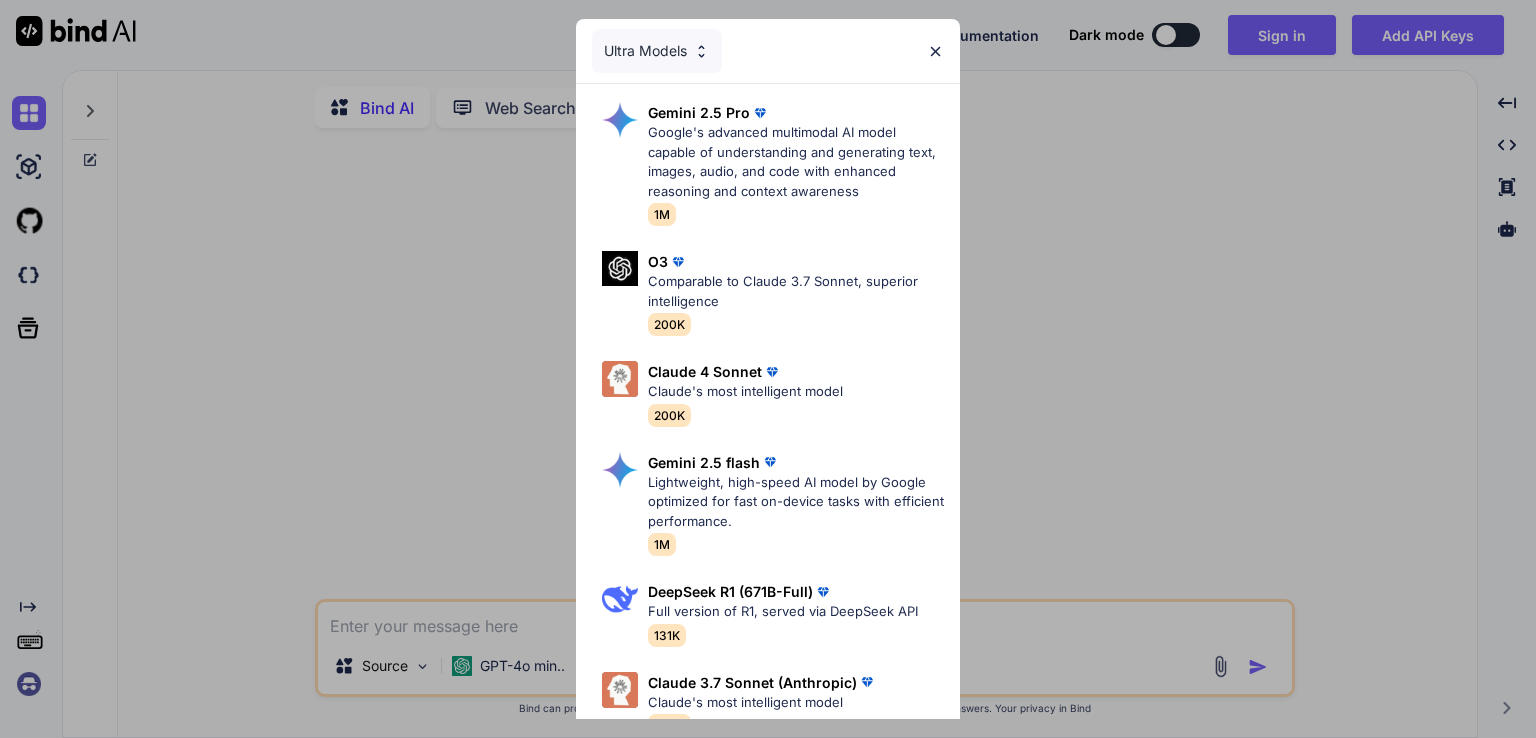 type on "x" 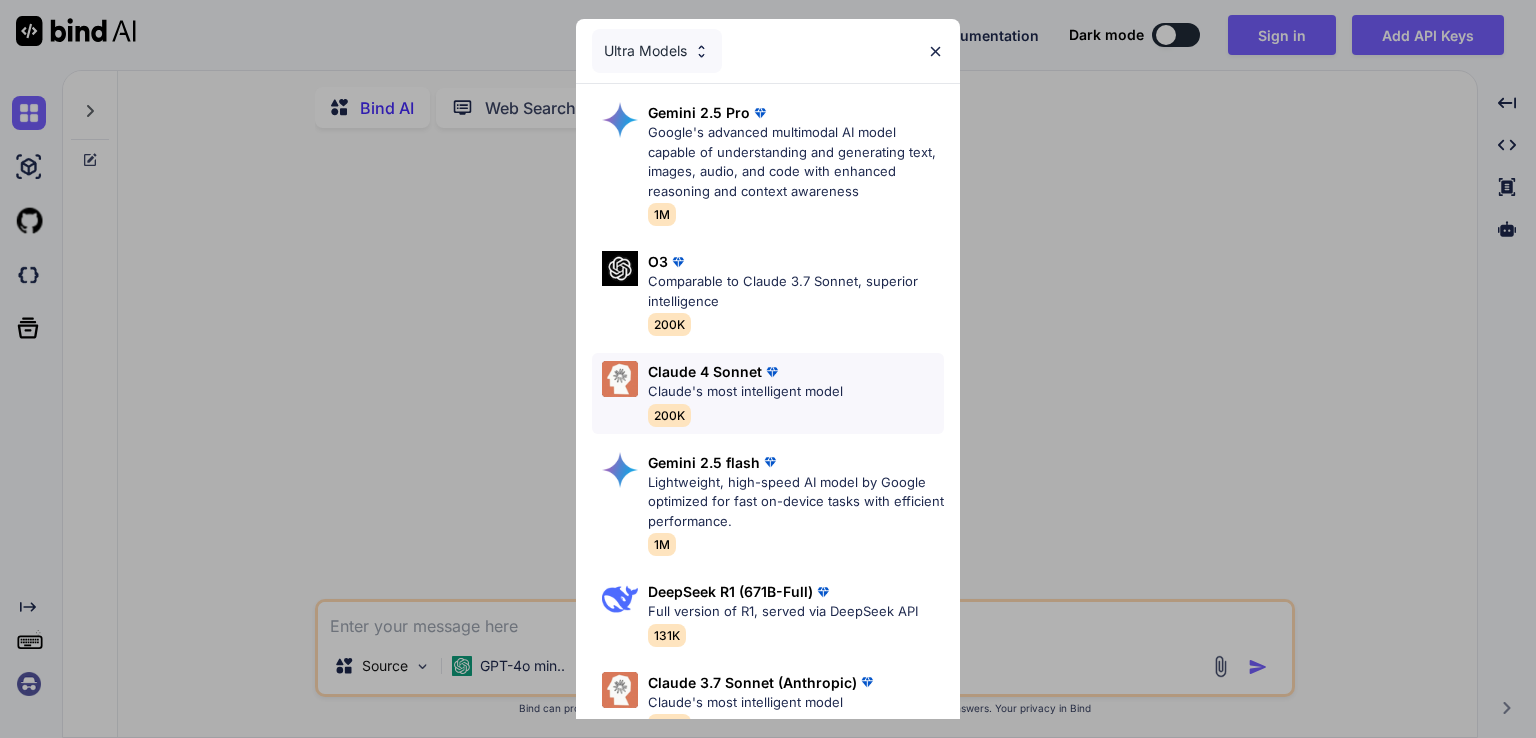 click on "Claude 4 Sonnet" at bounding box center (745, 371) 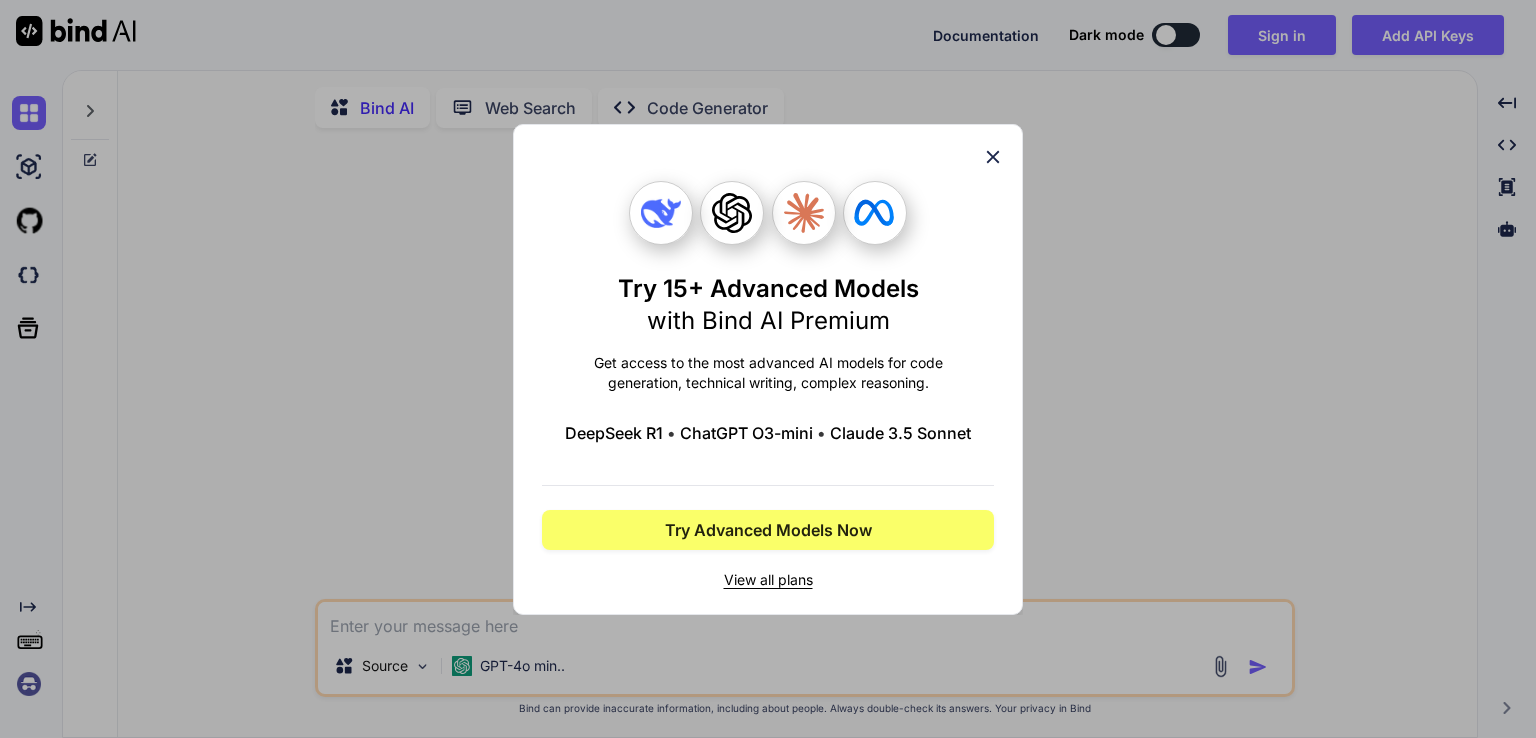 click 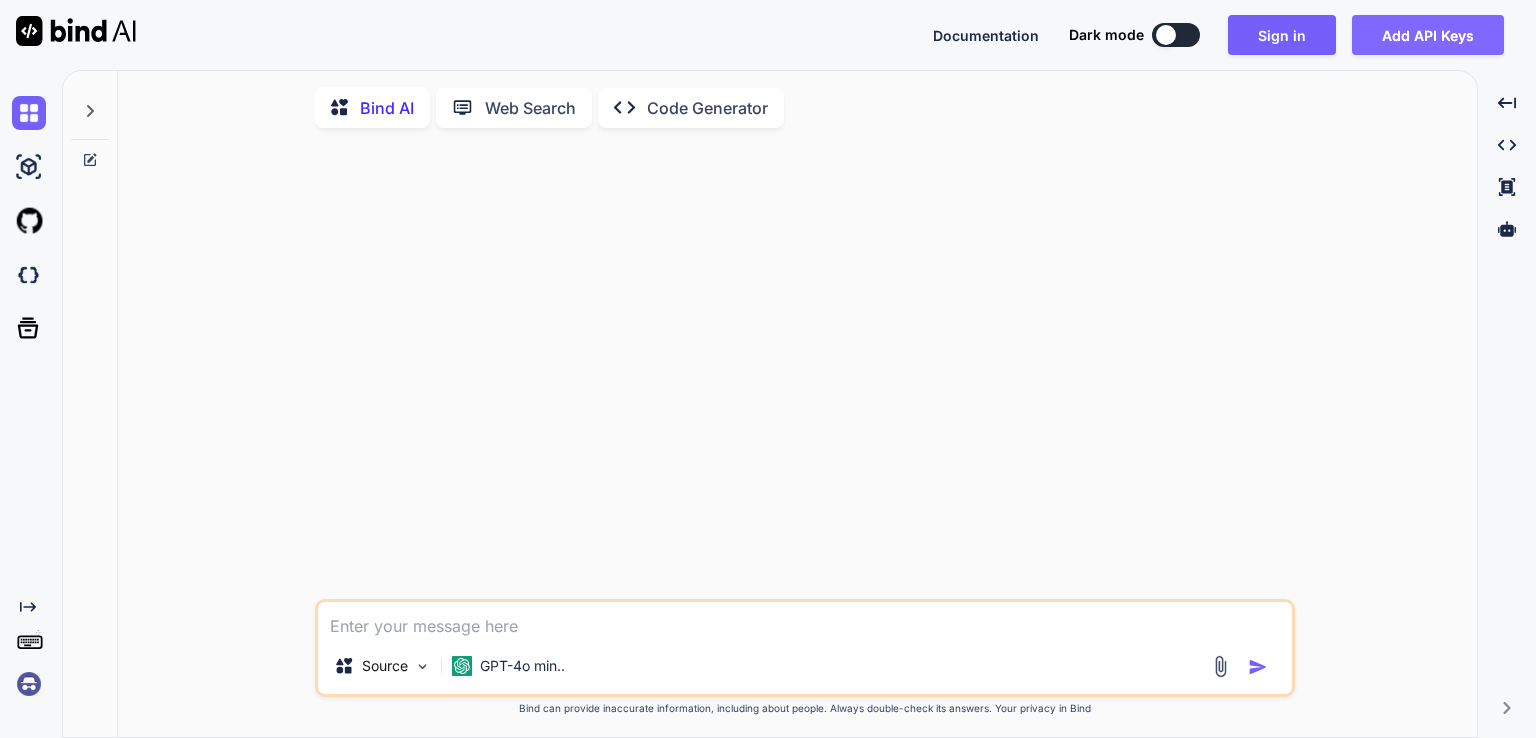 click on "Add API Keys" at bounding box center [1428, 35] 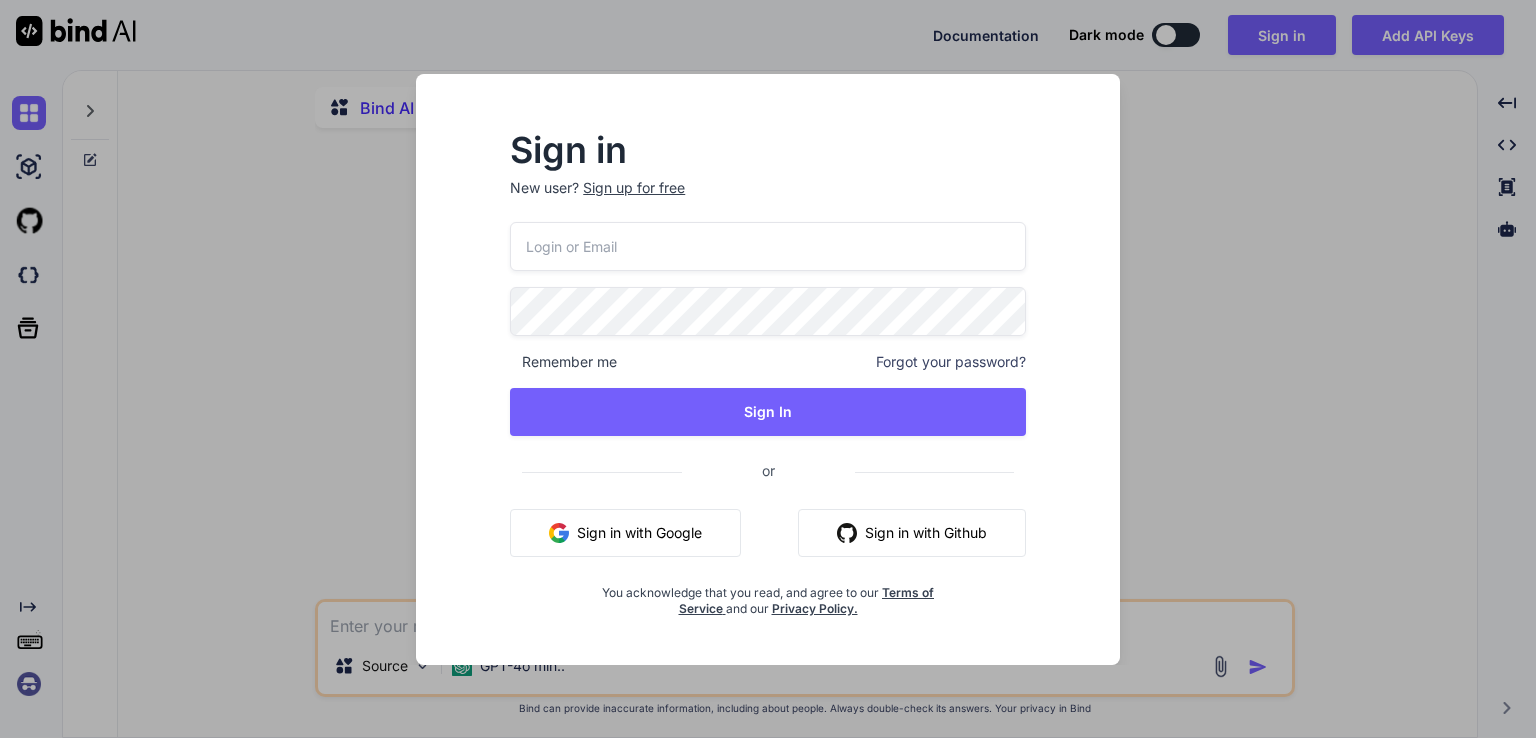 click at bounding box center (768, 246) 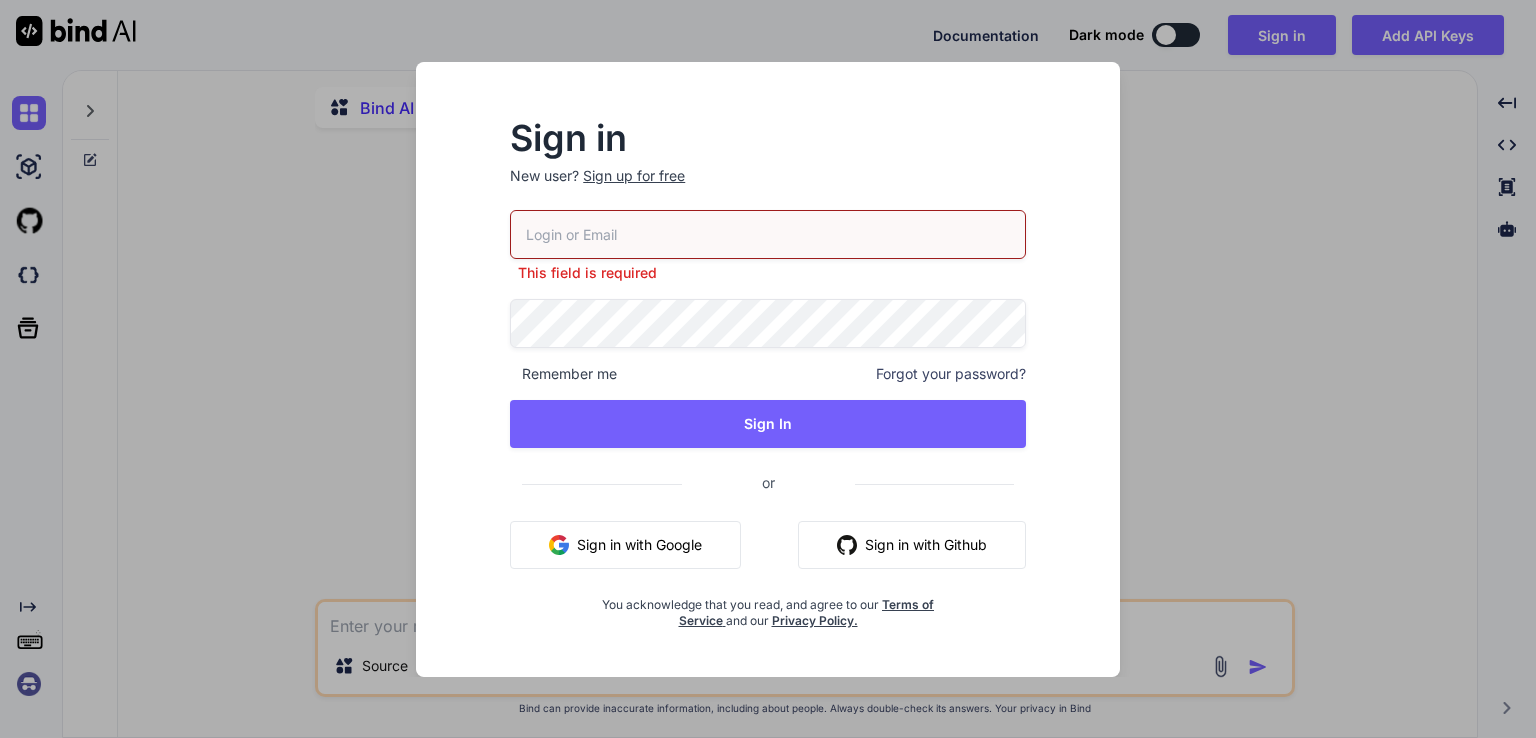 click on "This field is required Remember me Forgot your password? Sign In   or Sign in with Google Sign in with Github You acknowledge that you read, and agree to our   Terms of Service     and our   Privacy Policy." at bounding box center (768, 419) 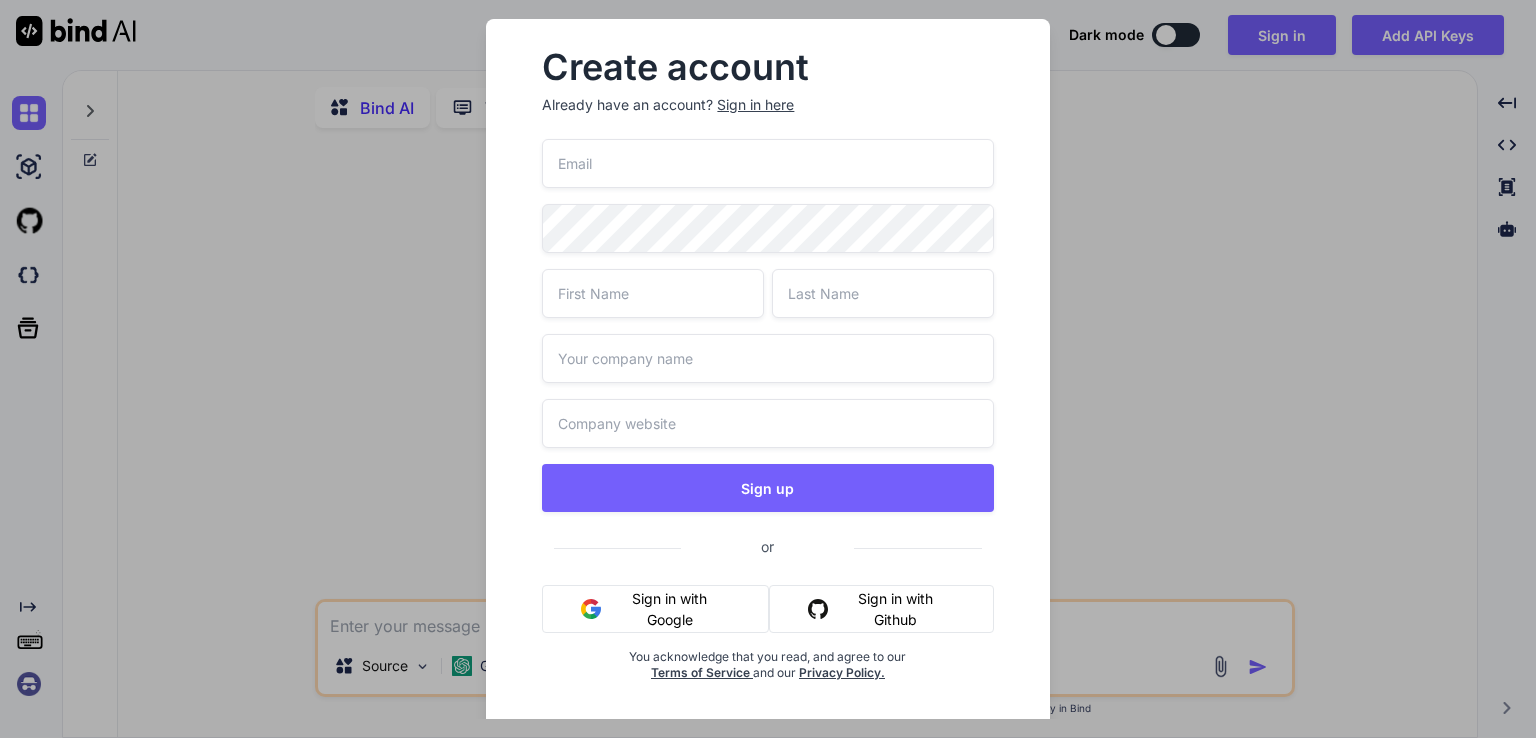 click at bounding box center [767, 163] 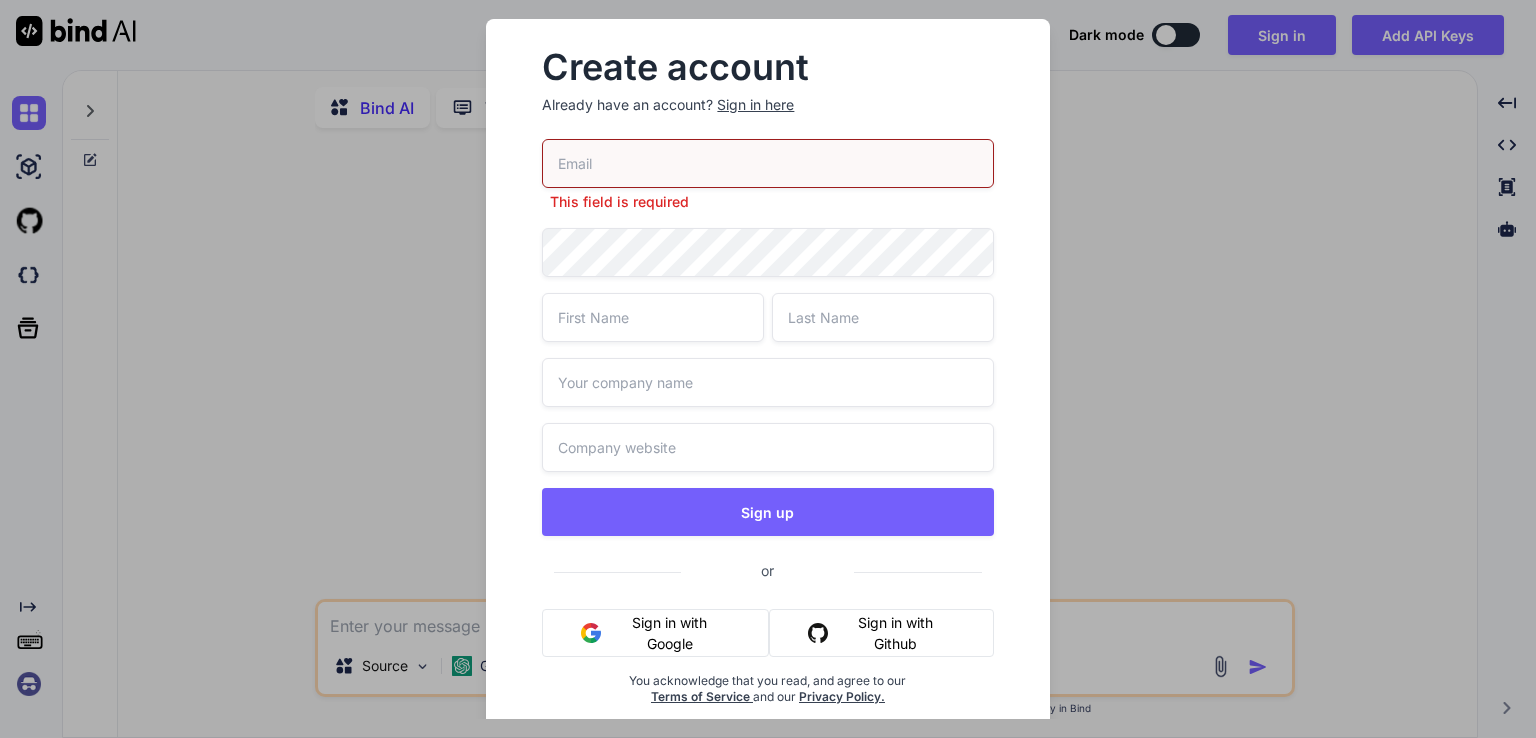 click at bounding box center (653, 317) 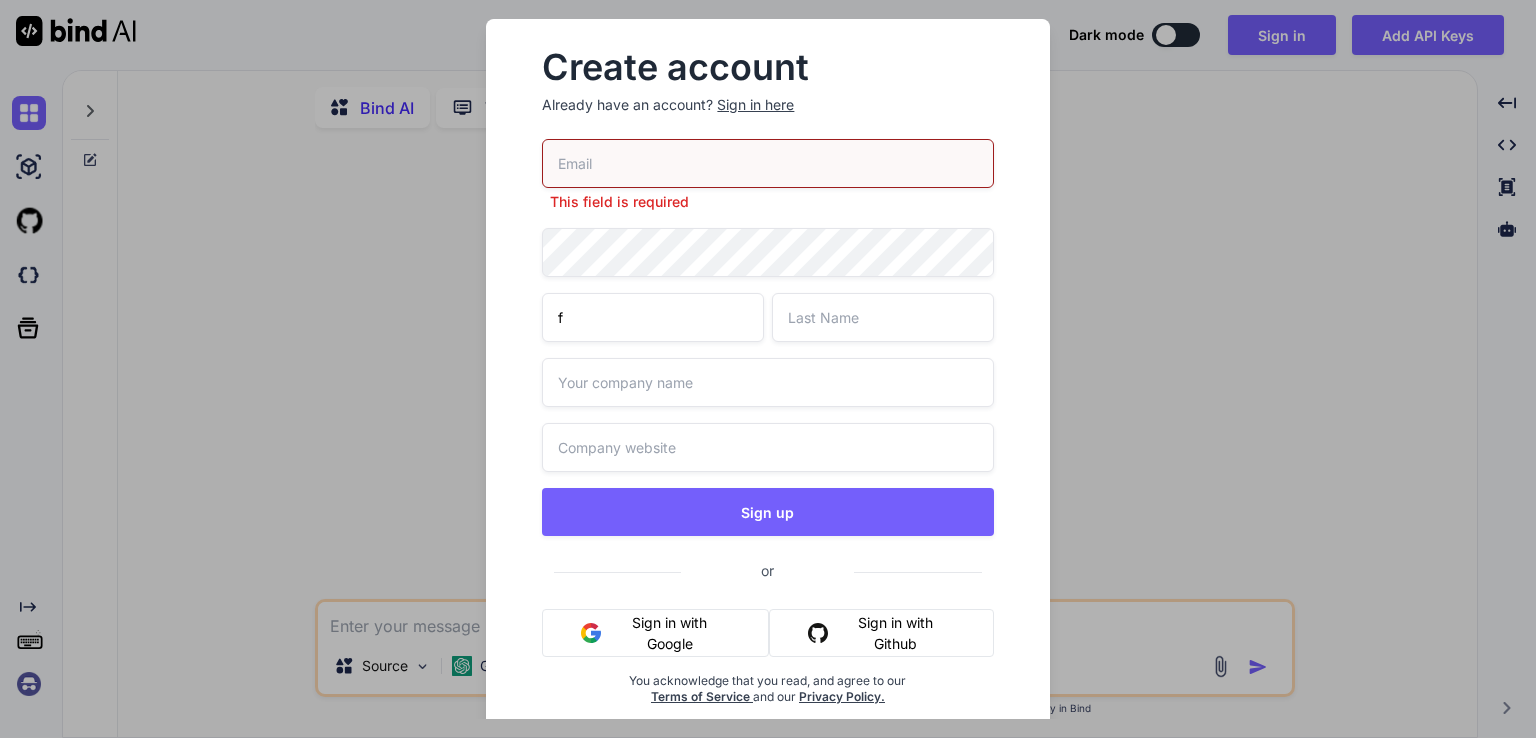 type on "fezii" 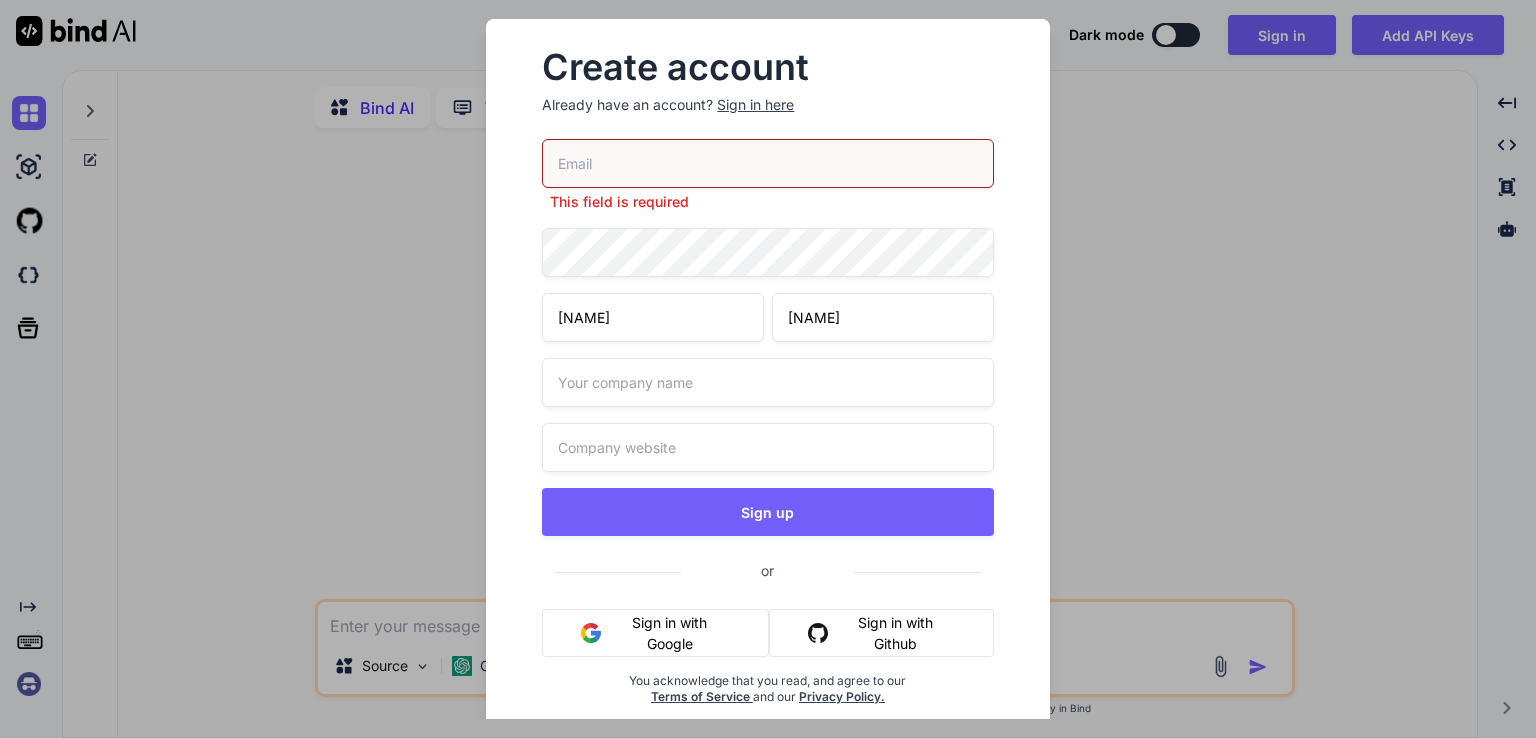 type on "ahmed" 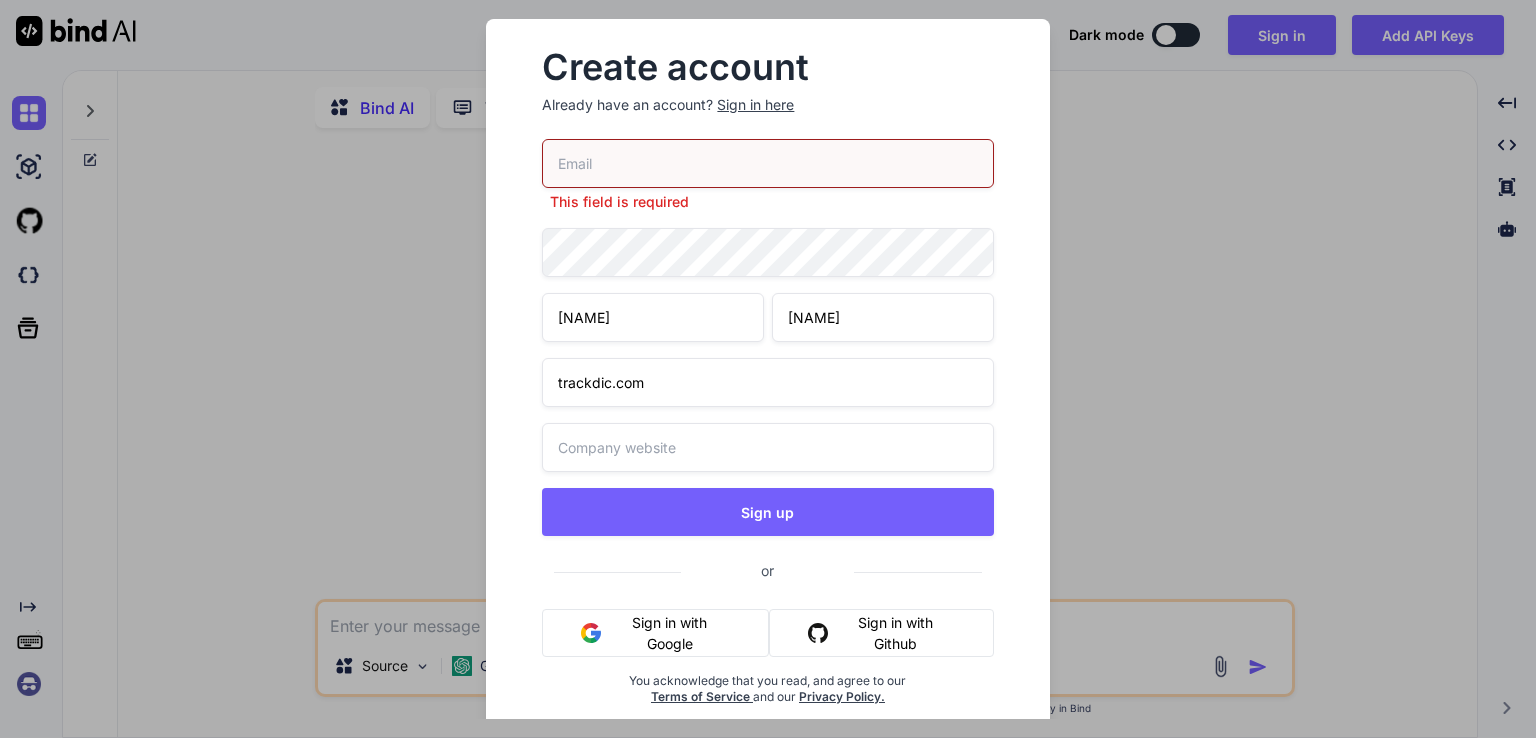 type on "trackdic.com" 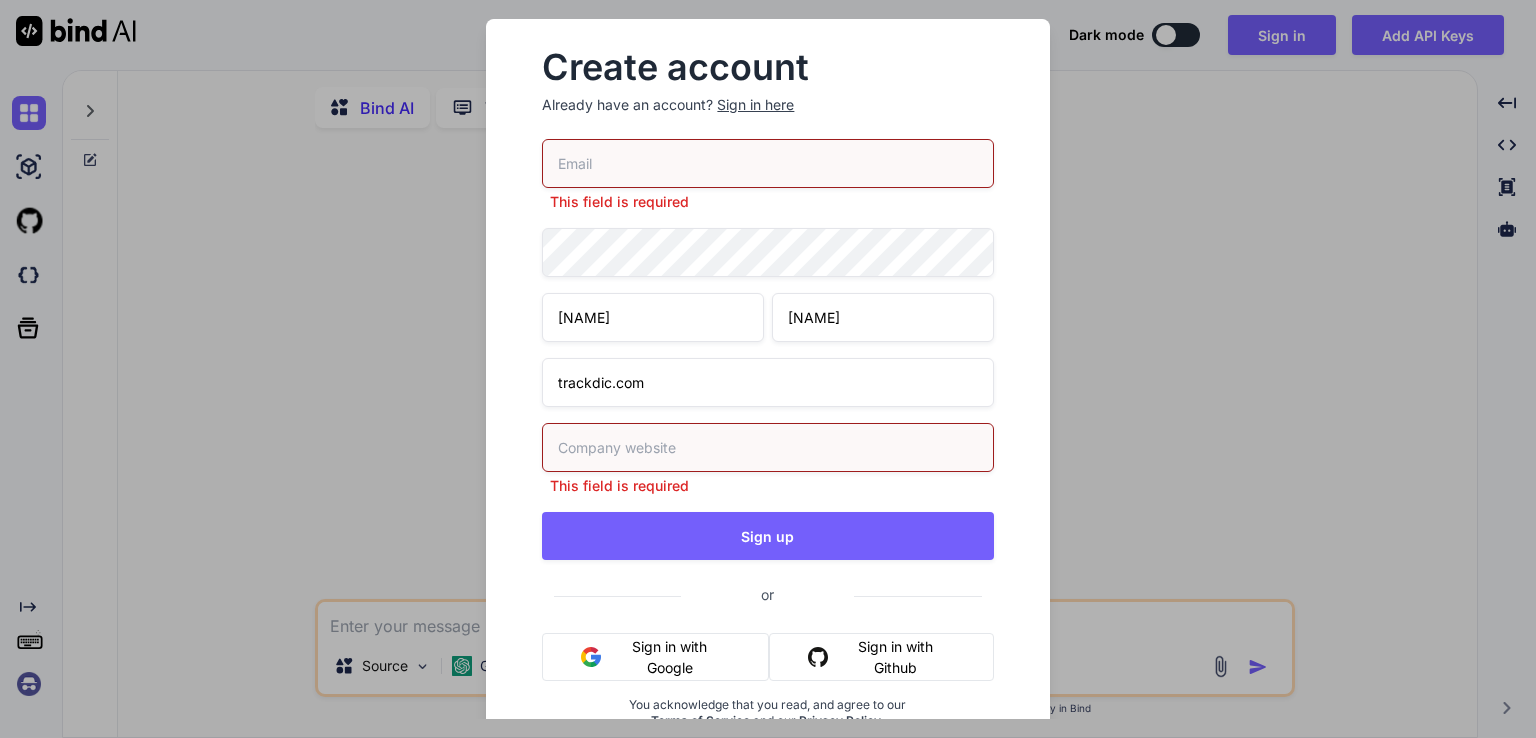 click on "trackdic.com" at bounding box center (767, 382) 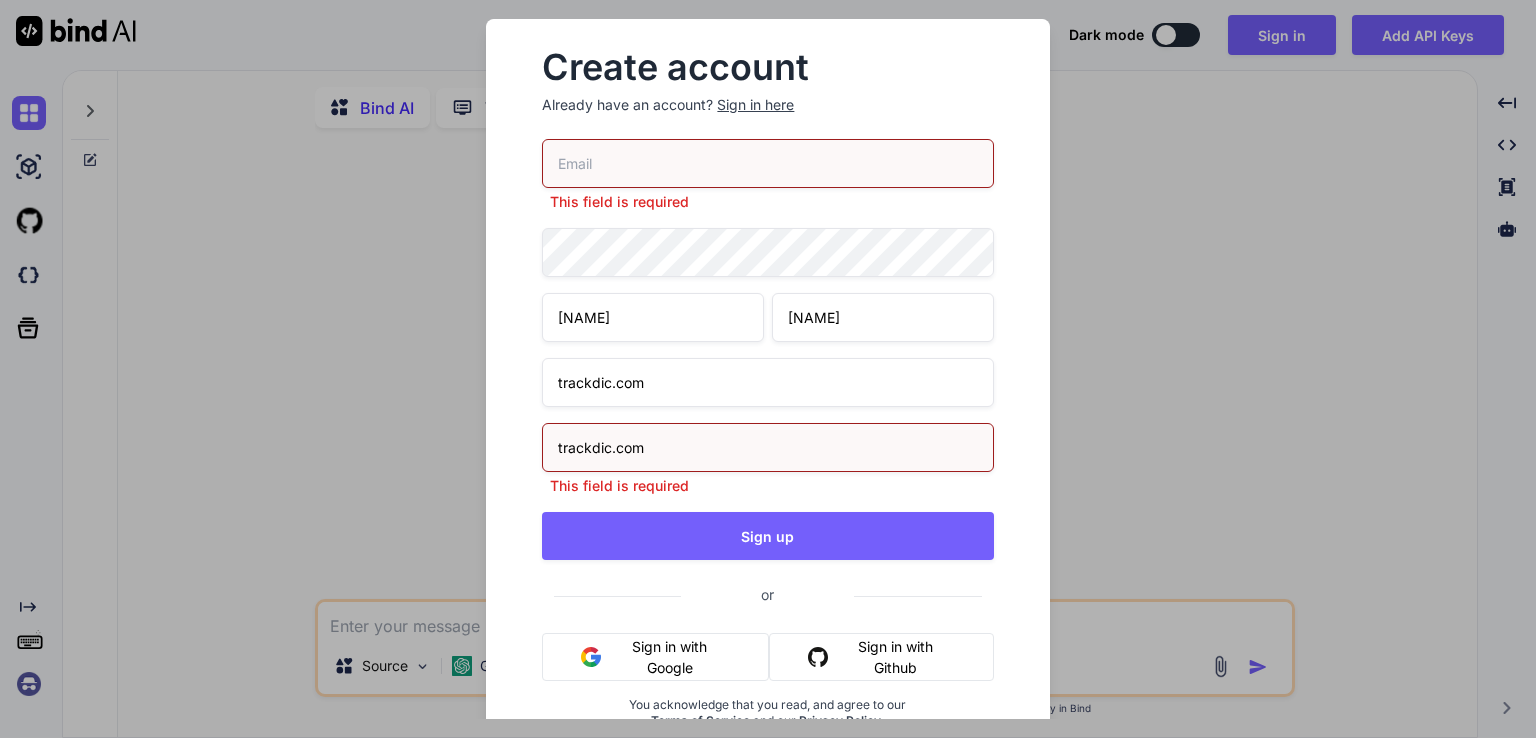 type on "trackdic.com" 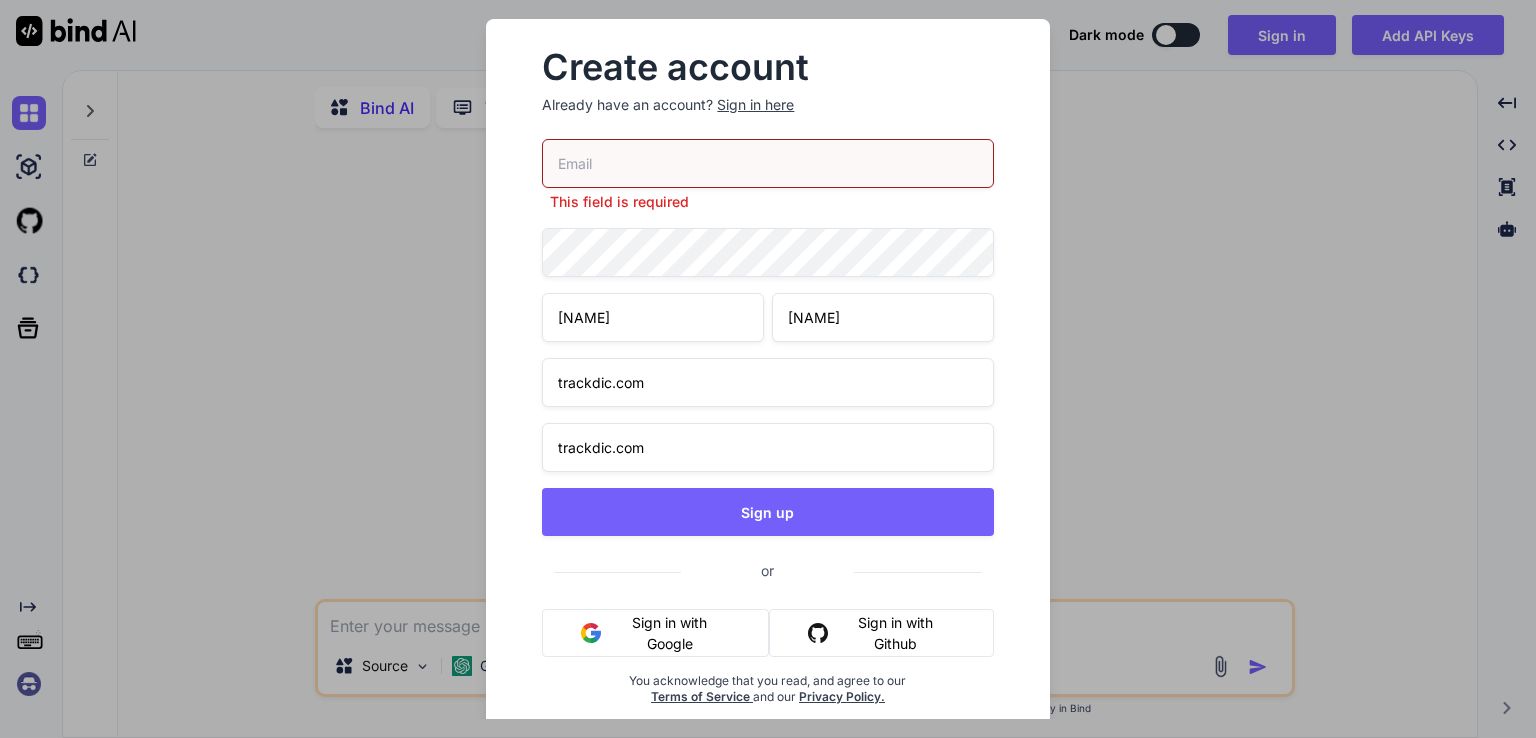 click on "This field is required fezii ahmed trackdic.com trackdic.com Sign up   or Sign in with Google Sign in with Github You acknowledge that you read, and agree to our   Terms of Service     and our   Privacy Policy." at bounding box center [767, 446] 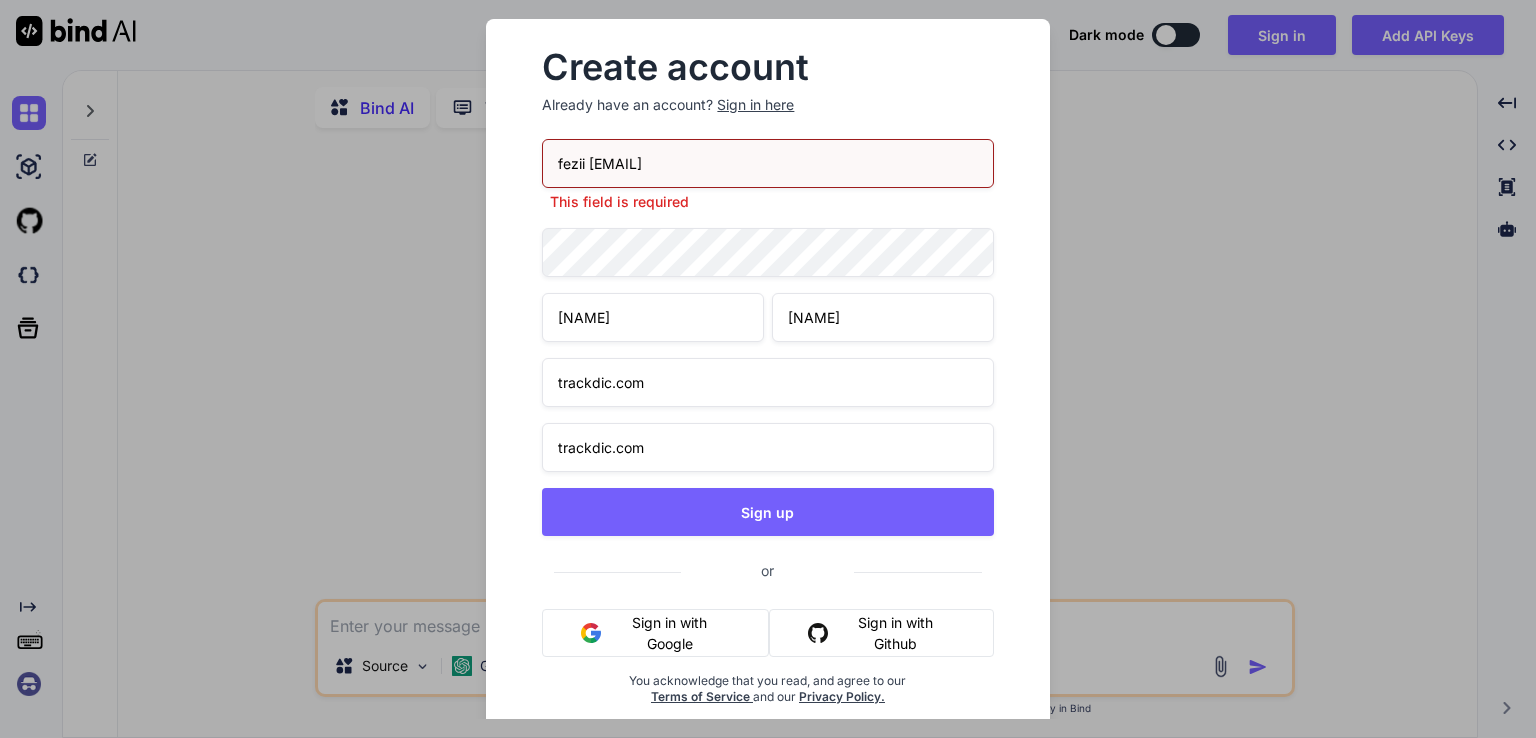type on "jimota3197@misehub.com" 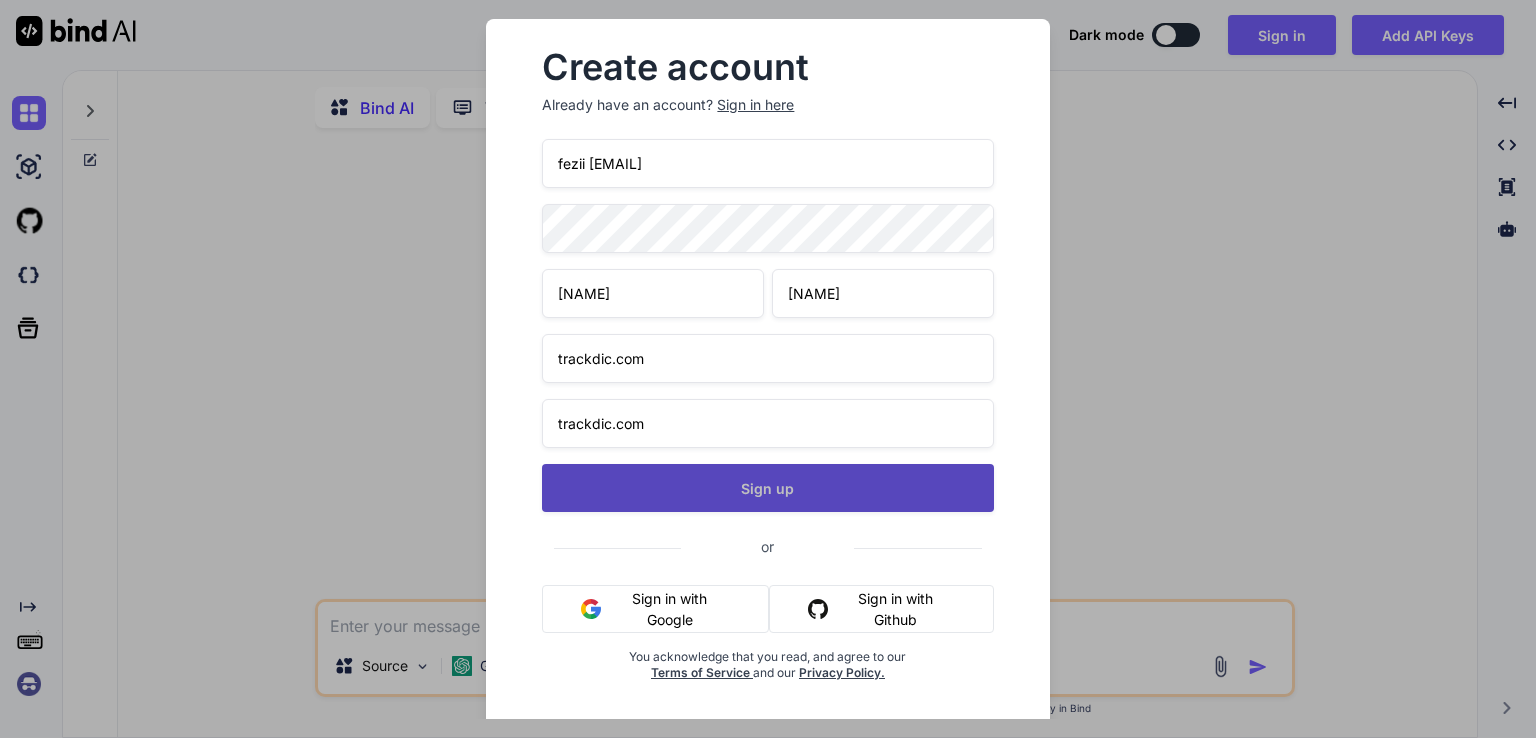 click on "Sign up" at bounding box center [767, 488] 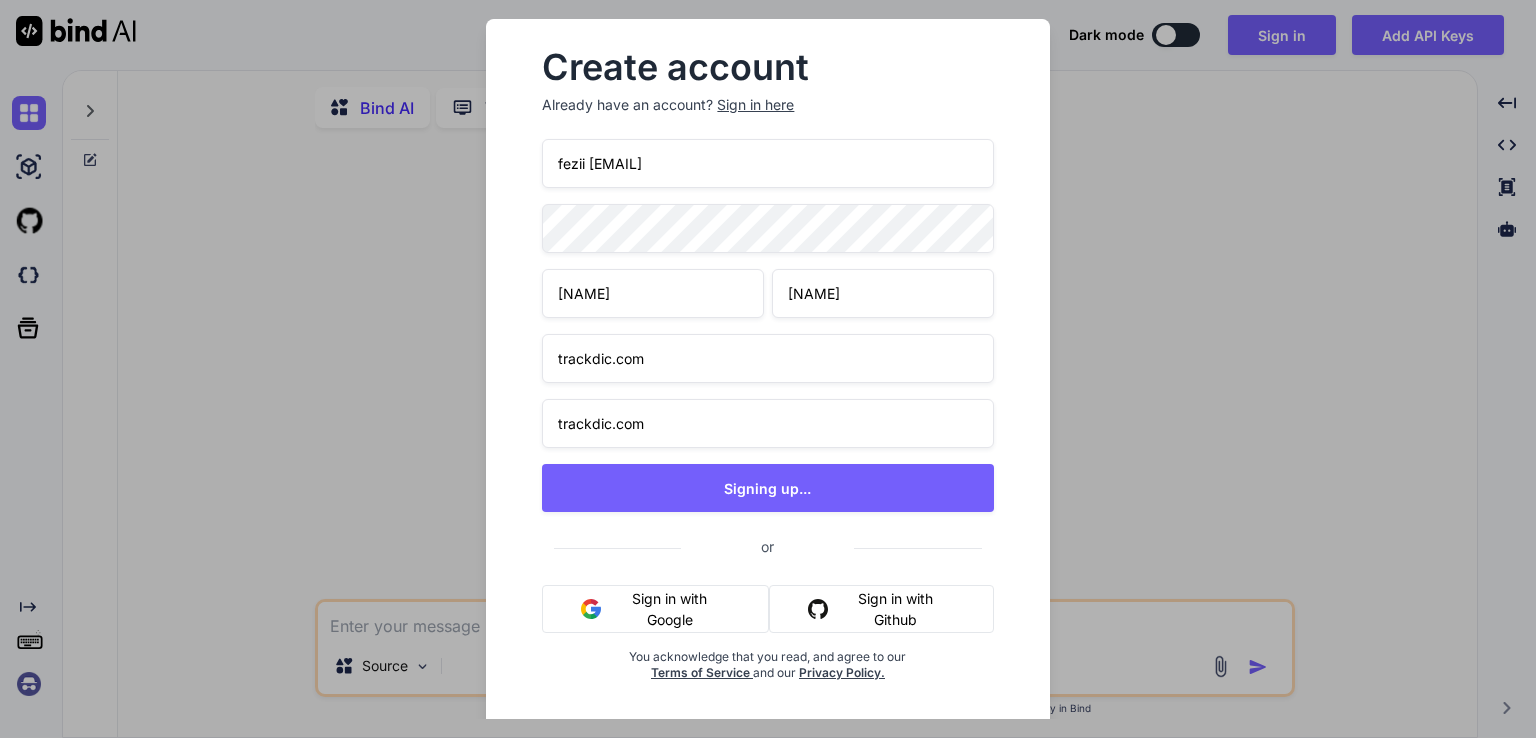 type on "x" 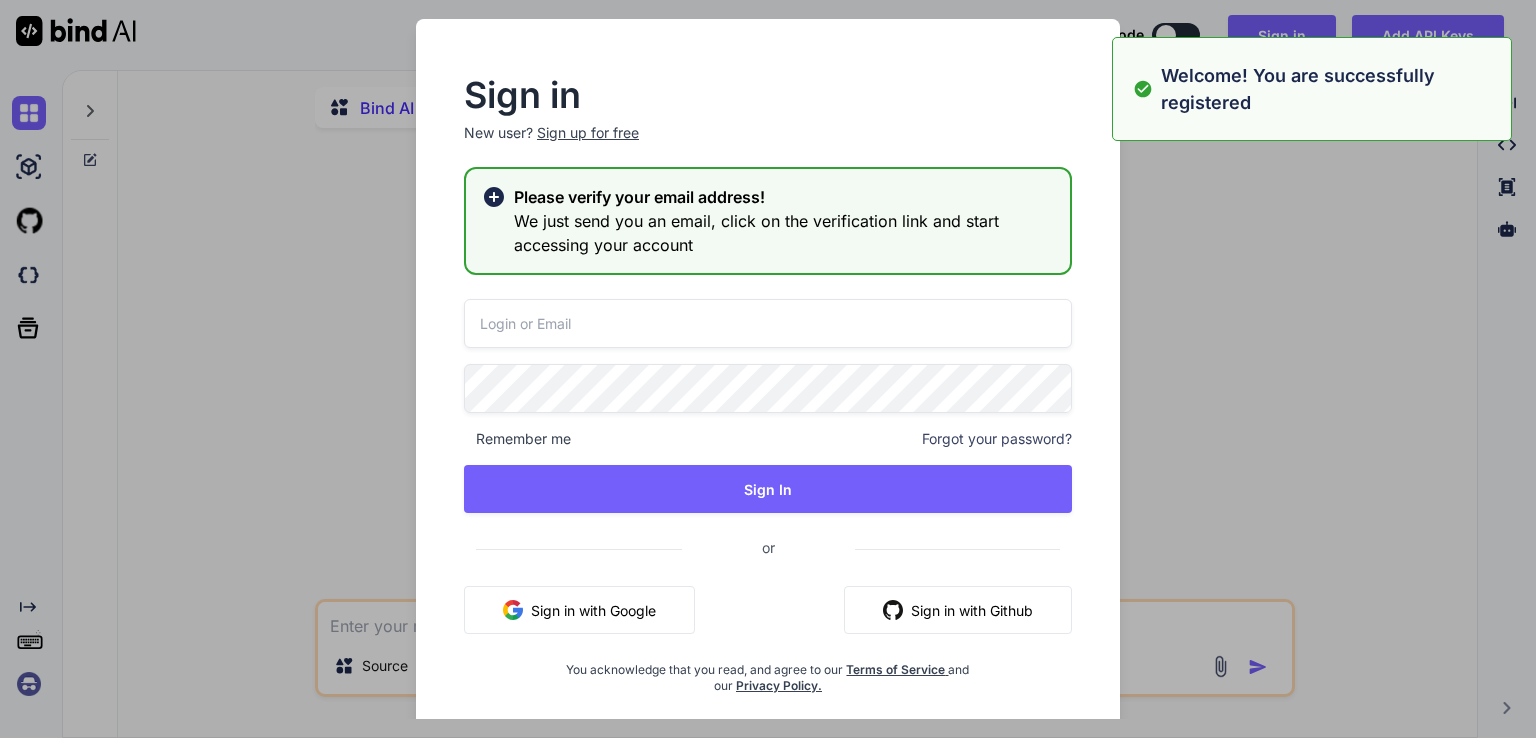 type on "jimota3197@misehub.com" 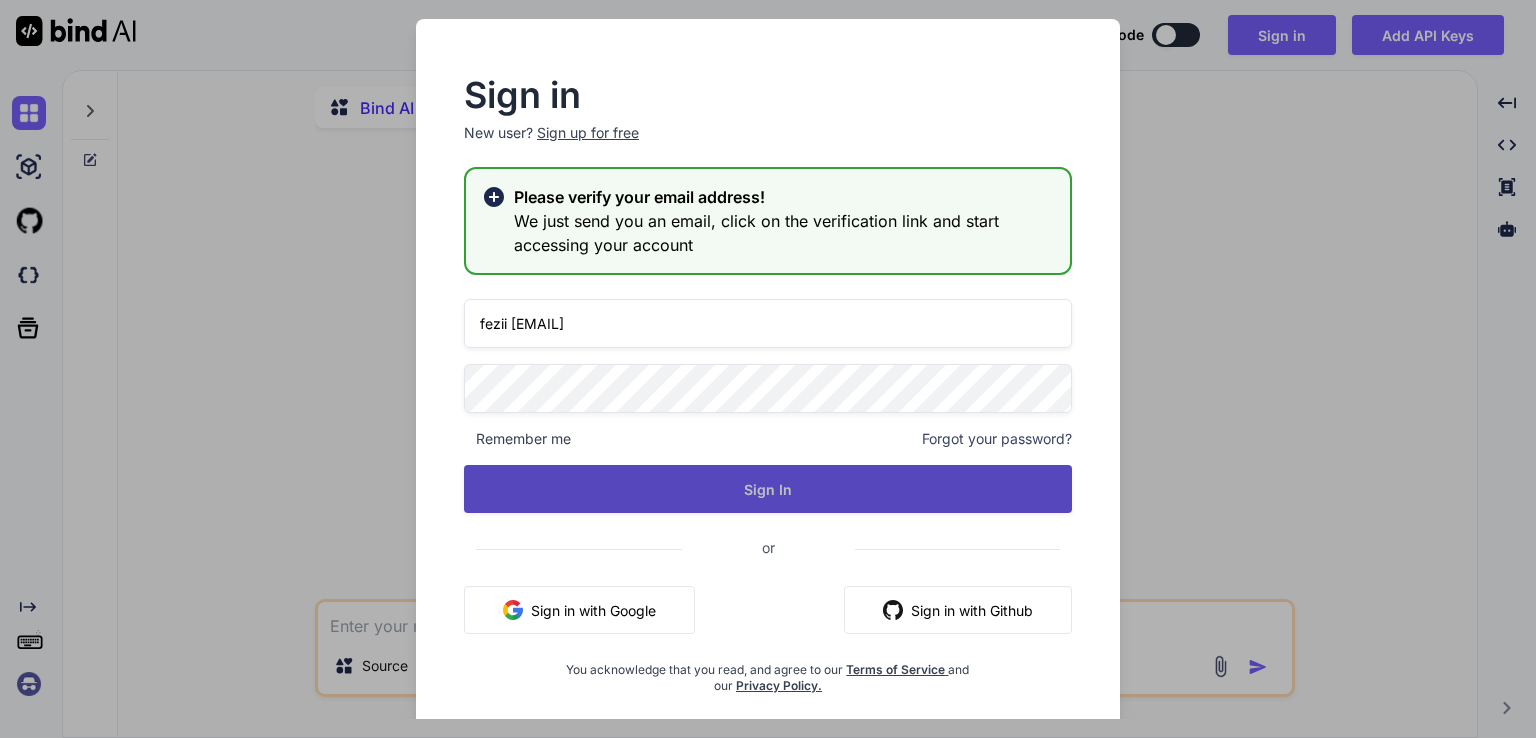 click on "Sign In" at bounding box center (768, 489) 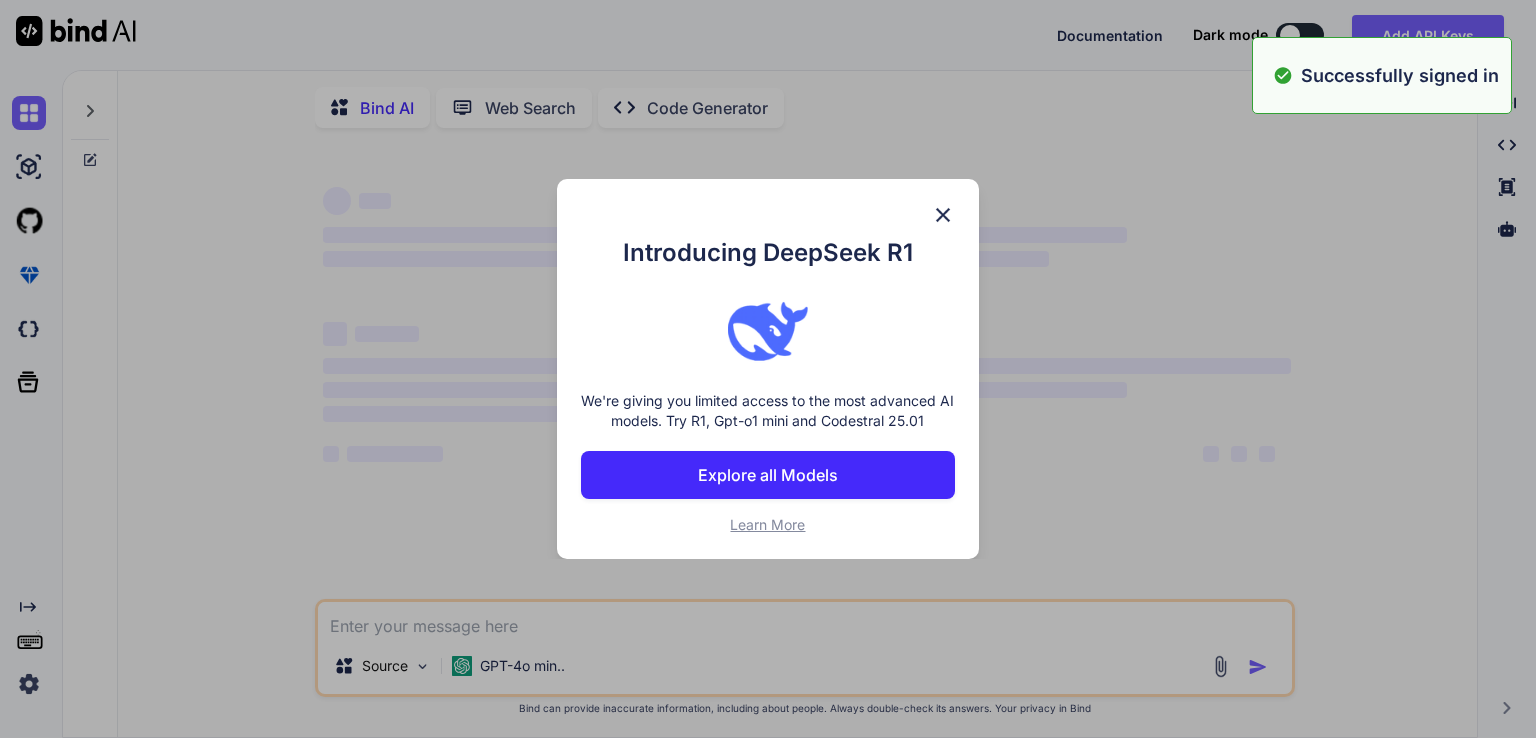 type on "x" 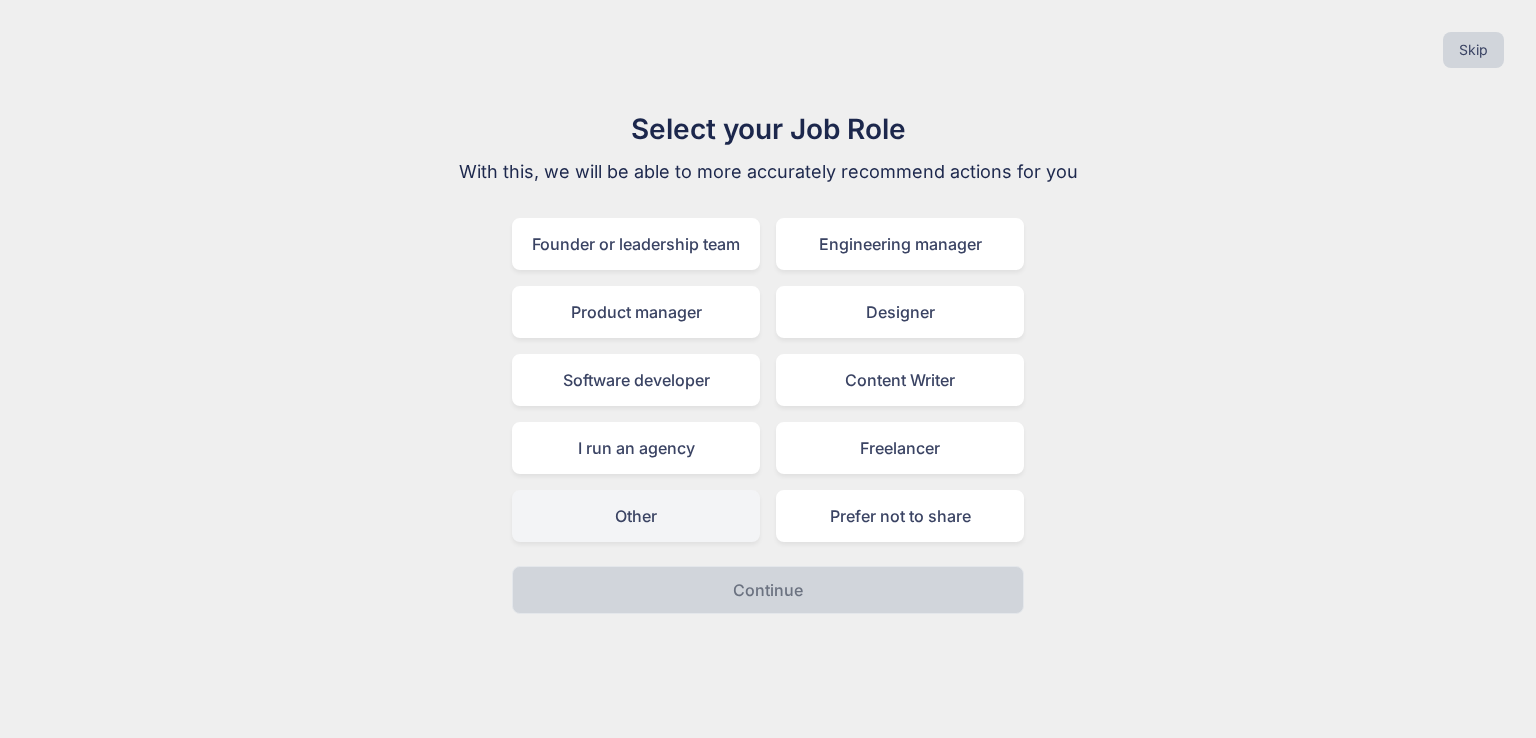click on "Other" at bounding box center (636, 516) 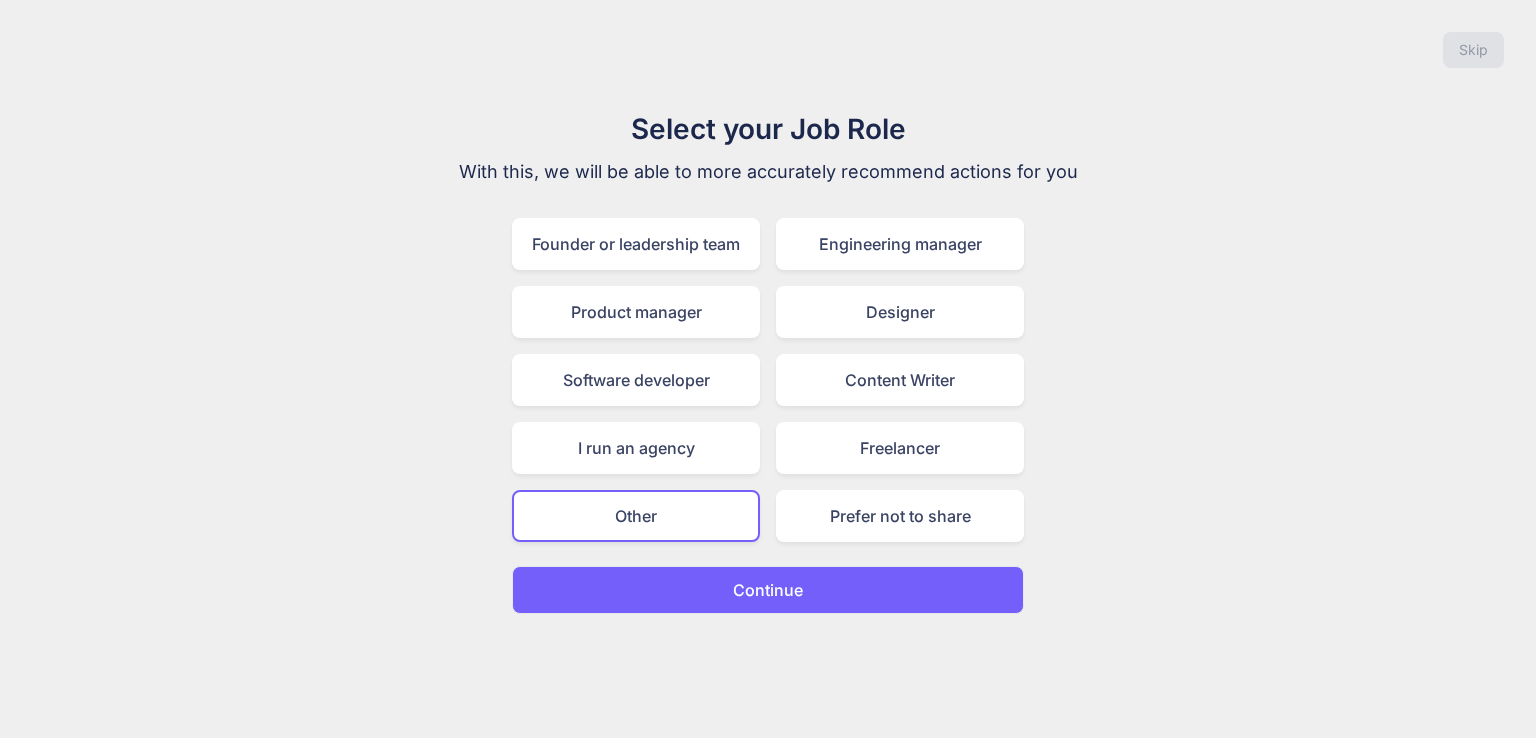 click on "Continue" at bounding box center (768, 590) 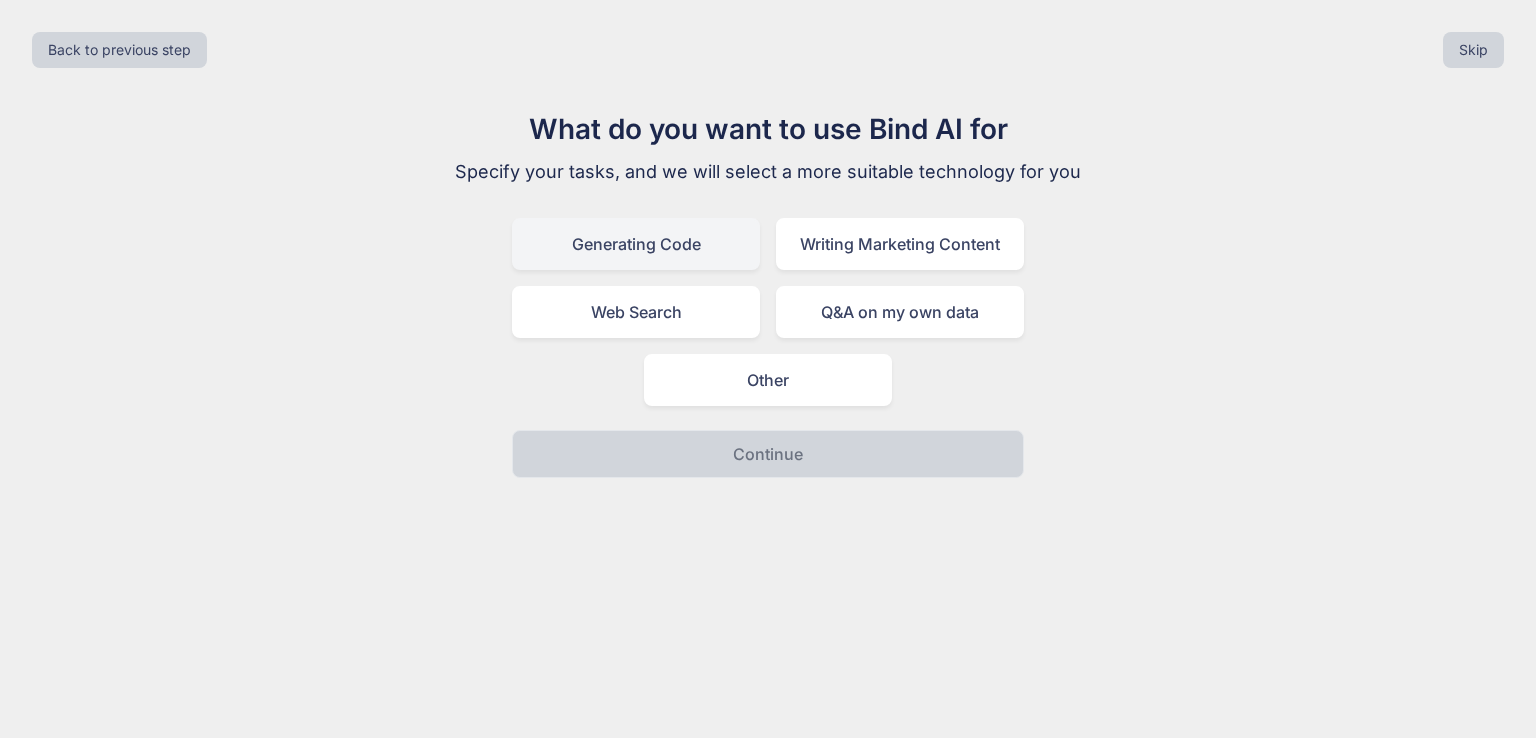 click on "Generating Code" at bounding box center [636, 244] 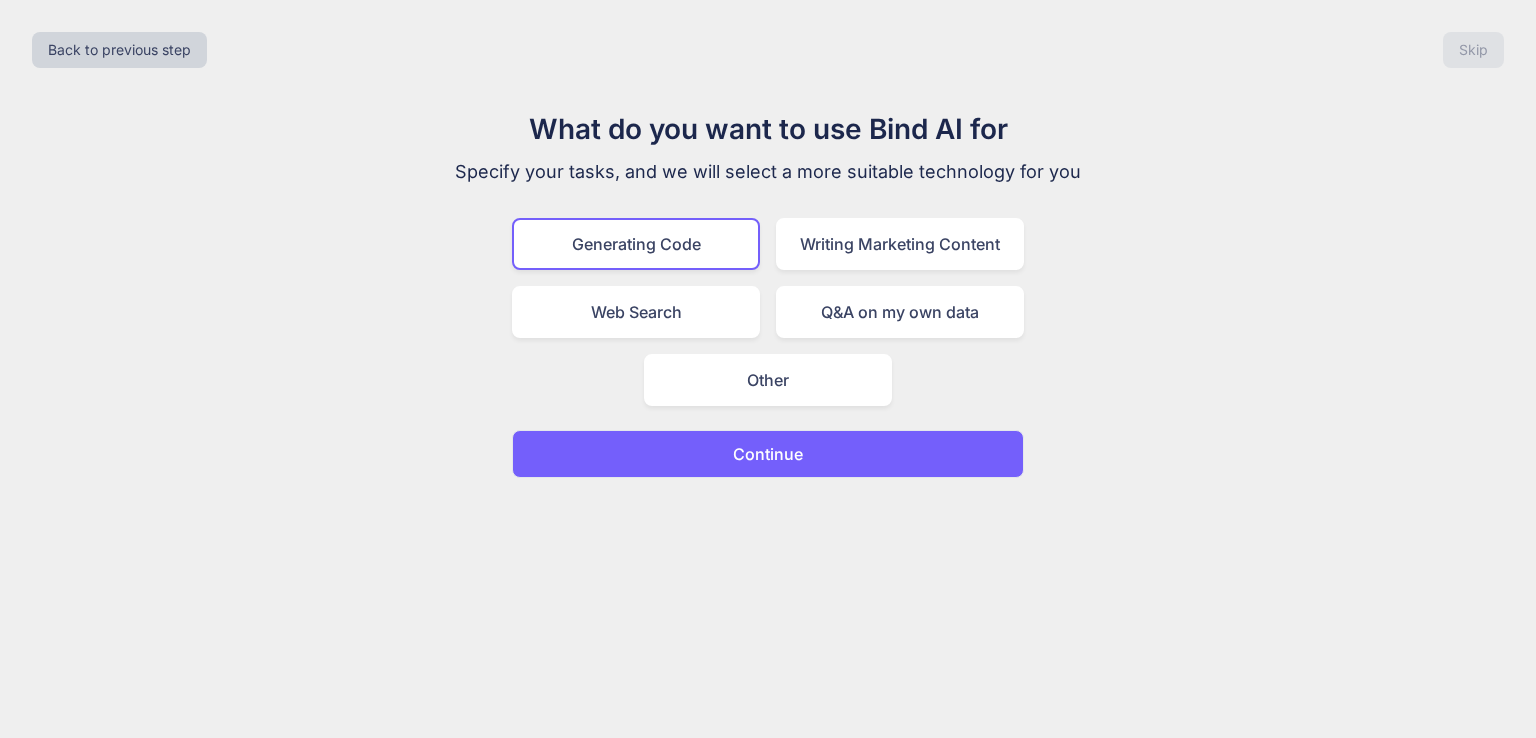 click on "Continue" at bounding box center [768, 454] 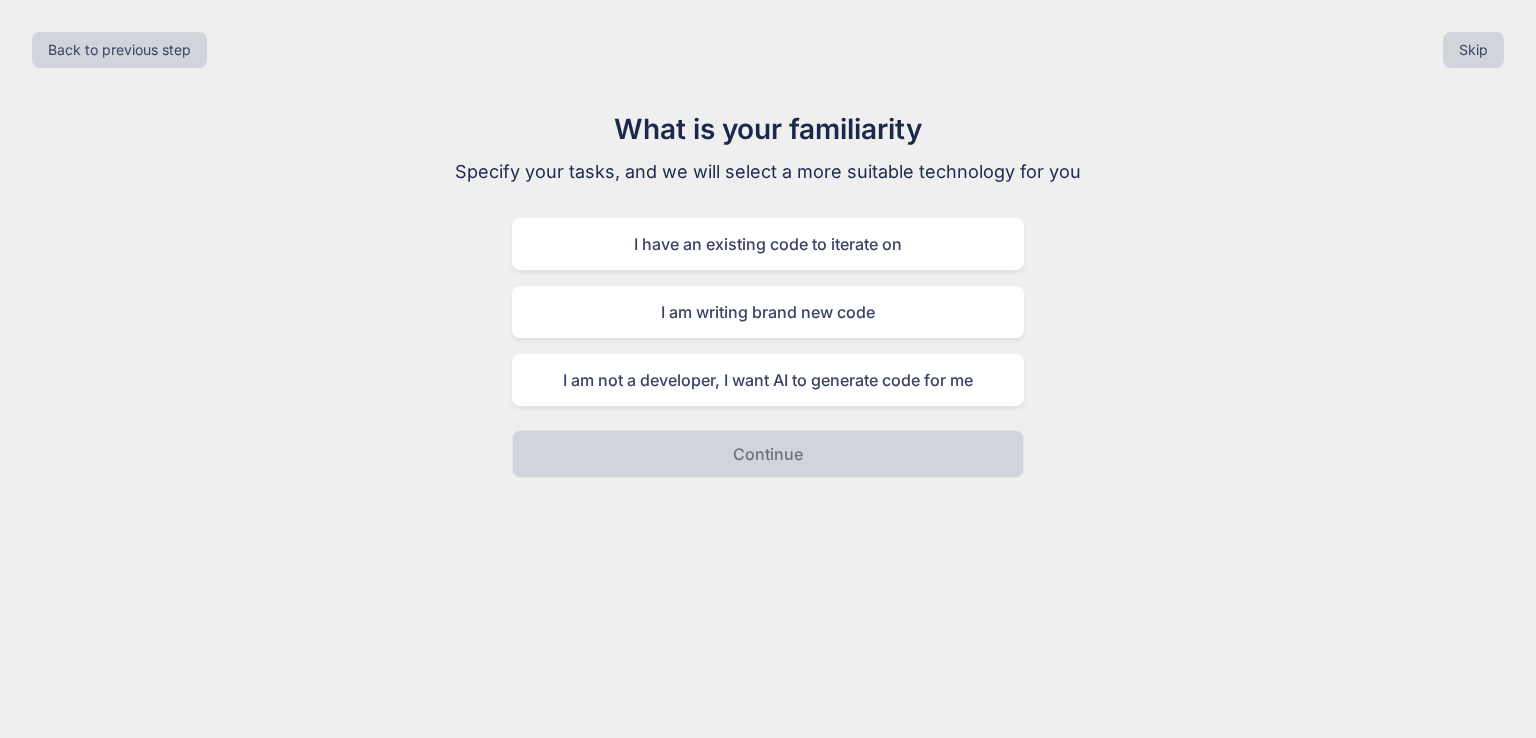 click on "What is your familiarity Specify your tasks, and we will select a more suitable technology for you I have an existing code to iterate on I am writing brand new code I am not a developer, I want AI to generate code for me Continue" at bounding box center (768, 293) 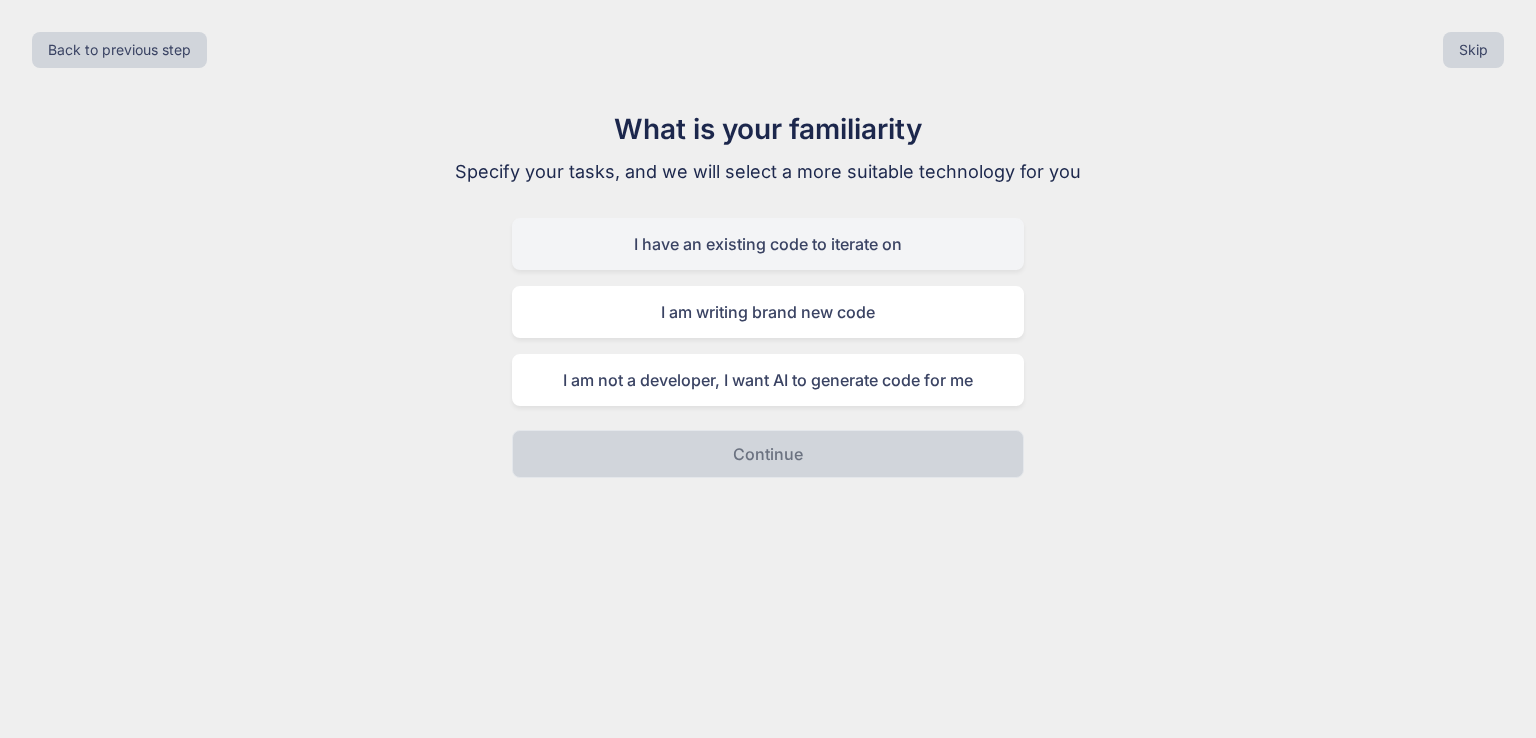 click on "I have an existing code to iterate on" at bounding box center (768, 244) 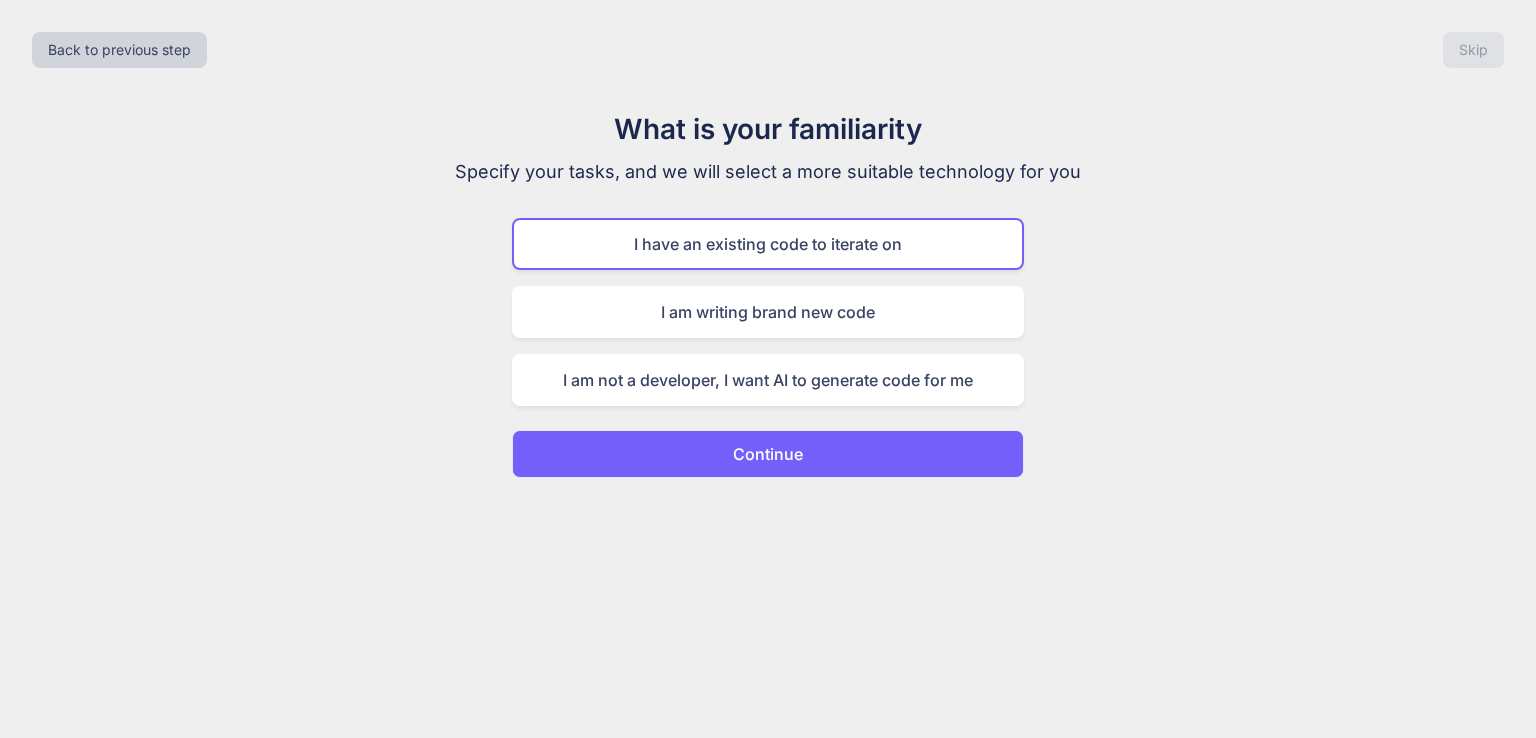 click on "Continue" at bounding box center [768, 454] 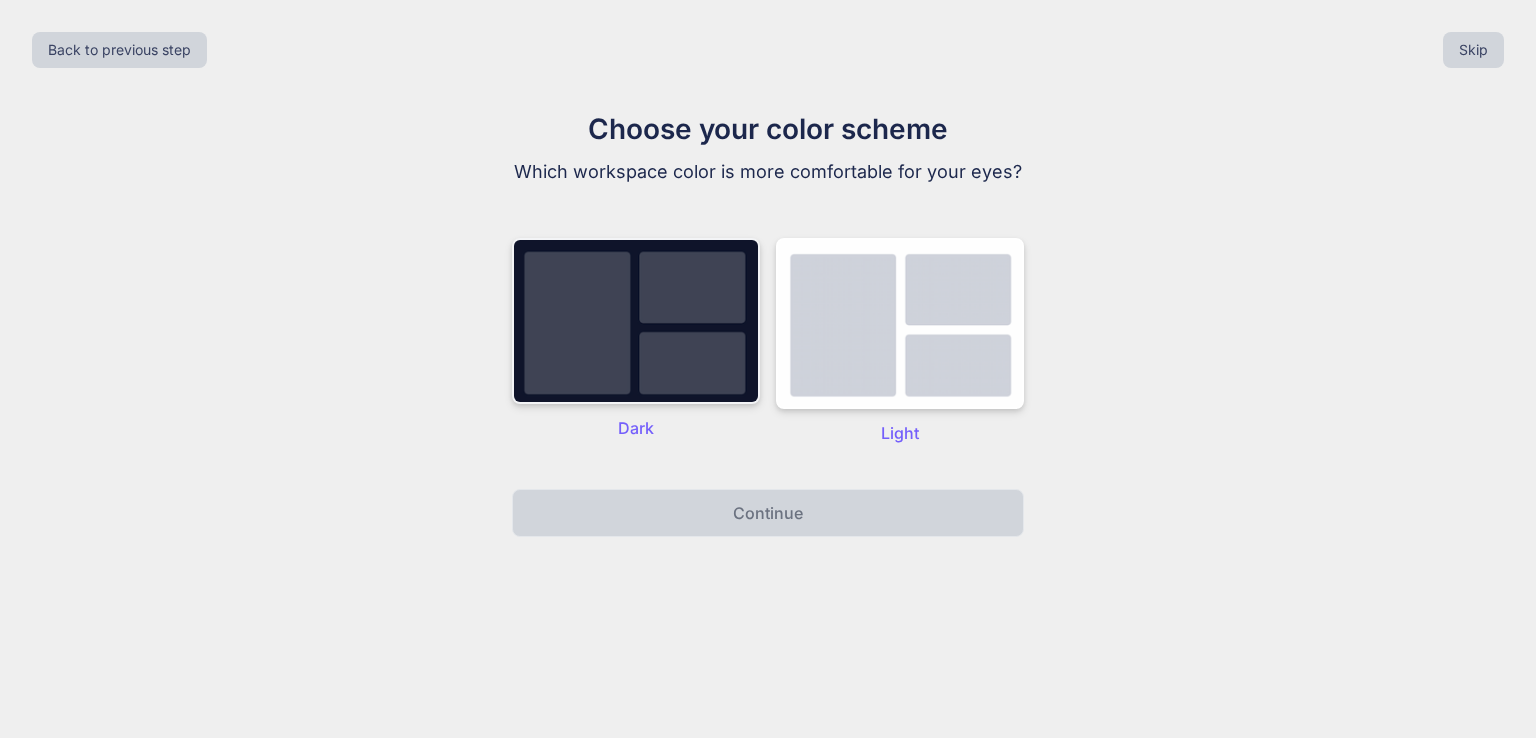 click at bounding box center (636, 321) 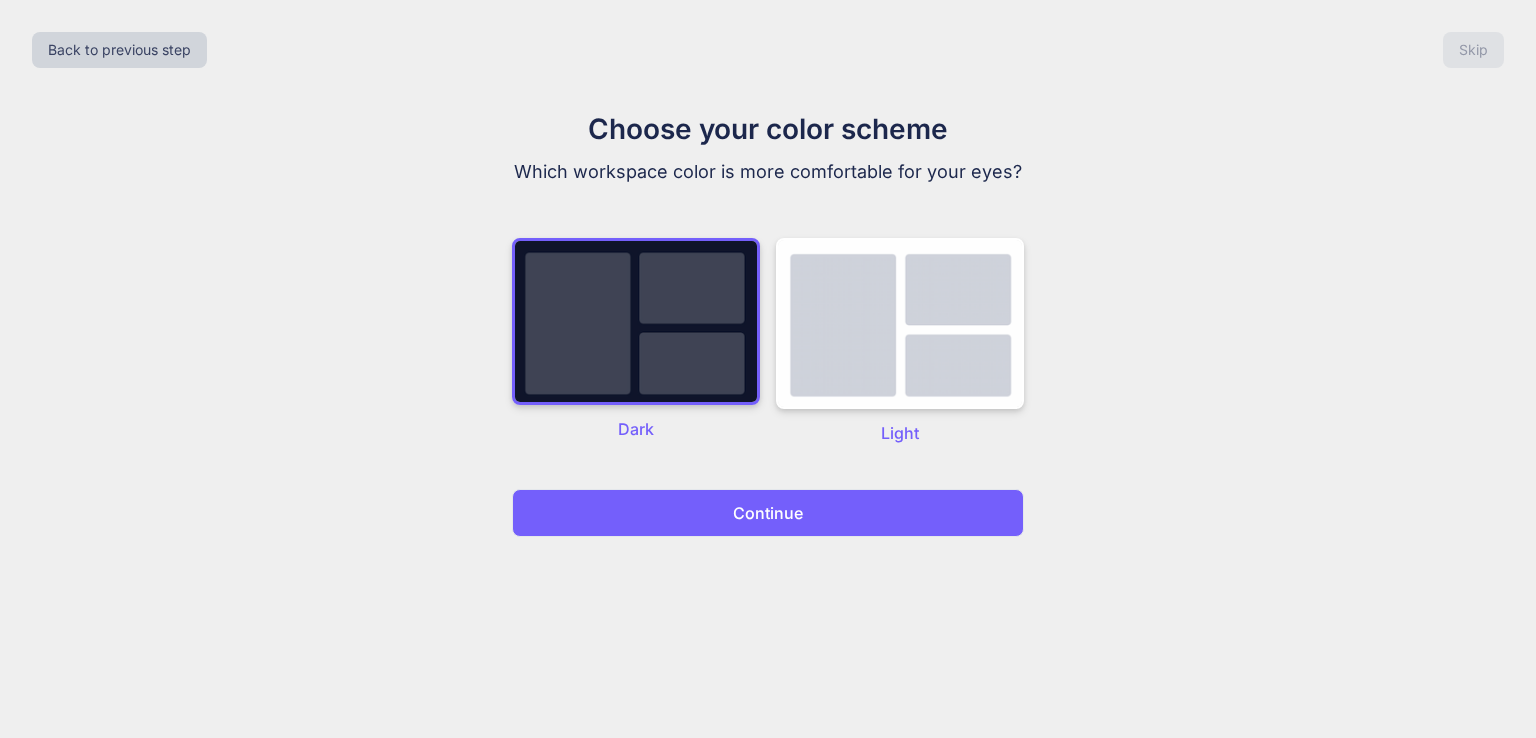click on "Continue" at bounding box center (768, 513) 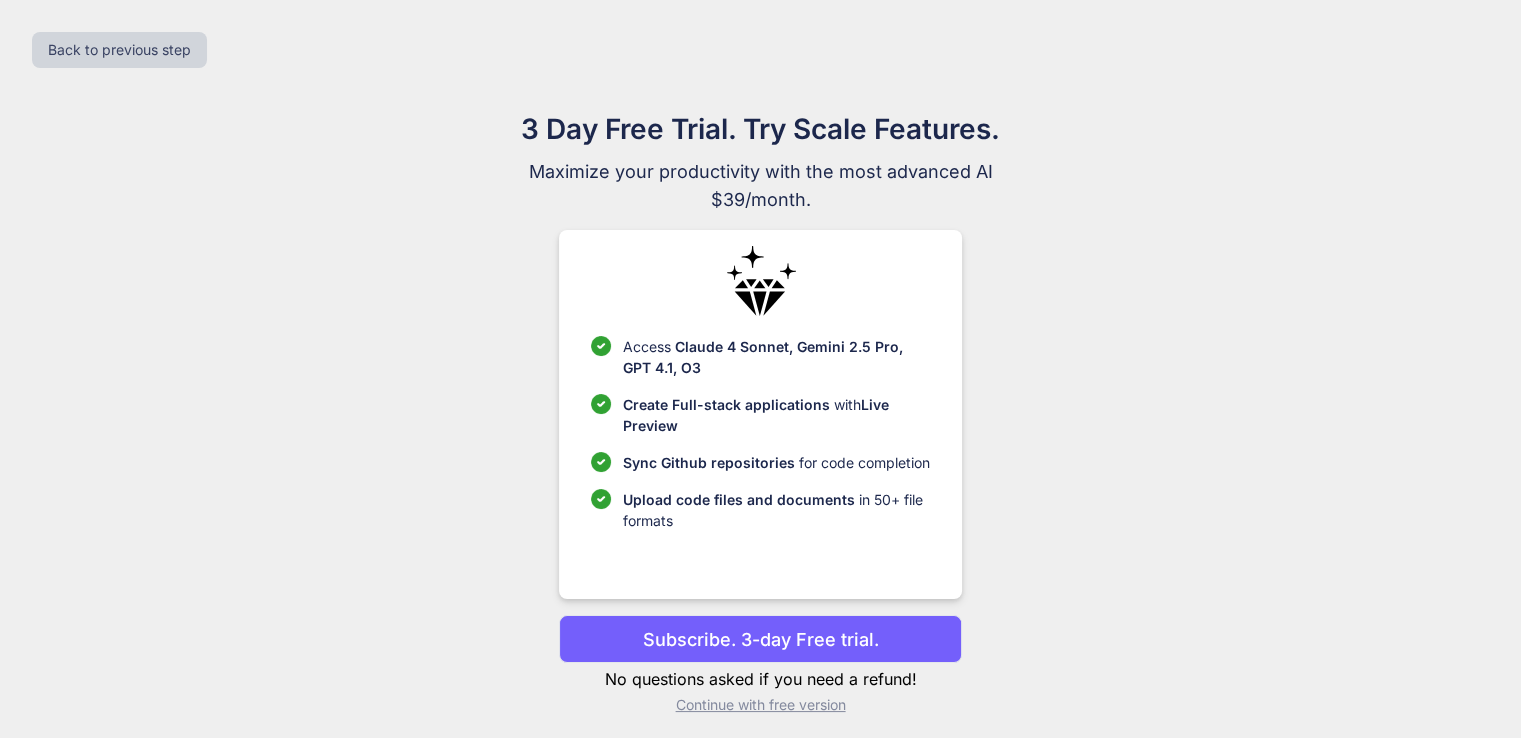 click on "Subscribe. 3-day Free trial." at bounding box center (761, 639) 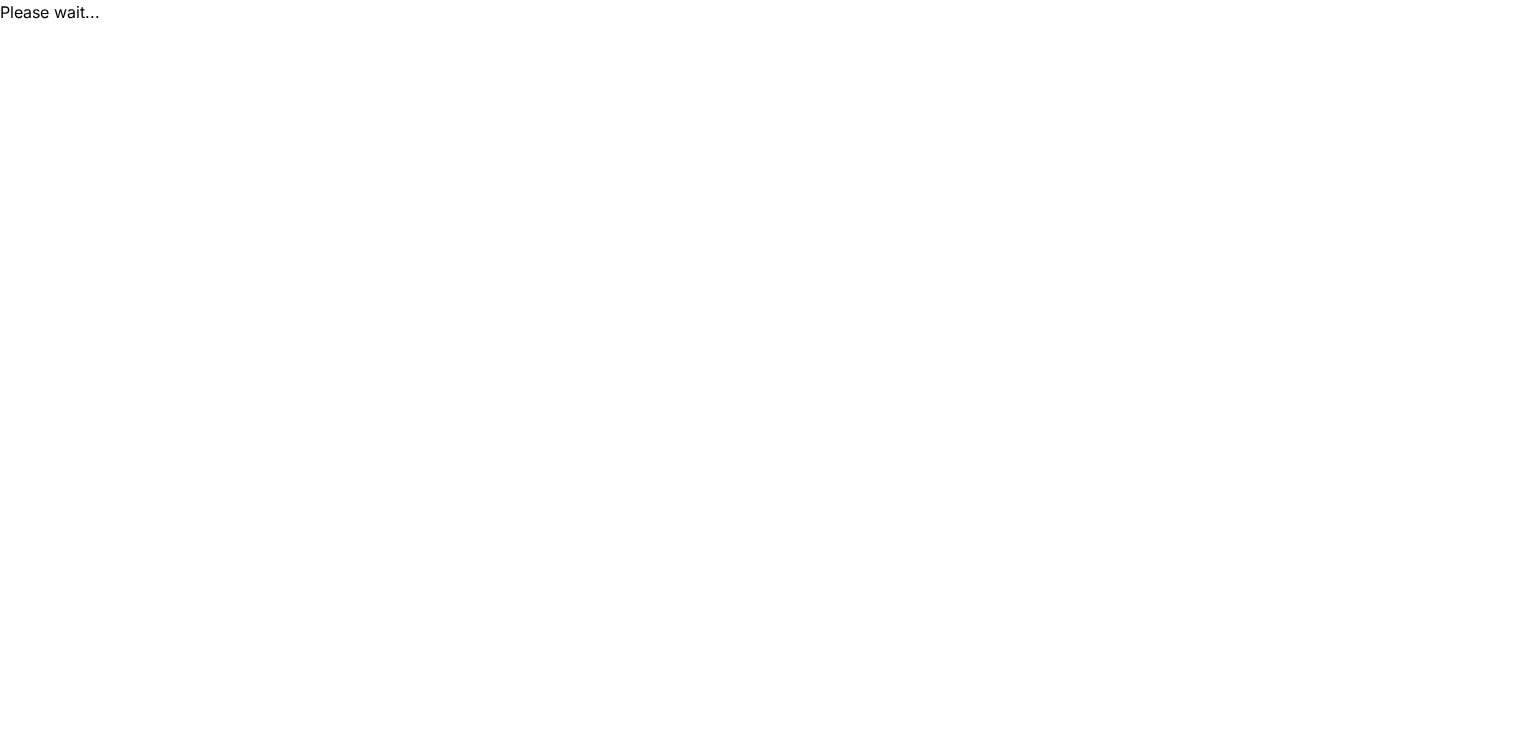 scroll, scrollTop: 0, scrollLeft: 0, axis: both 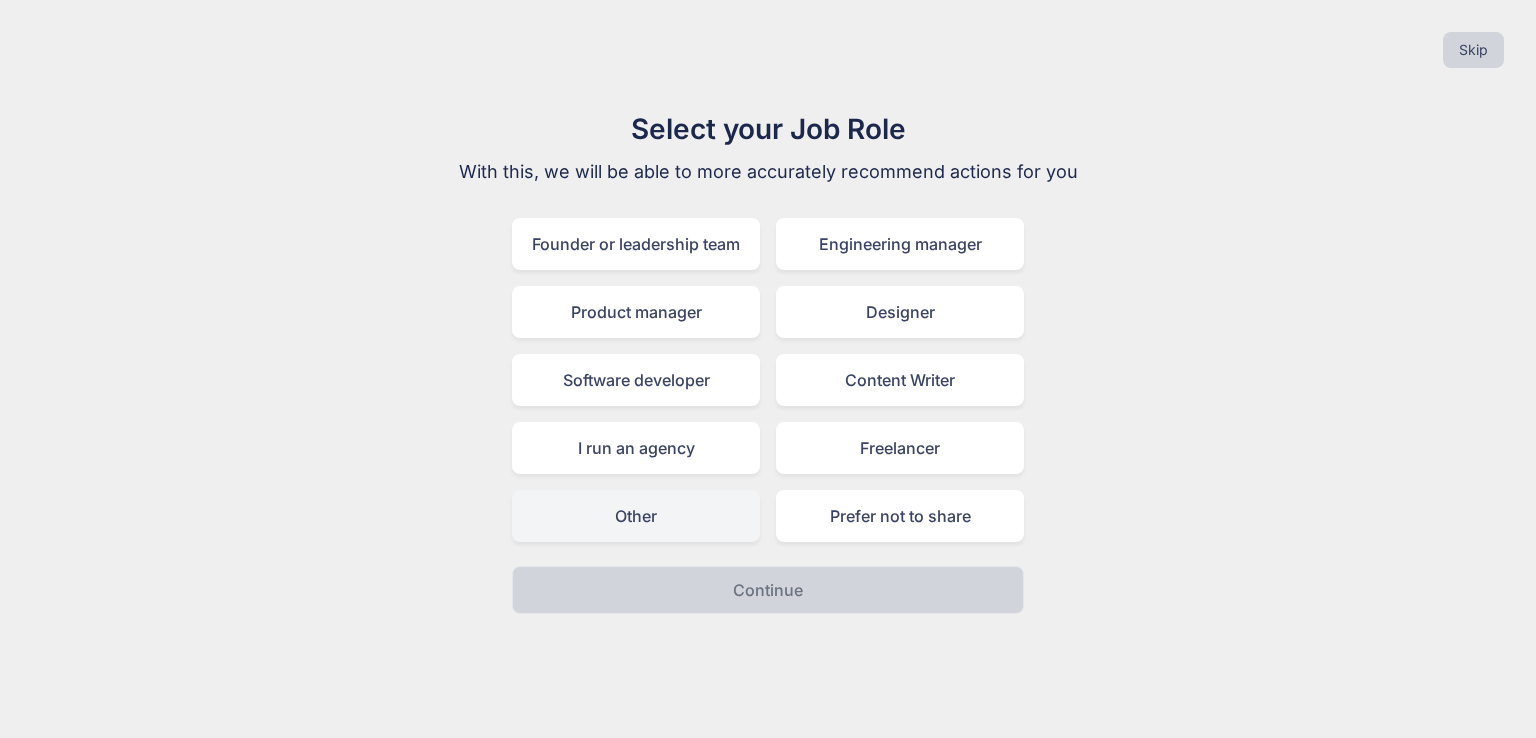 click on "Other" at bounding box center (636, 516) 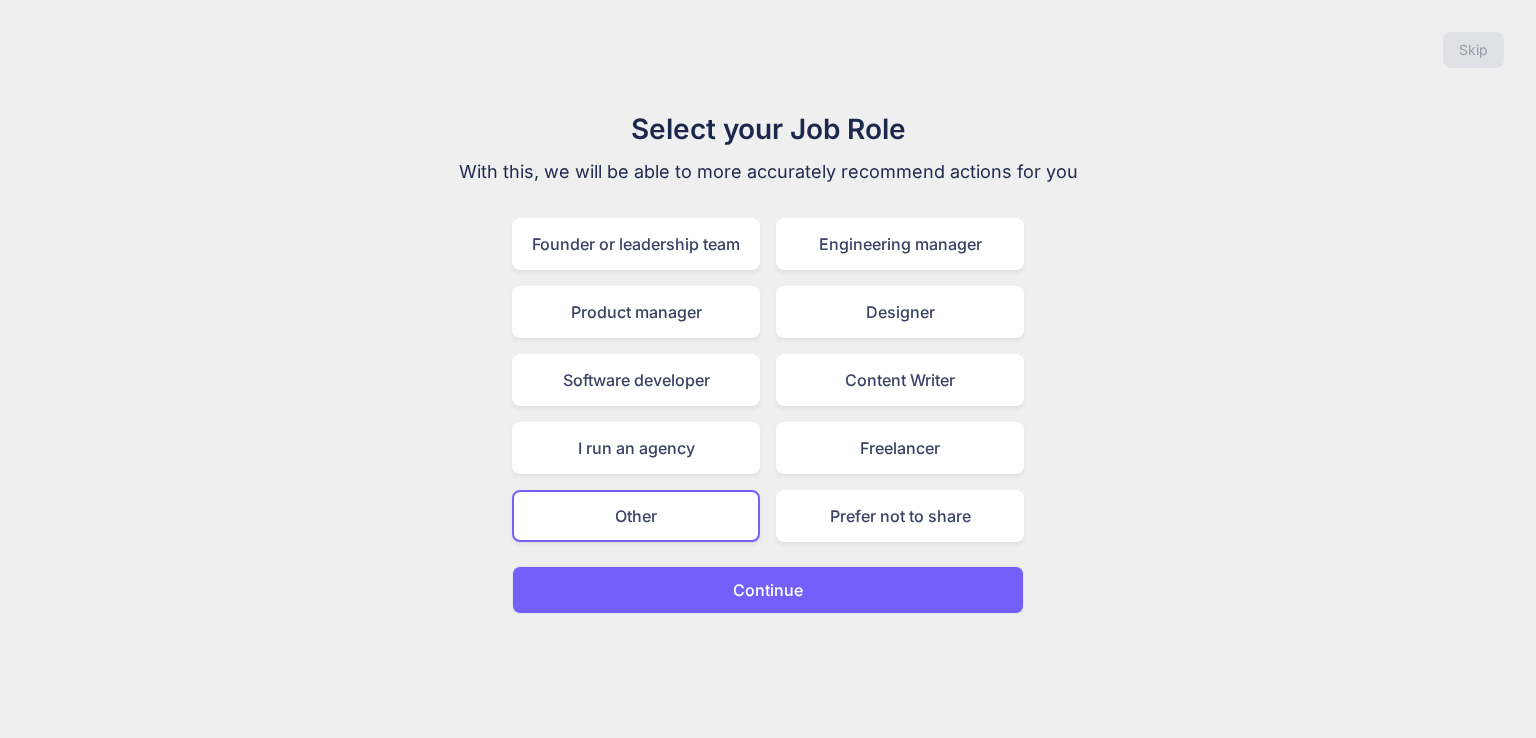 click on "Other" at bounding box center (636, 516) 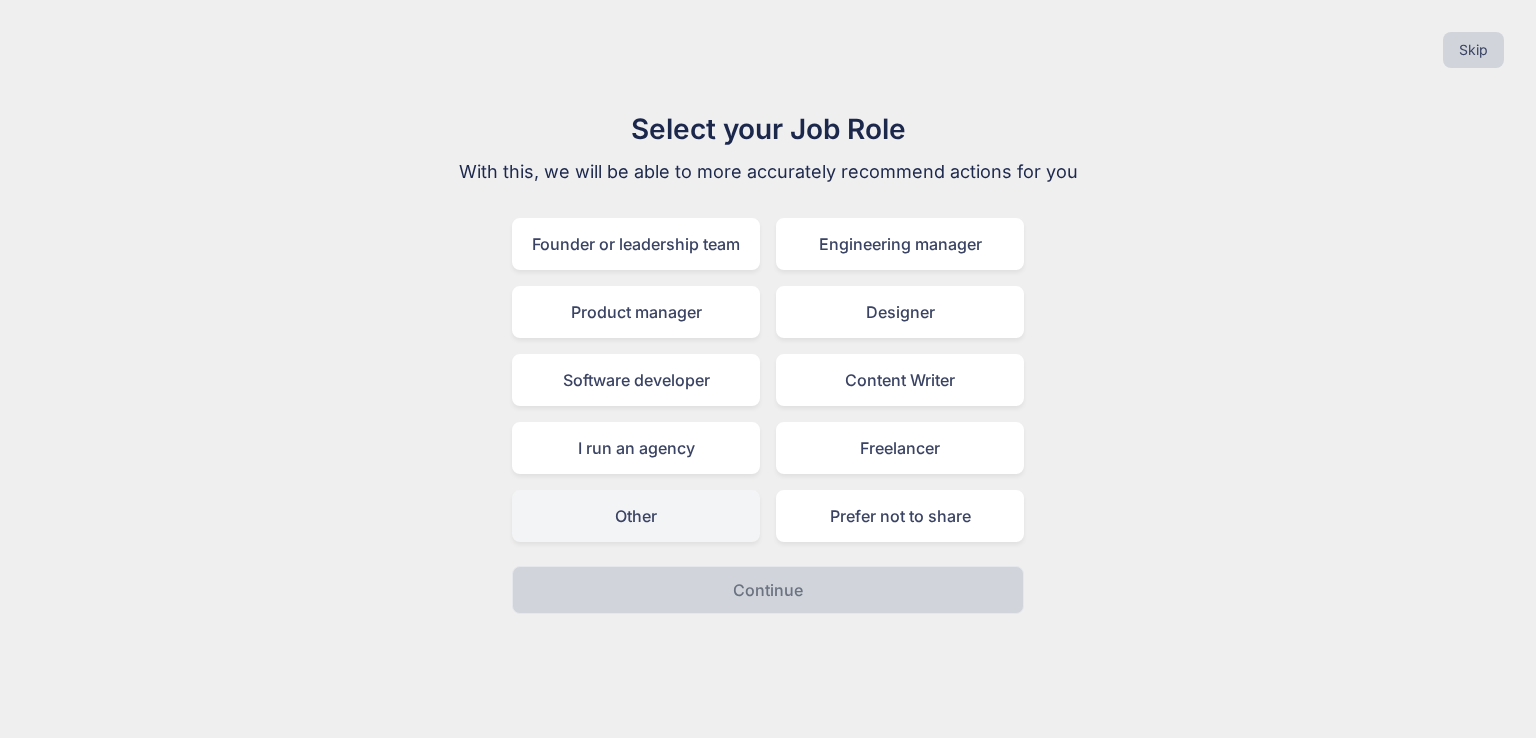 click on "Other" at bounding box center [636, 516] 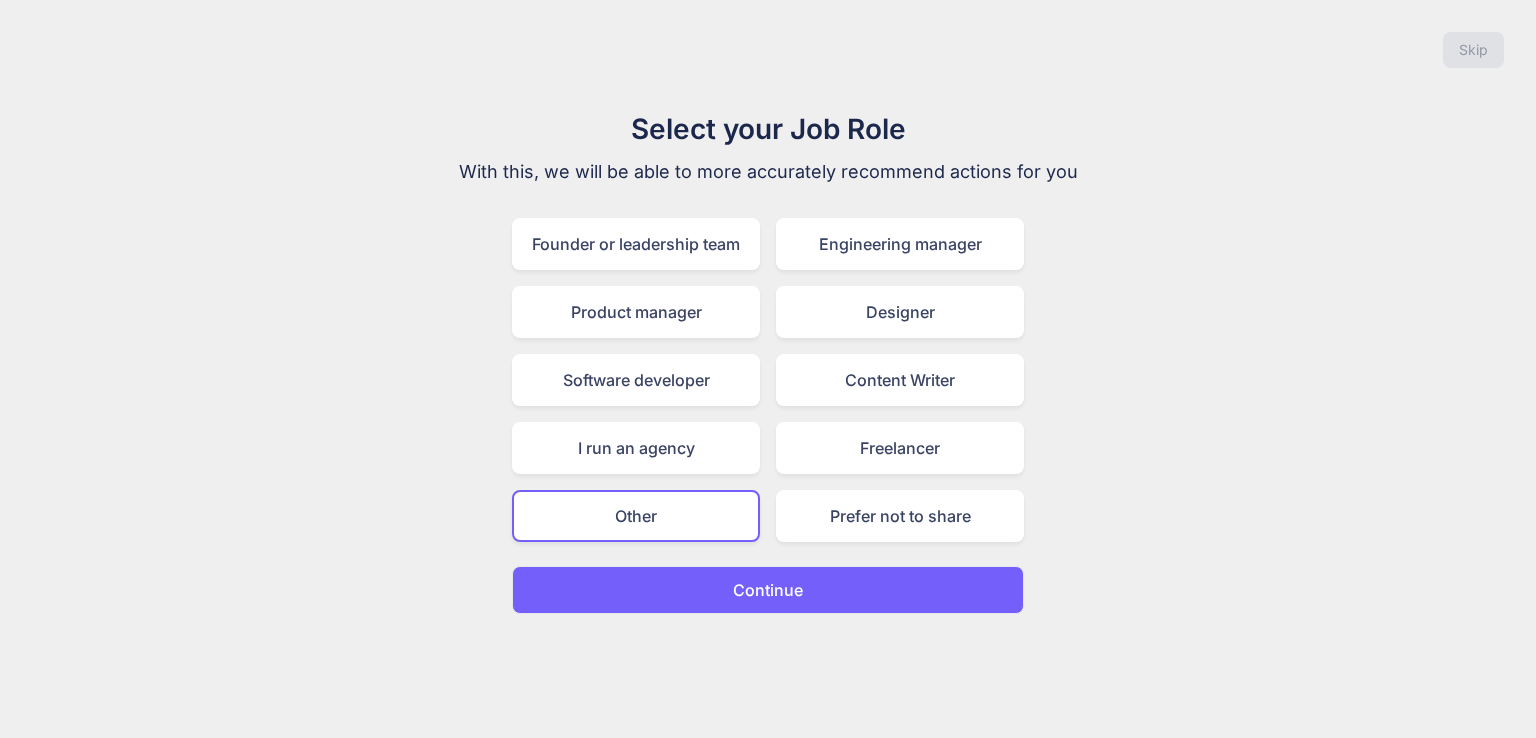 click on "Continue" at bounding box center [768, 590] 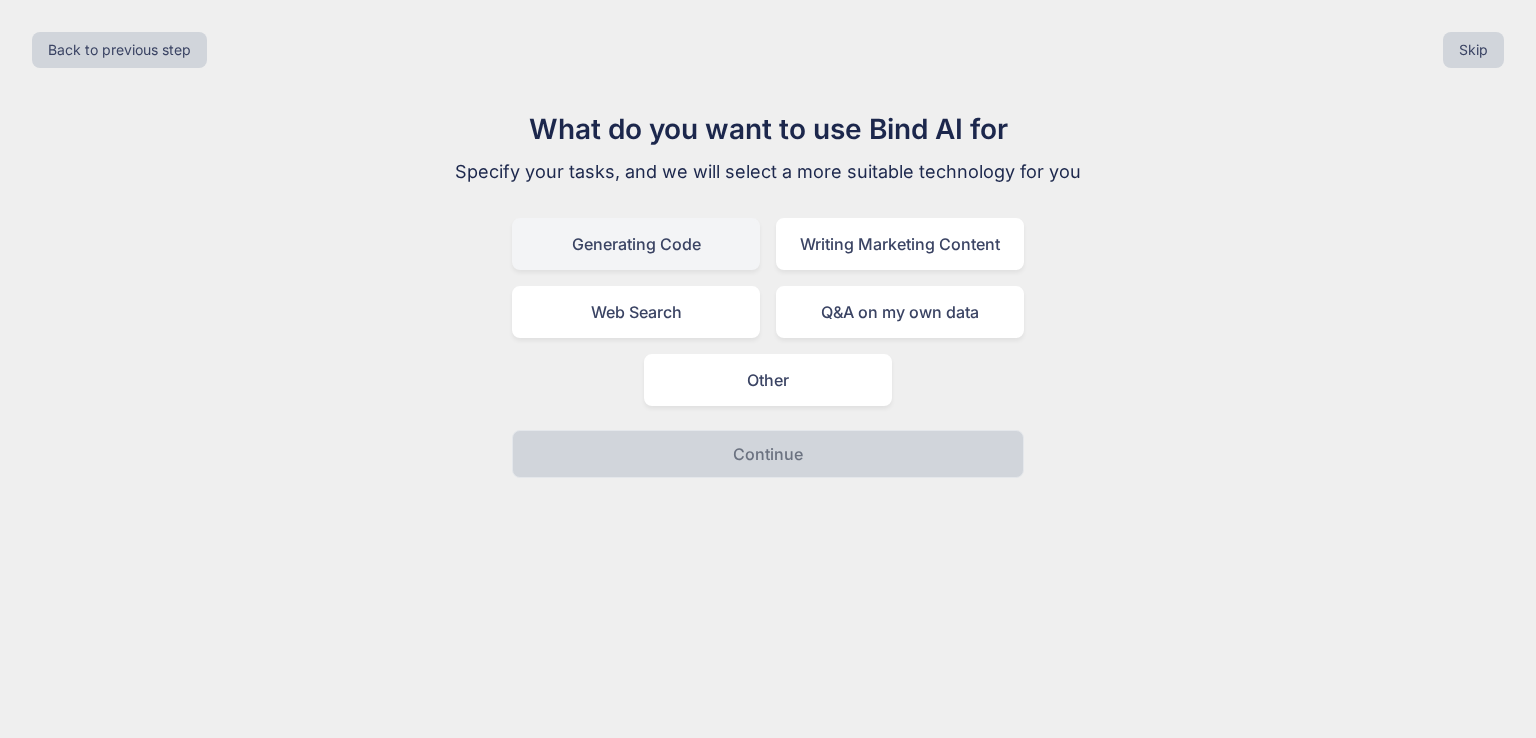 click on "Generating Code" at bounding box center (636, 244) 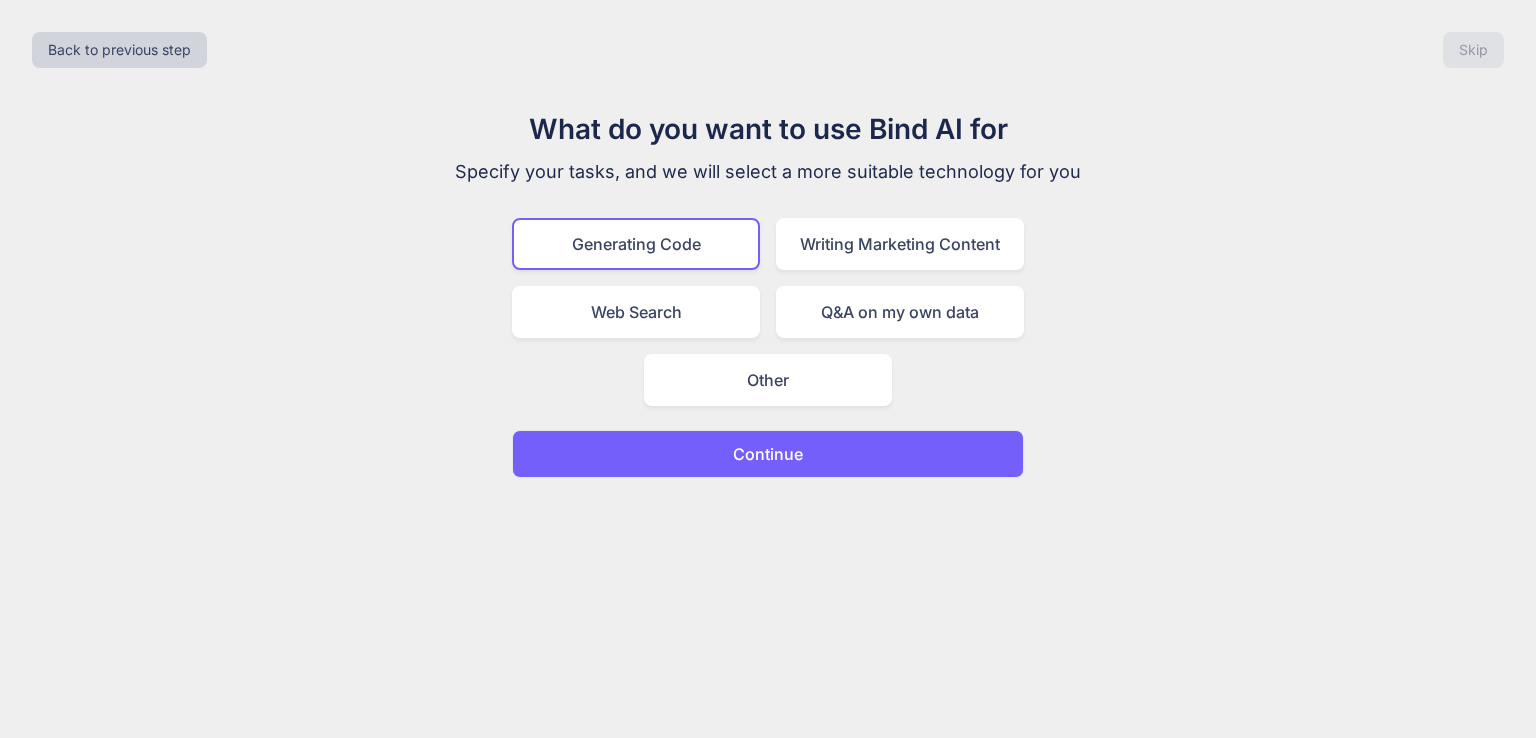click on "Back to previous step Skip What do you want to use Bind AI for Specify your tasks, and we will select a more suitable technology for you Generating Code Writing Marketing Content Web Search Q&A on my own data Other Continue" at bounding box center [768, 369] 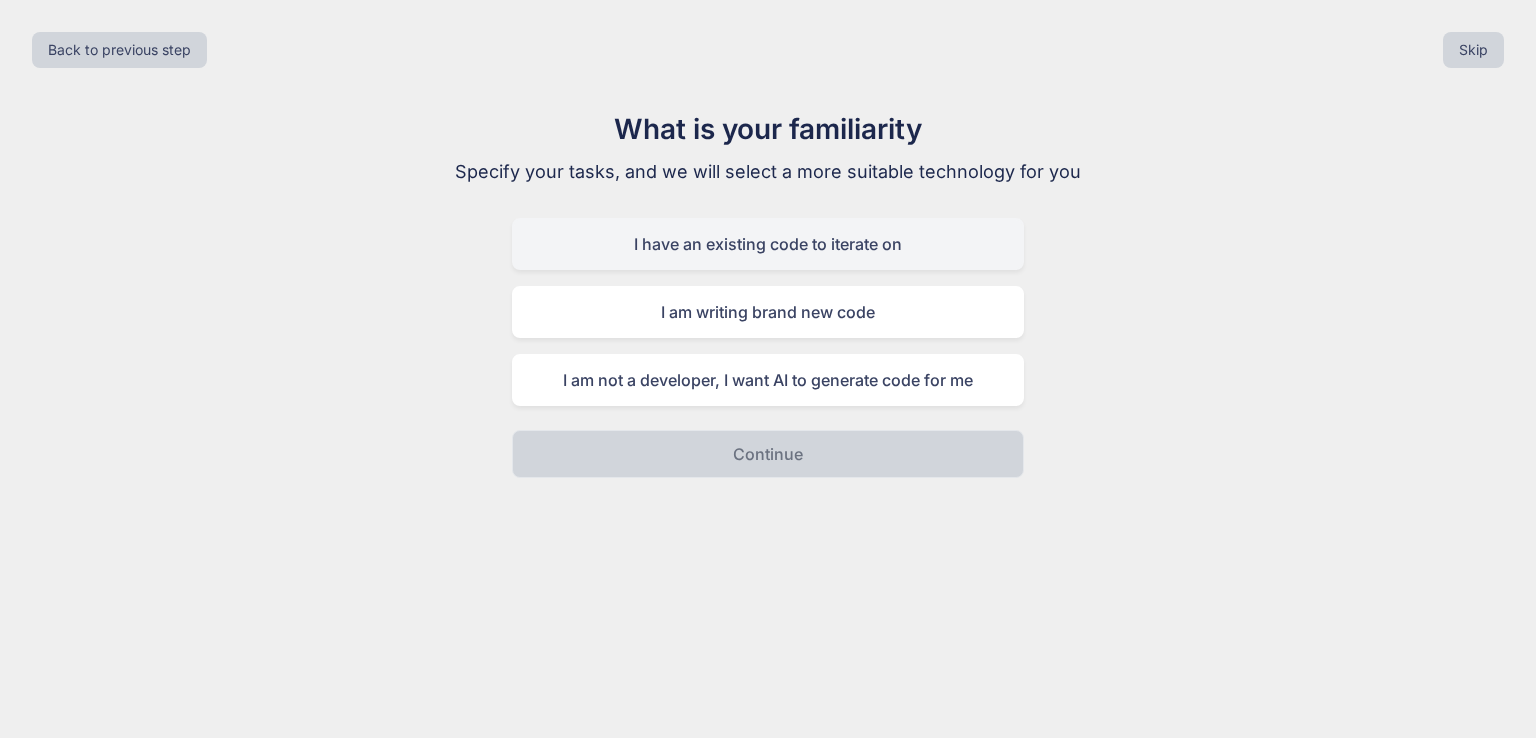 click on "I have an existing code to iterate on" at bounding box center [768, 244] 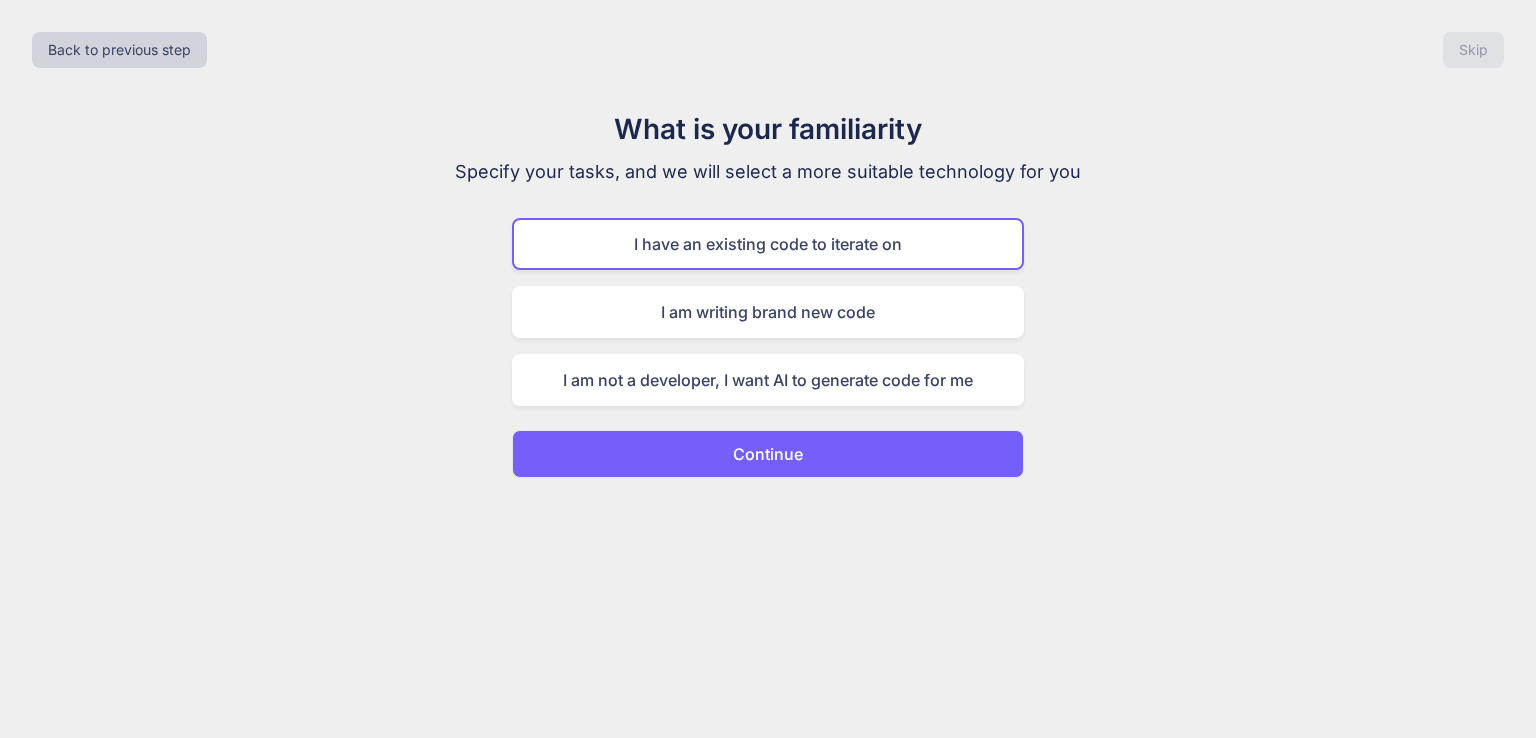click on "Continue" at bounding box center [768, 454] 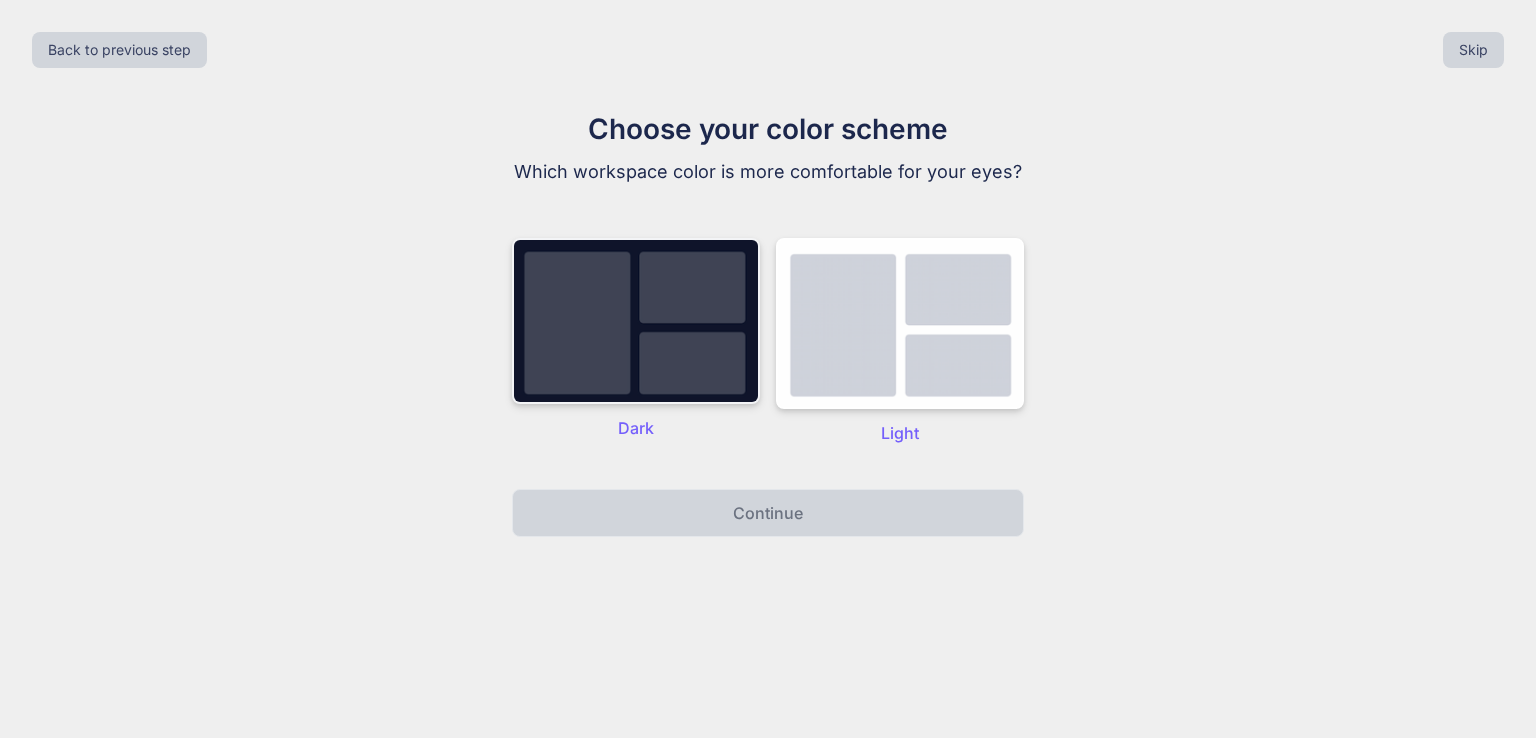 click at bounding box center (636, 321) 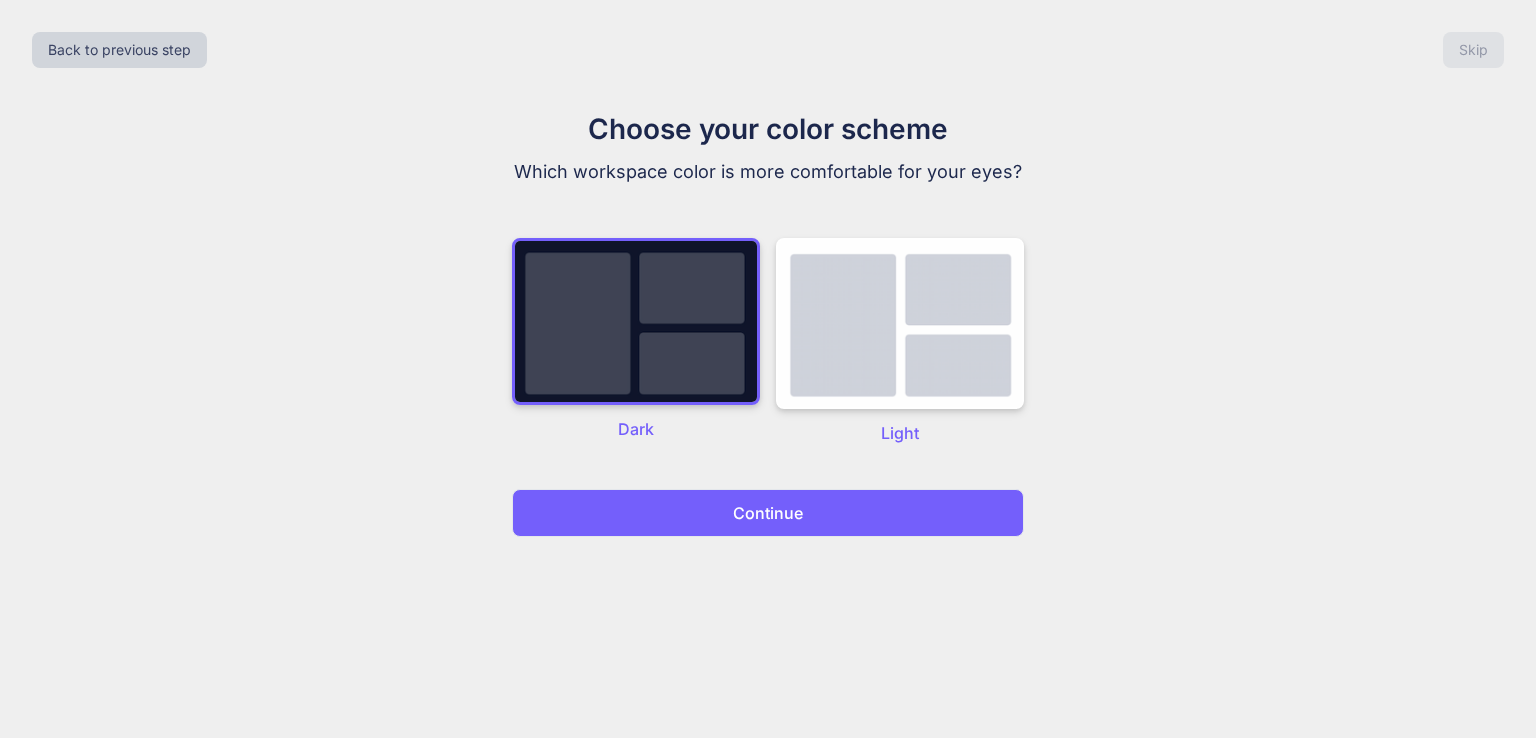 click on "Continue" at bounding box center [768, 513] 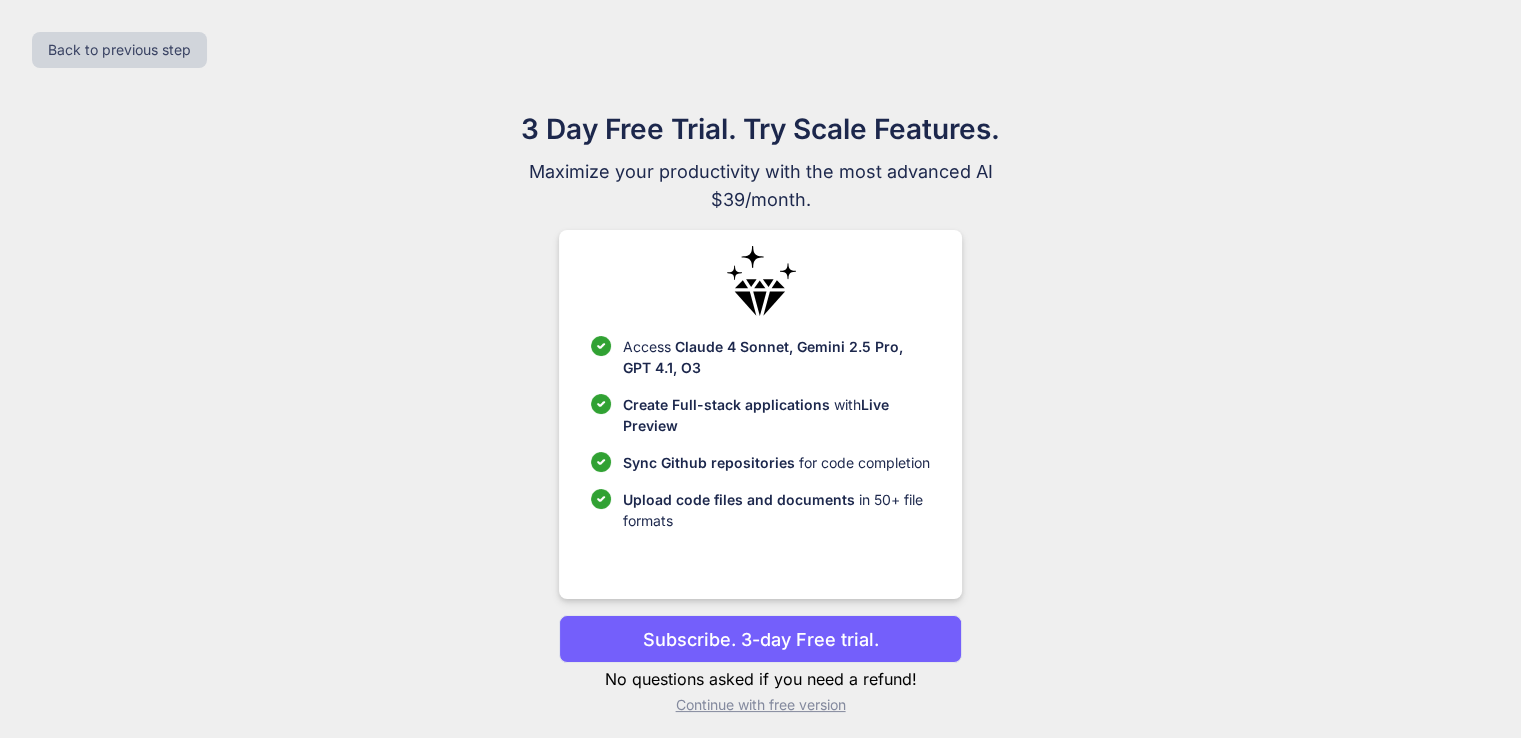 scroll, scrollTop: 9, scrollLeft: 0, axis: vertical 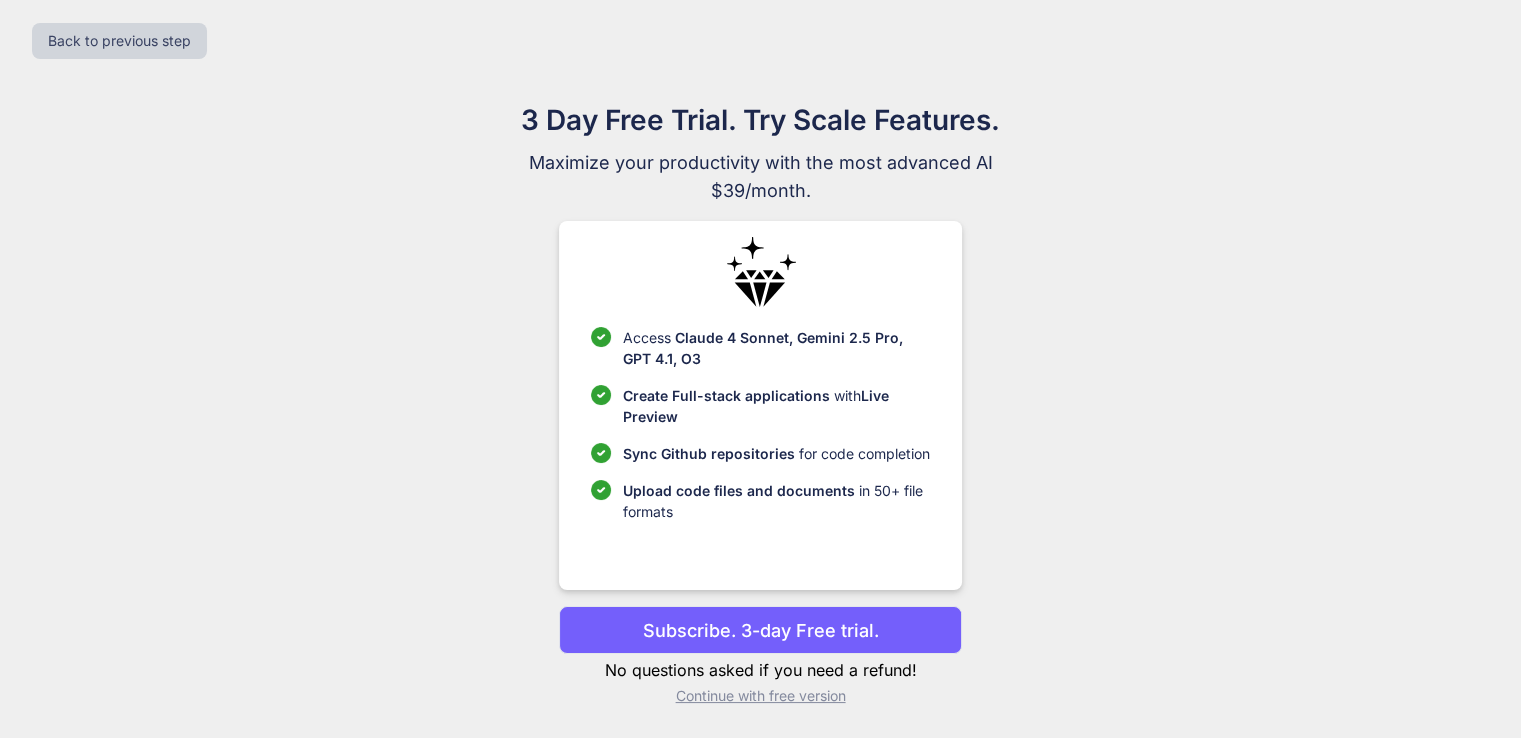 click on "Continue with free version" at bounding box center [760, 696] 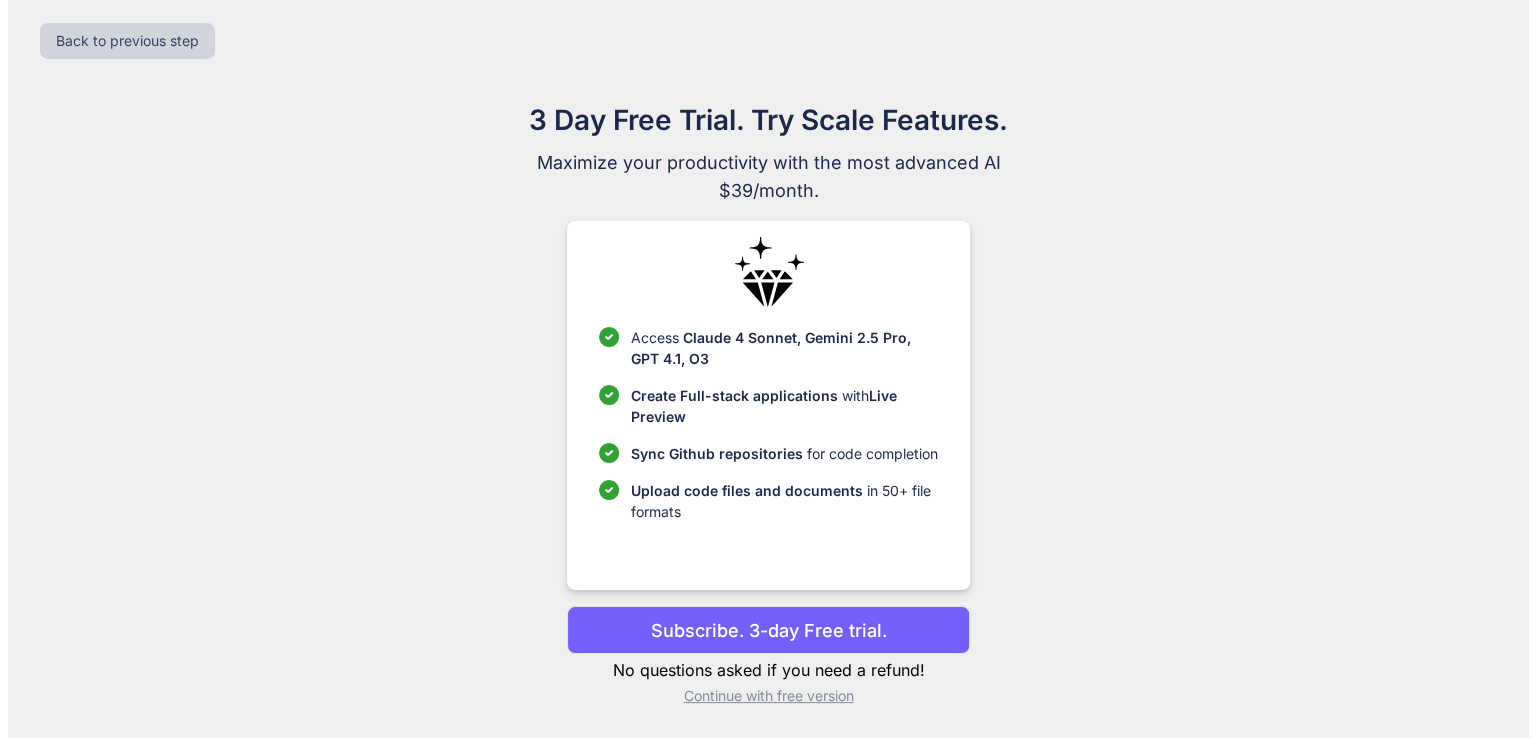 scroll, scrollTop: 0, scrollLeft: 0, axis: both 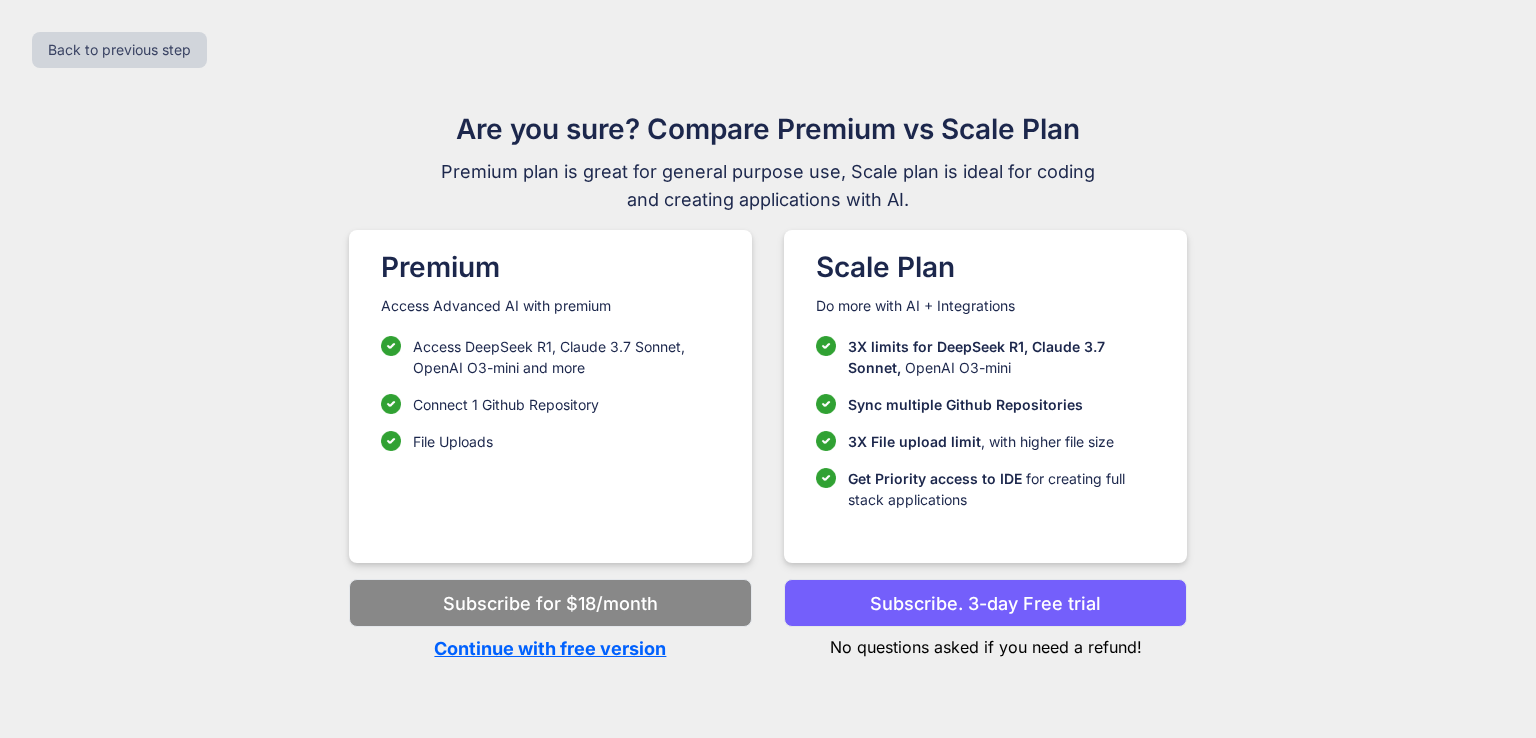 click on "Continue with free version" at bounding box center [550, 648] 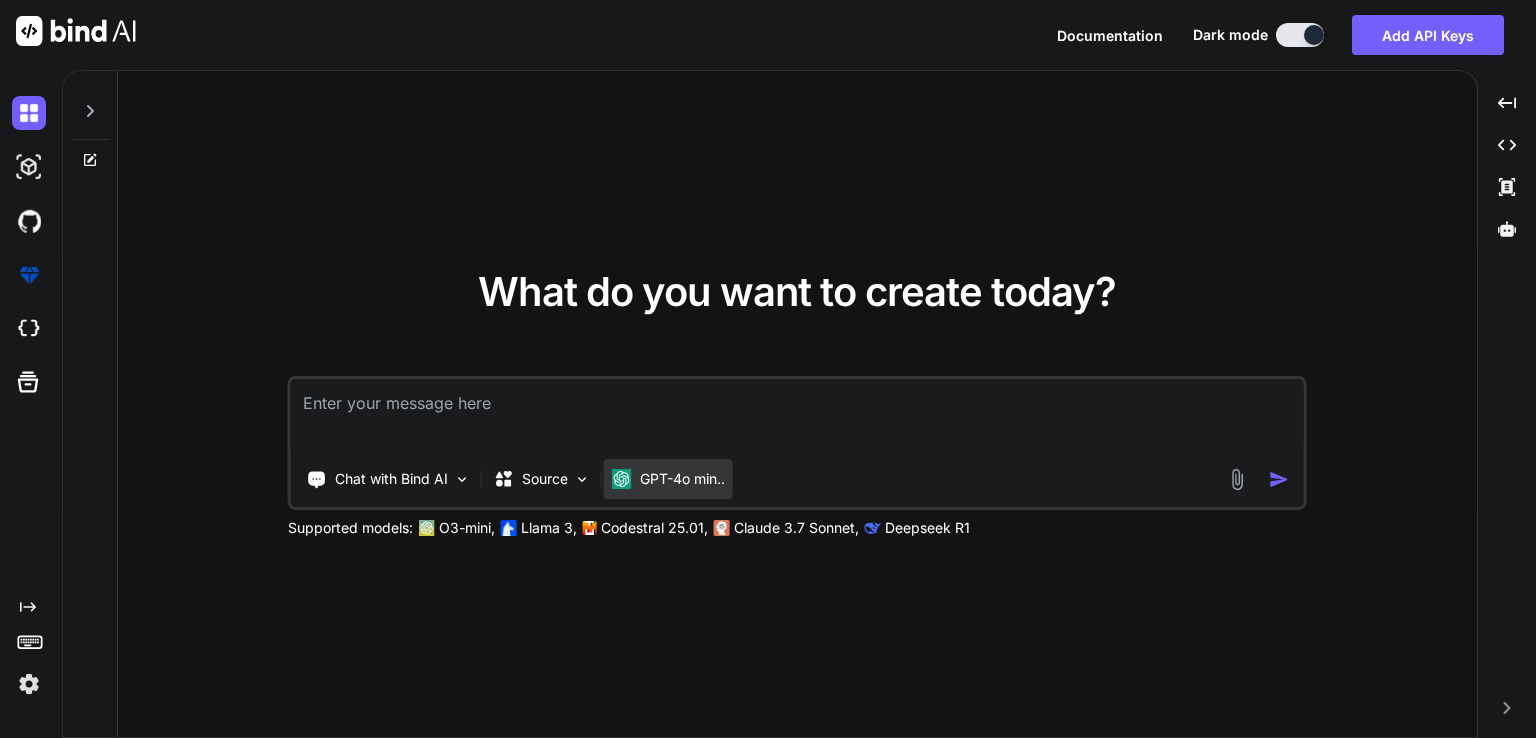 click on "GPT-4o min.." at bounding box center [682, 479] 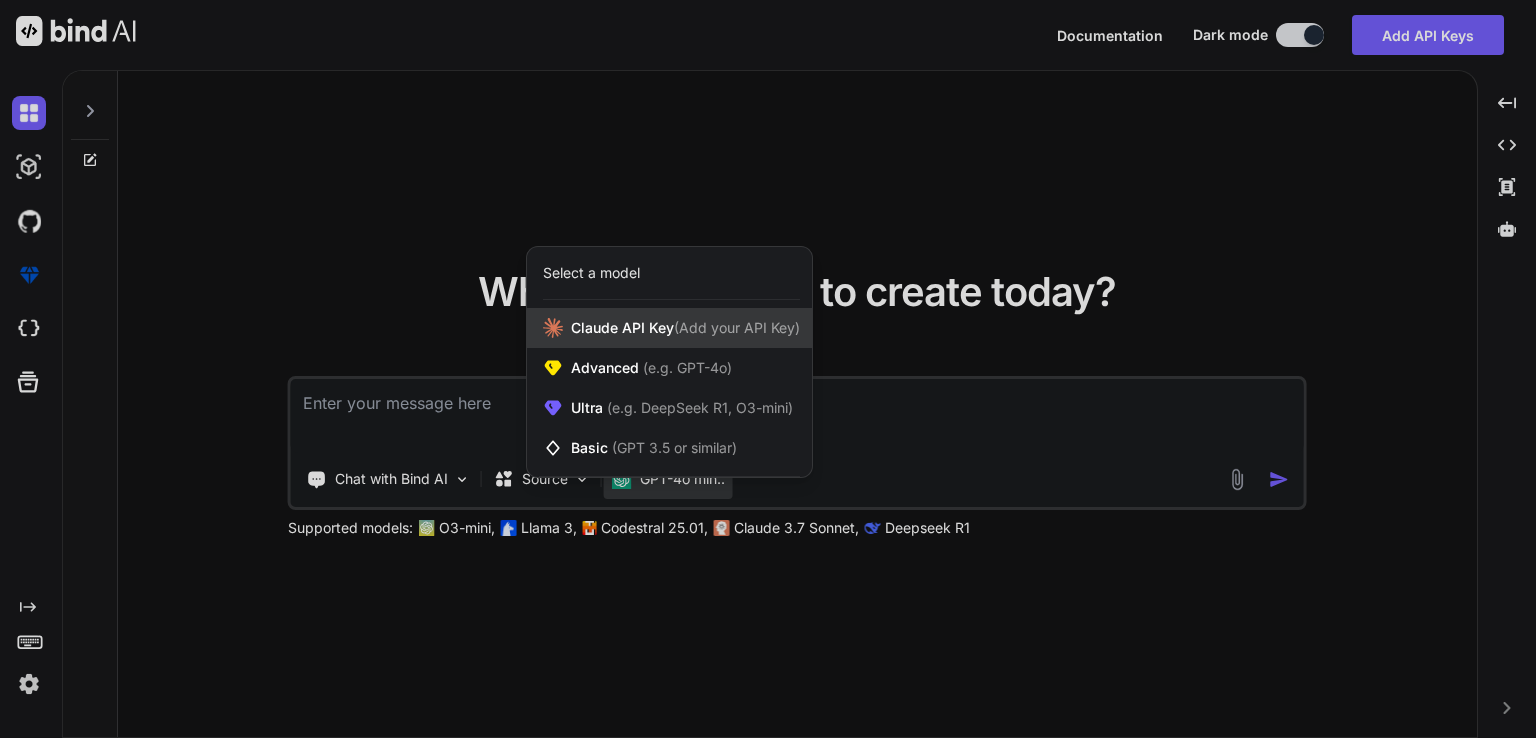 click on "Claude API Key (Add your API Key)" at bounding box center [685, 328] 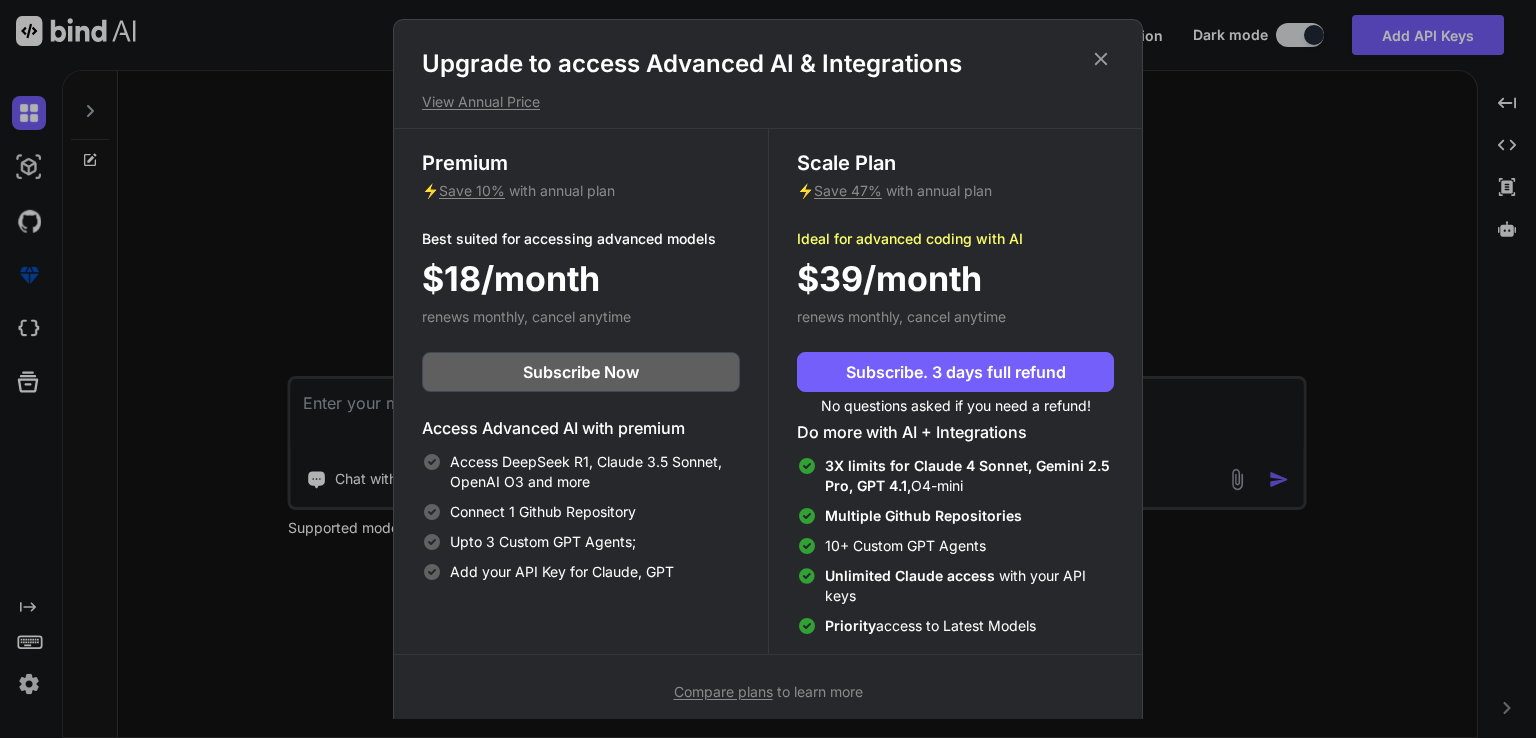 click 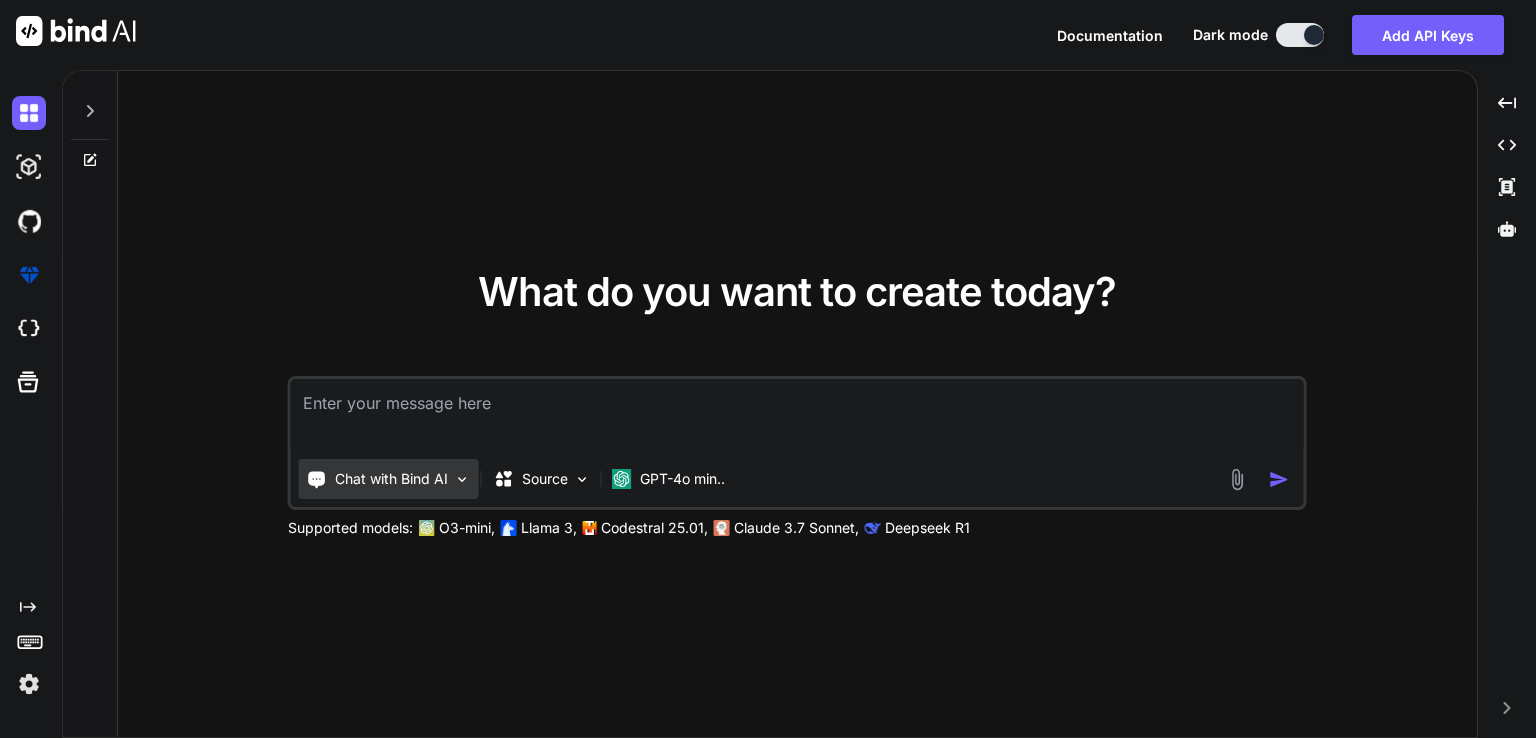click on "Chat with Bind AI" at bounding box center (391, 479) 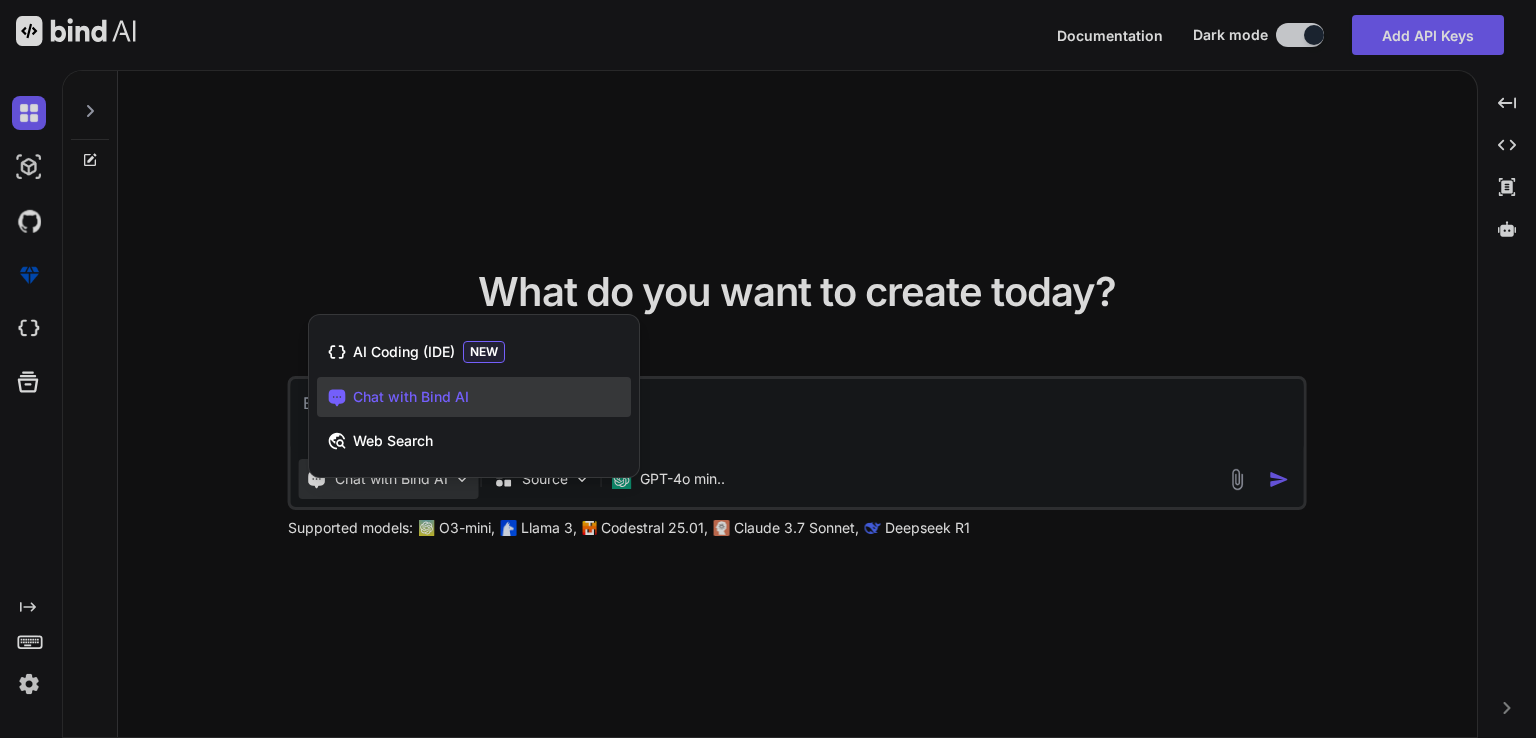 click on "Chat with Bind AI" at bounding box center [474, 397] 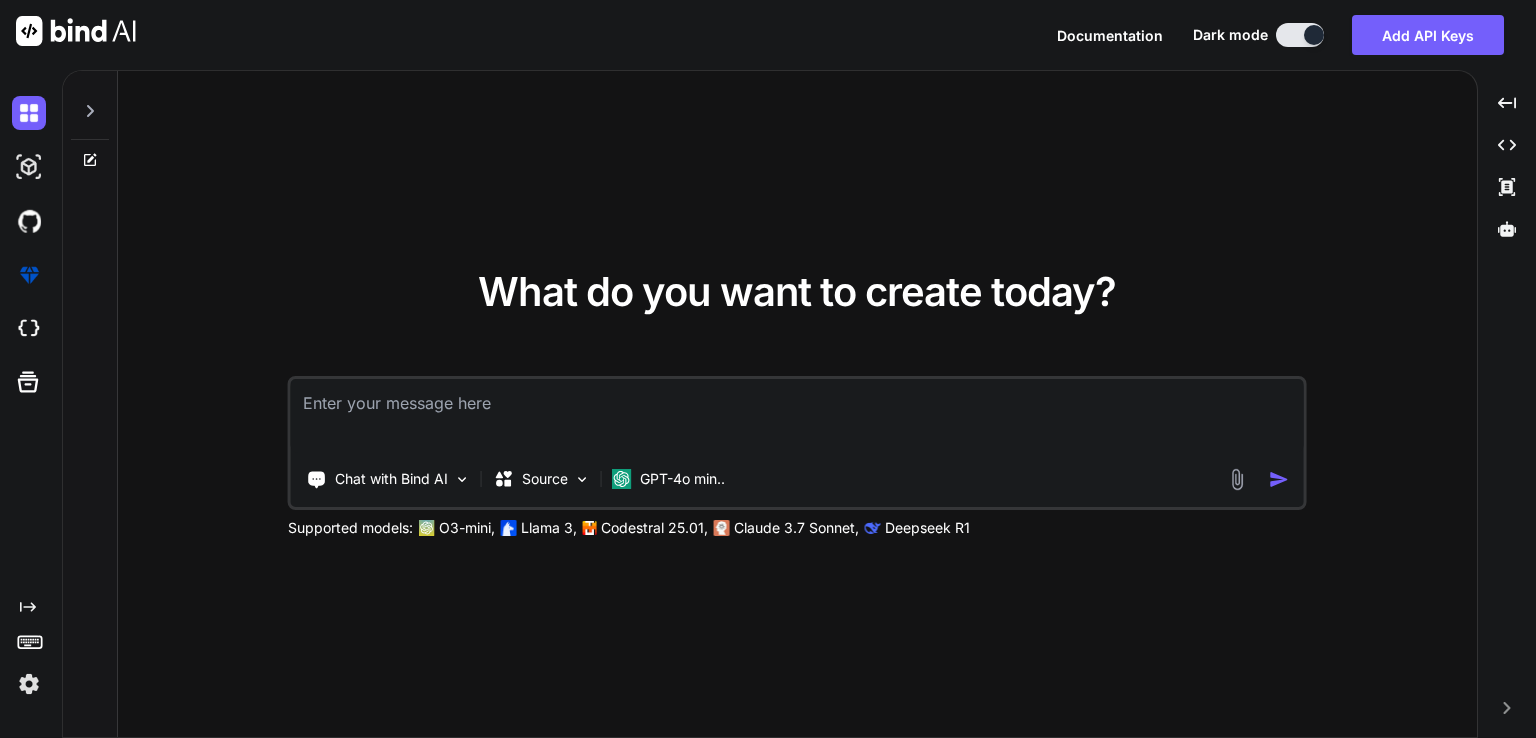 click at bounding box center [797, 416] 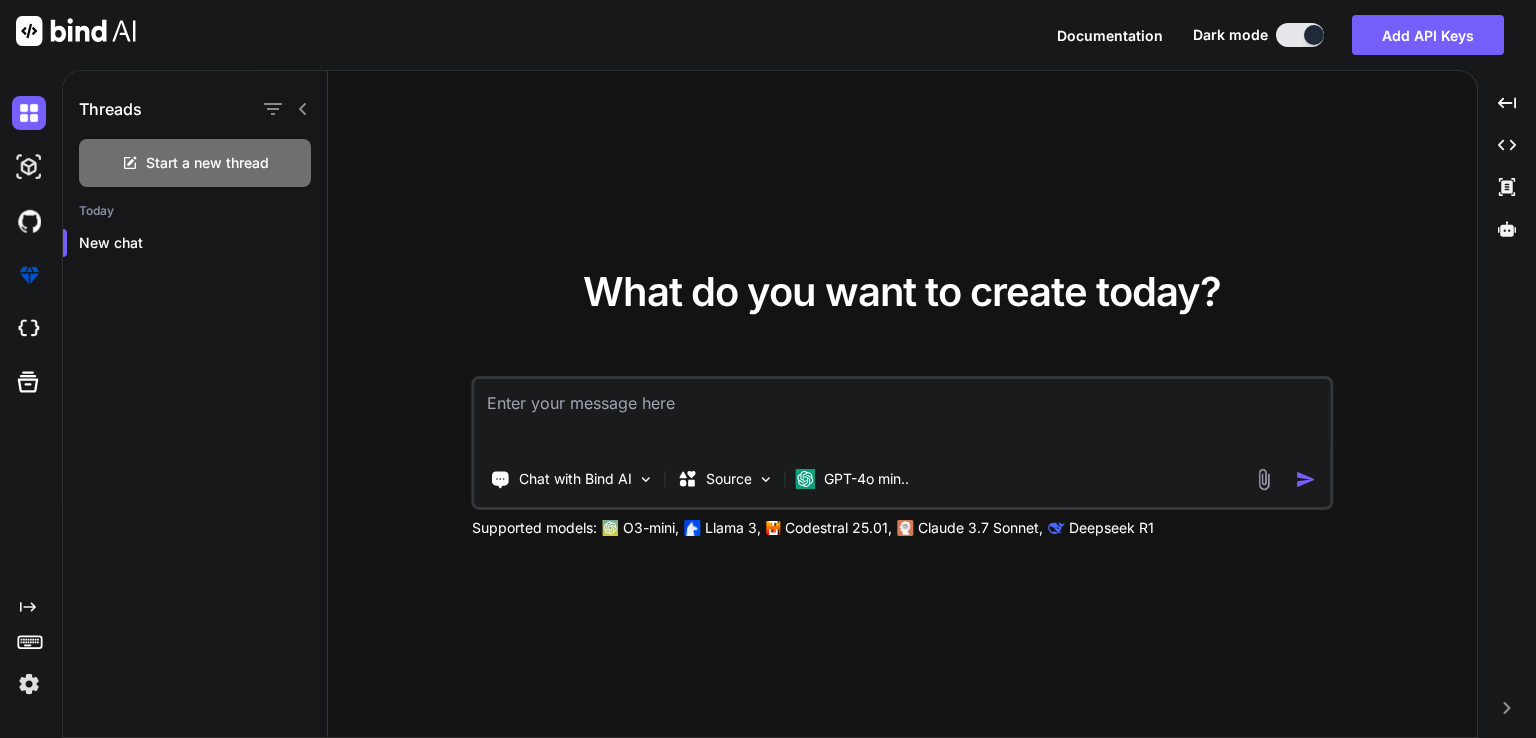 click 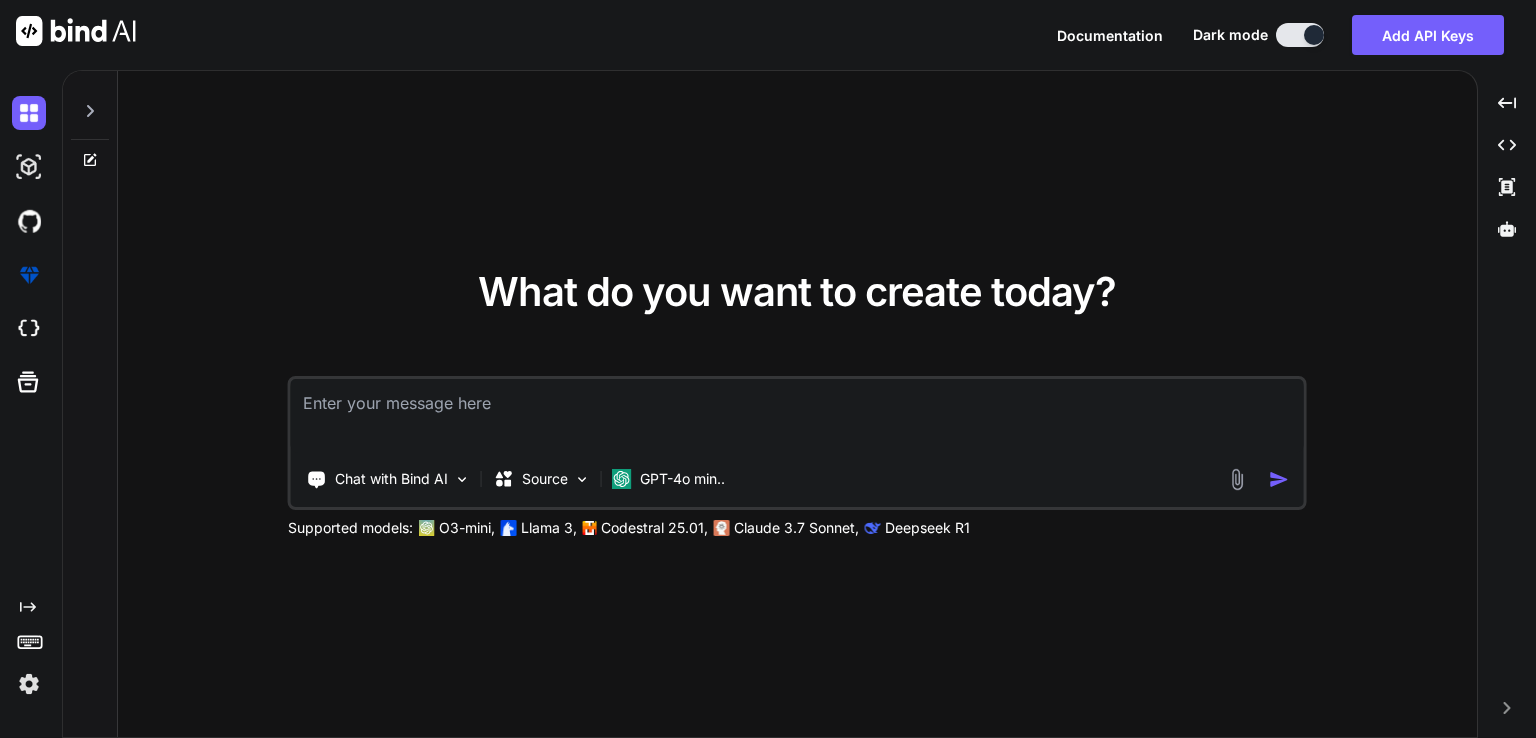 click at bounding box center (1300, 35) 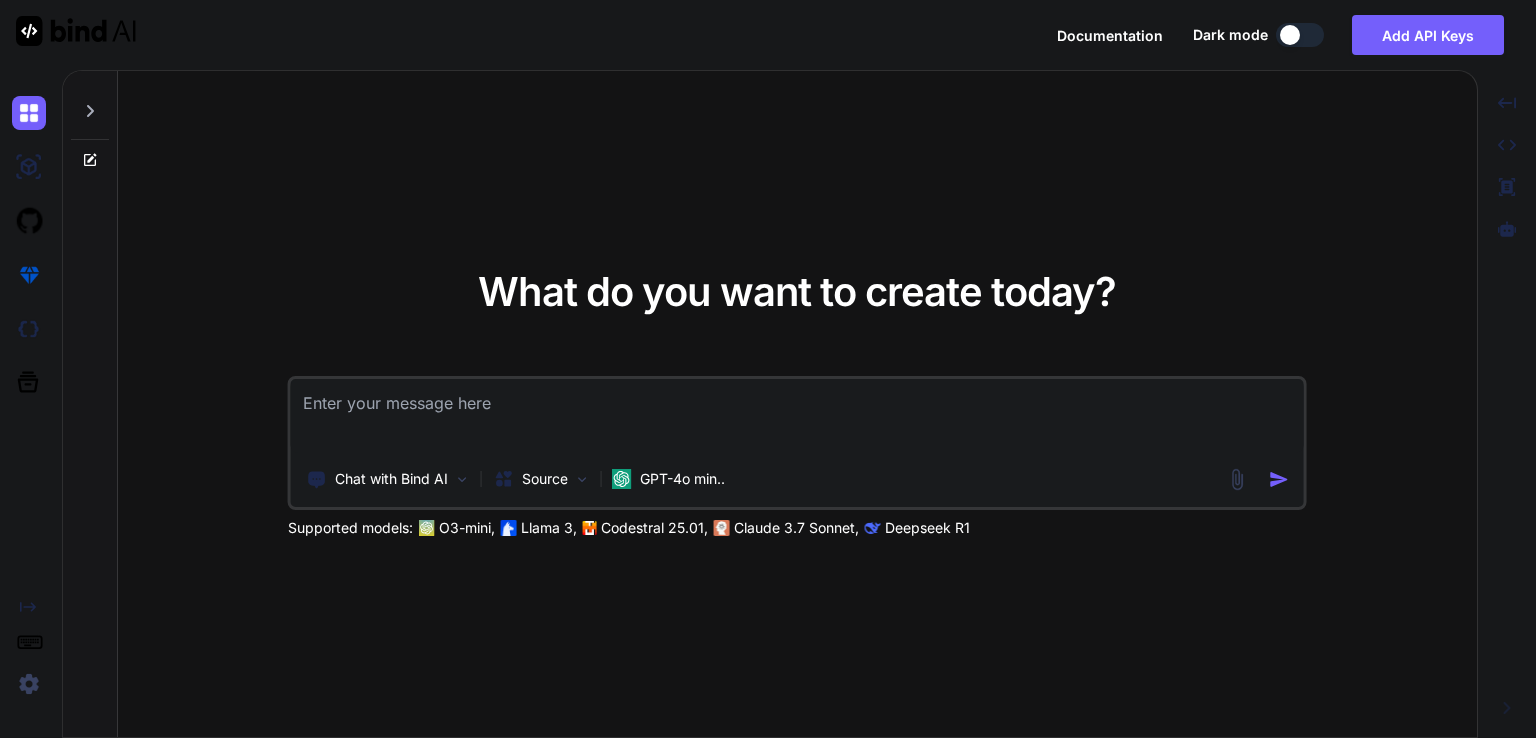 click at bounding box center (1300, 35) 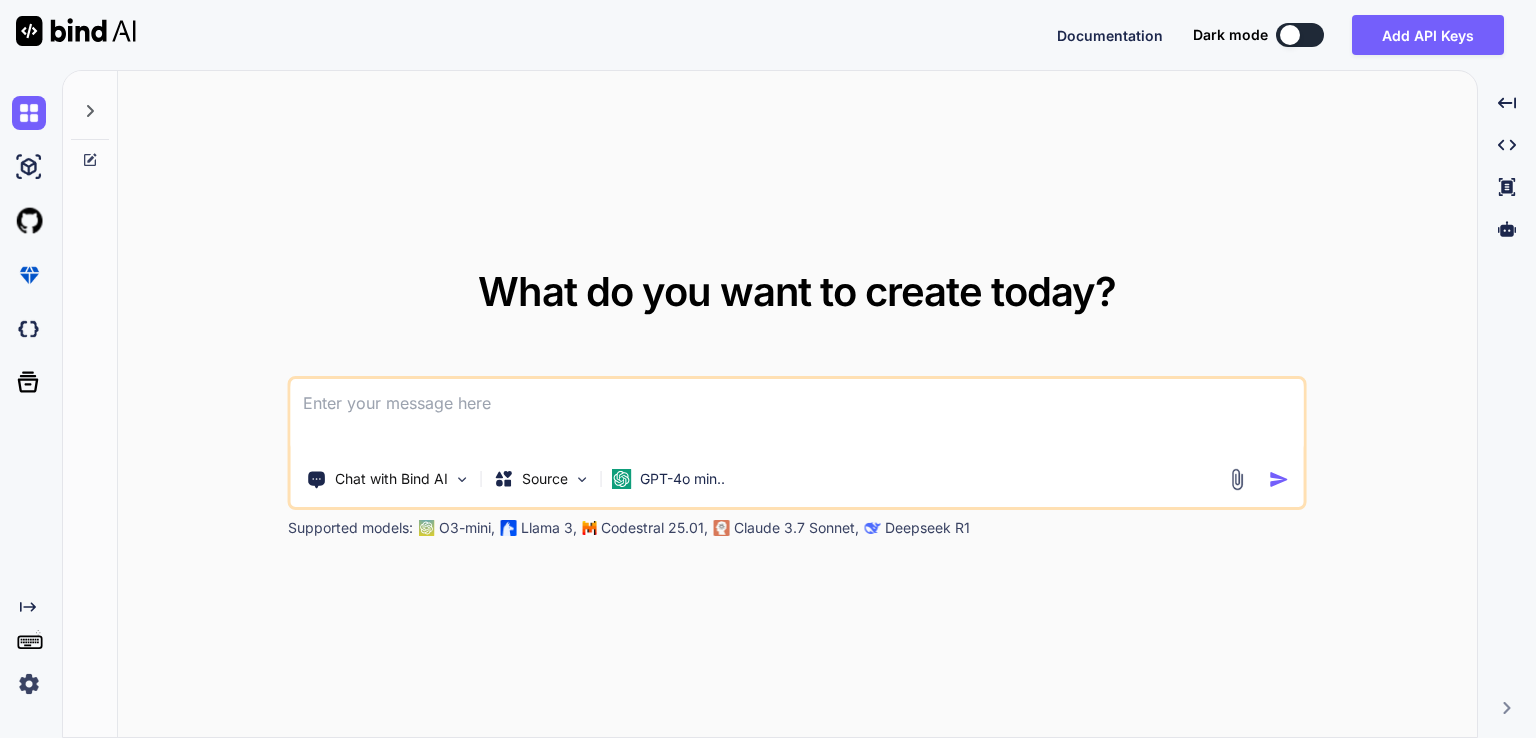 click at bounding box center [1300, 35] 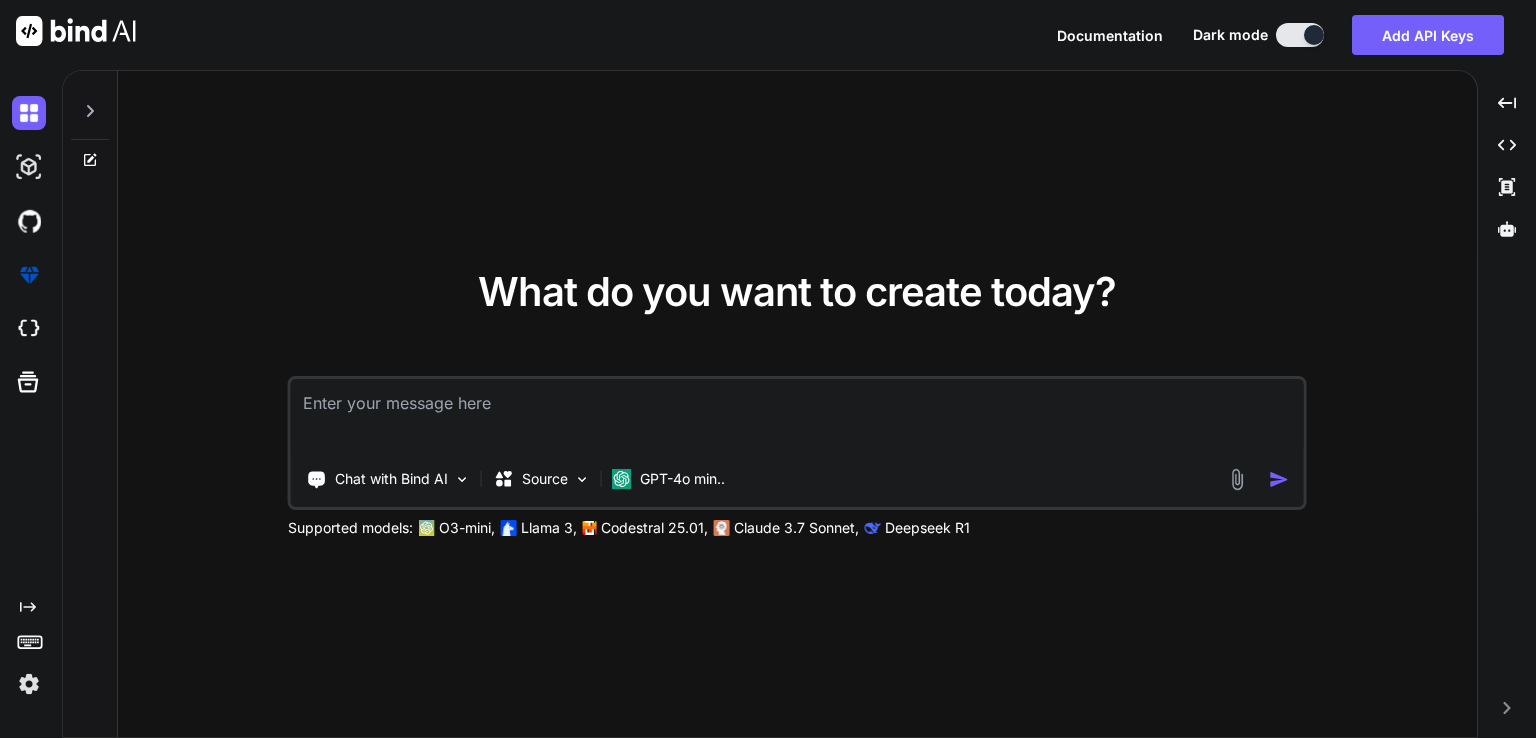 click at bounding box center [797, 416] 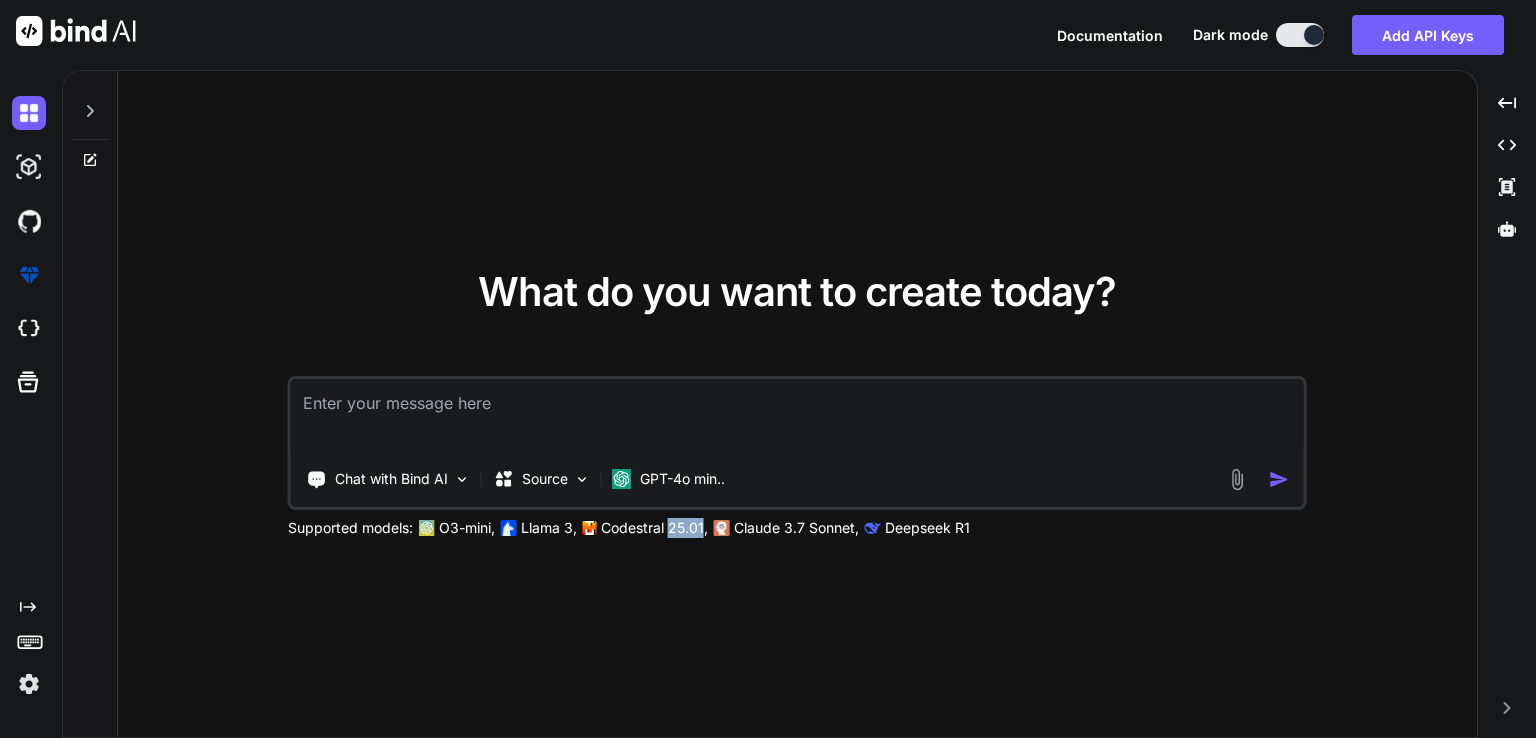 click on "Chat with Bind AI Source   GPT-4o min.. Supported models: O3-mini,   Llama 3, Codestral 25.01, Claude 3.7 Sonnet, Deepseek R1" at bounding box center [797, 457] 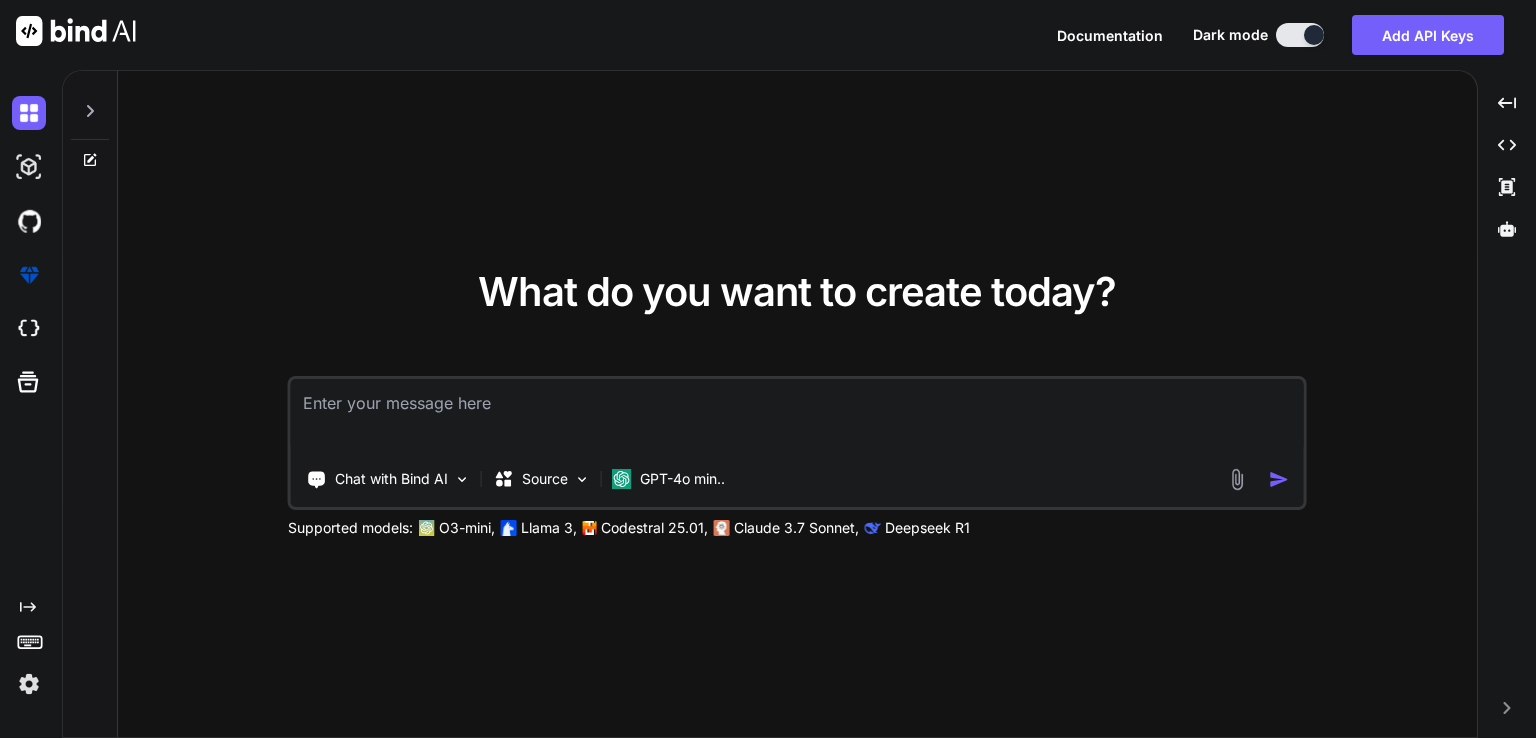 click at bounding box center (797, 416) 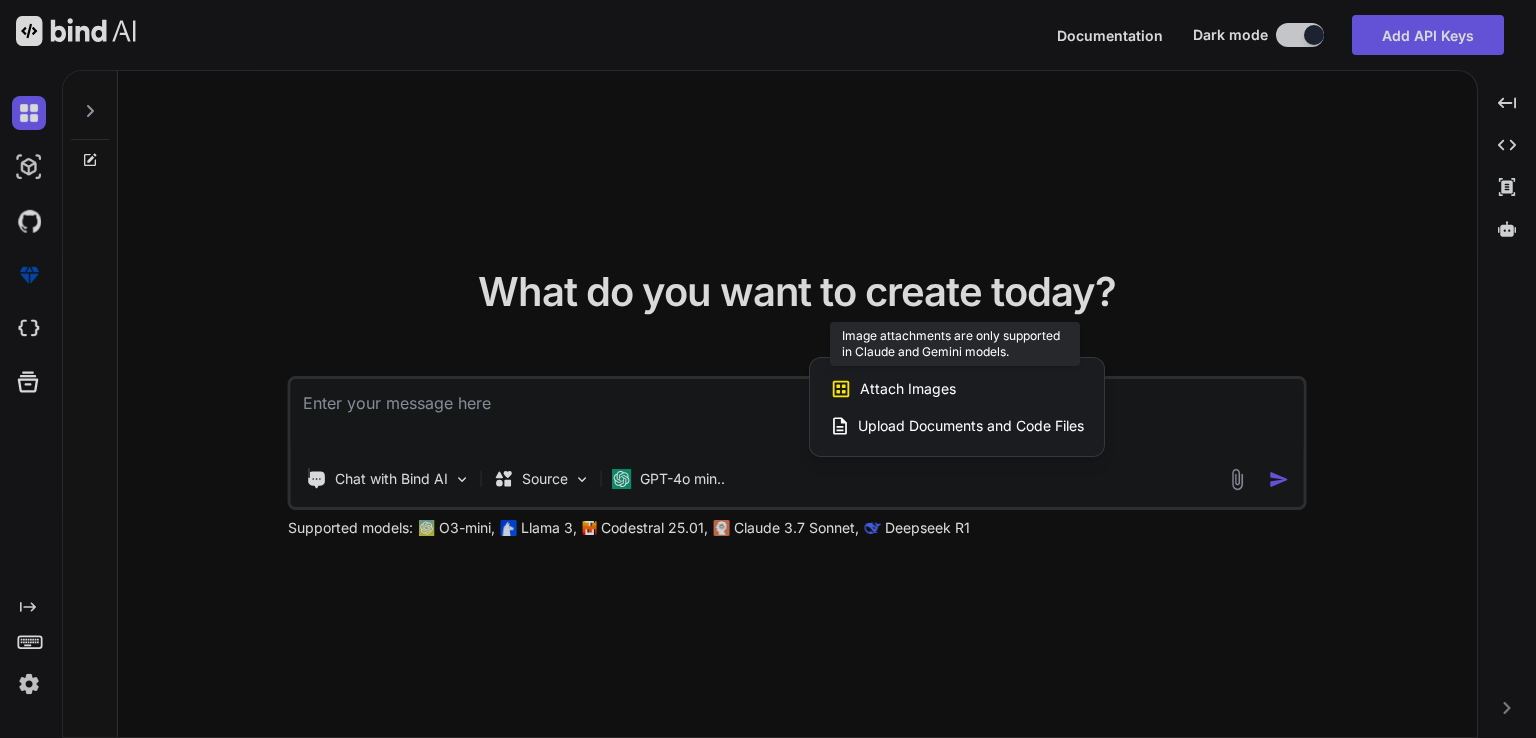 click on "Attach Images Image attachments are only supported in Claude and Gemini models." at bounding box center (957, 389) 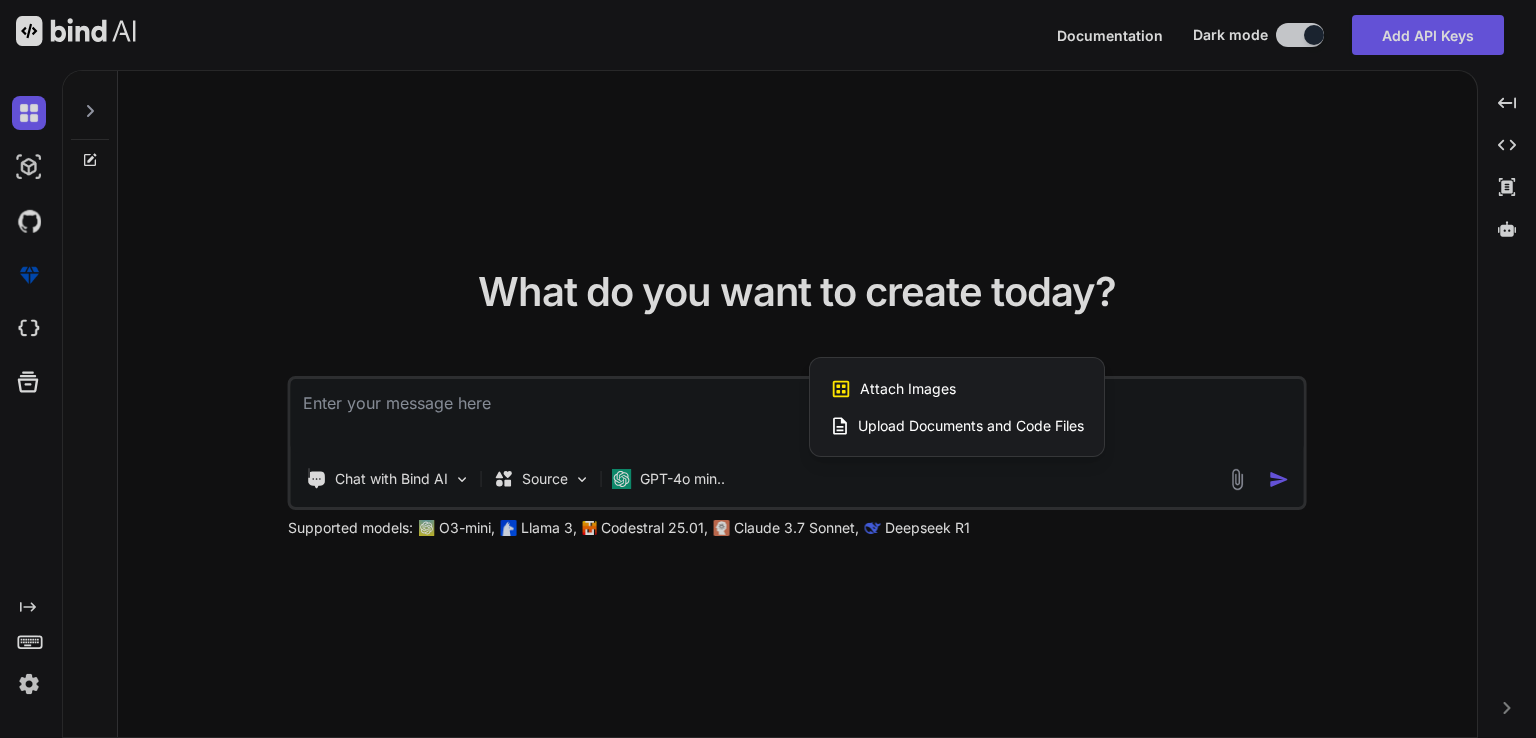 click at bounding box center [768, 369] 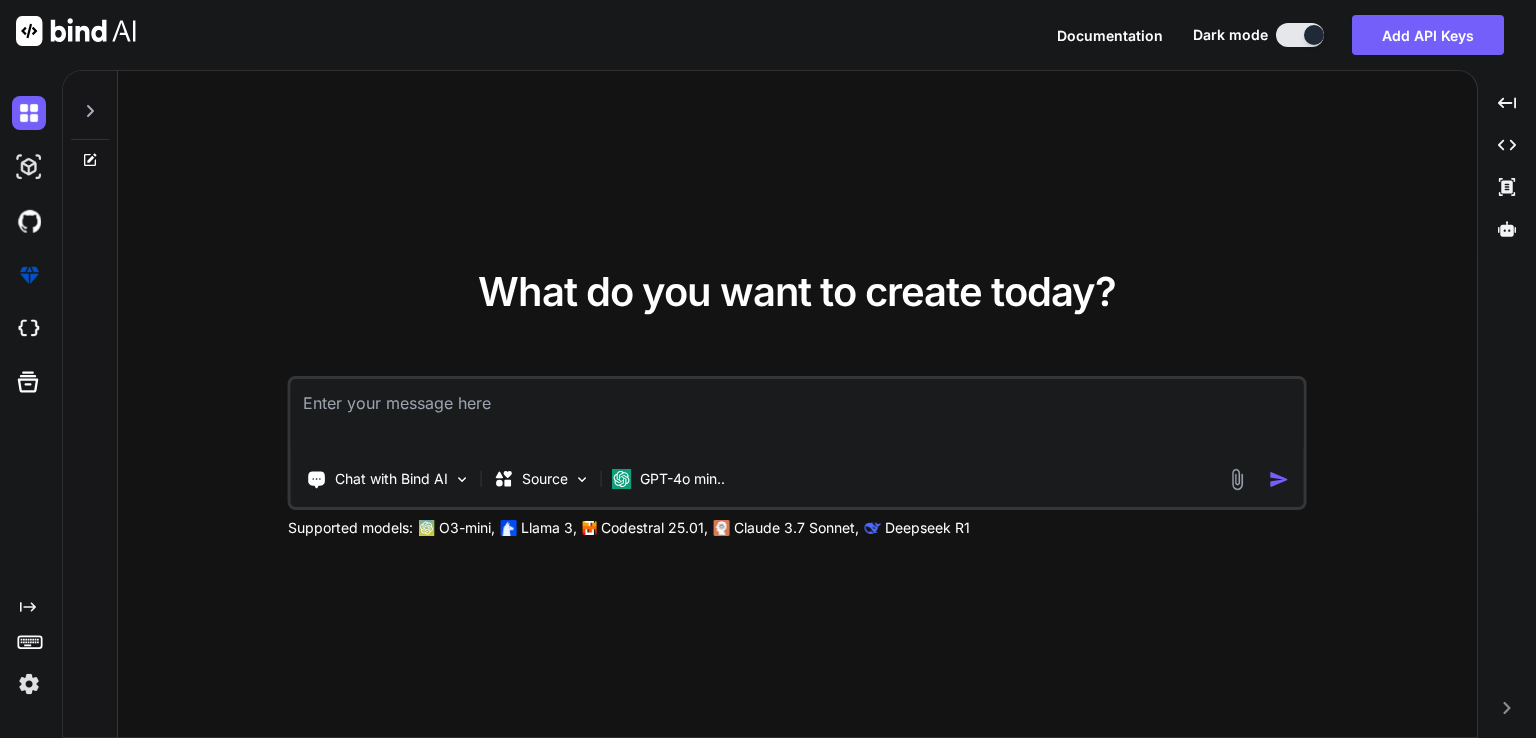 click on "GPT-4o min.." at bounding box center (682, 479) 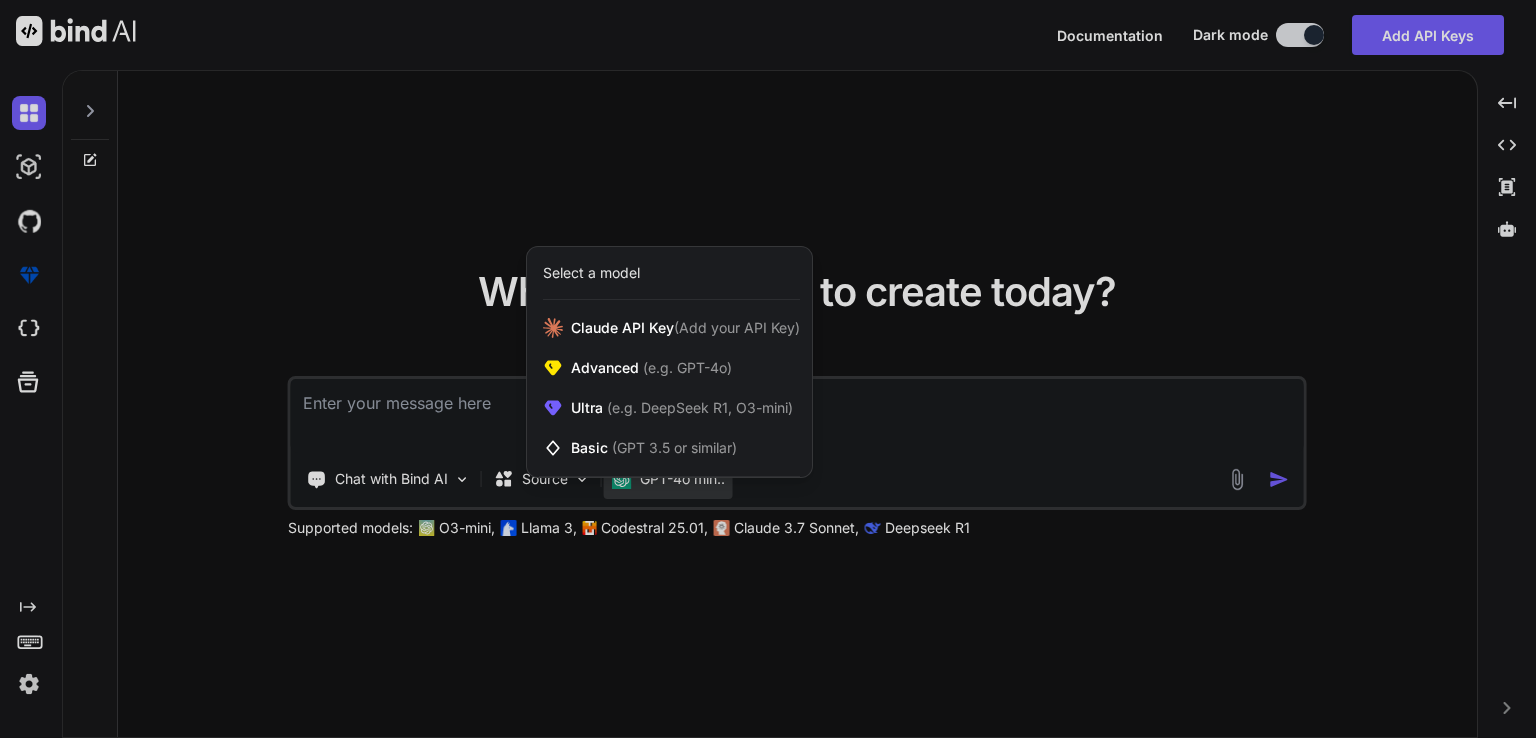 click at bounding box center [768, 369] 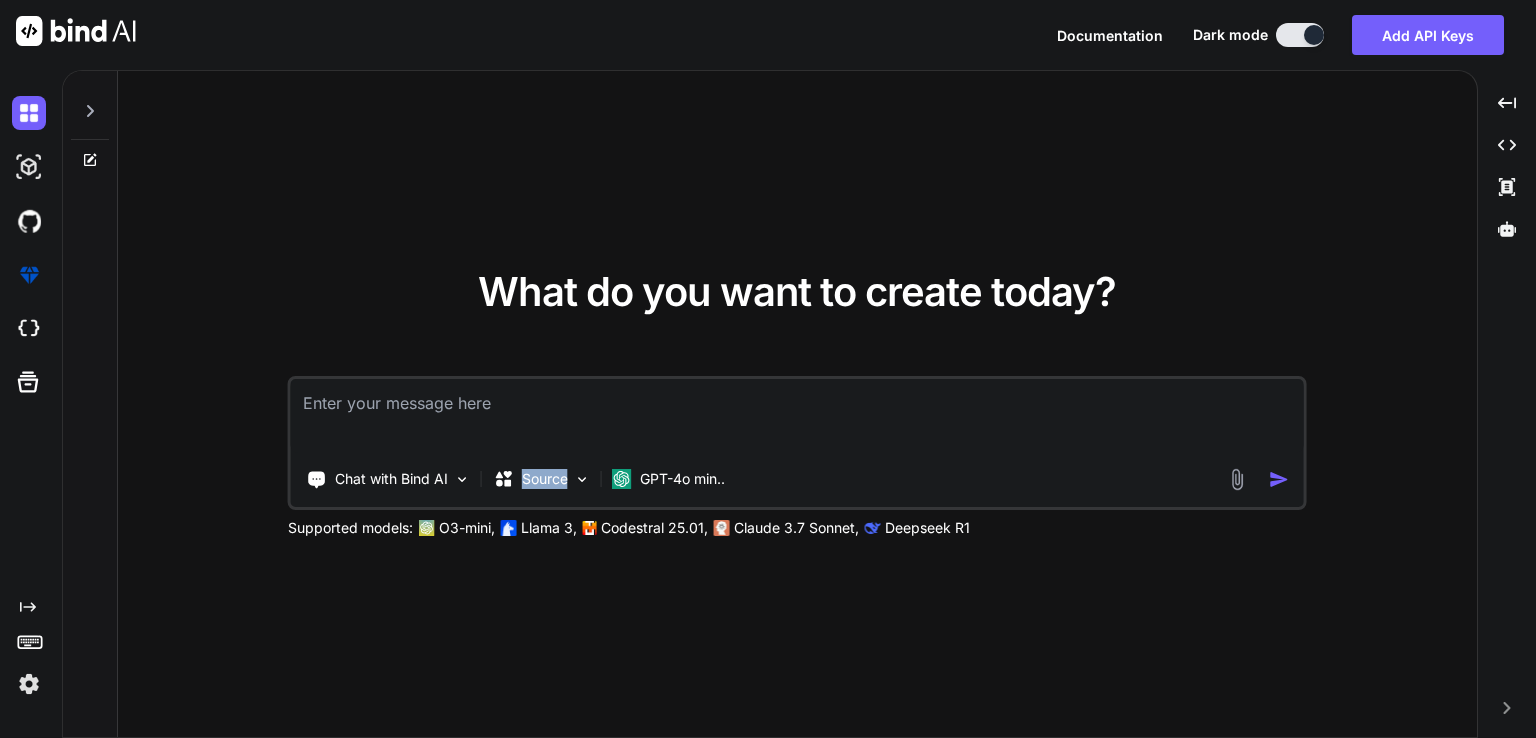 click on "Source" at bounding box center [542, 479] 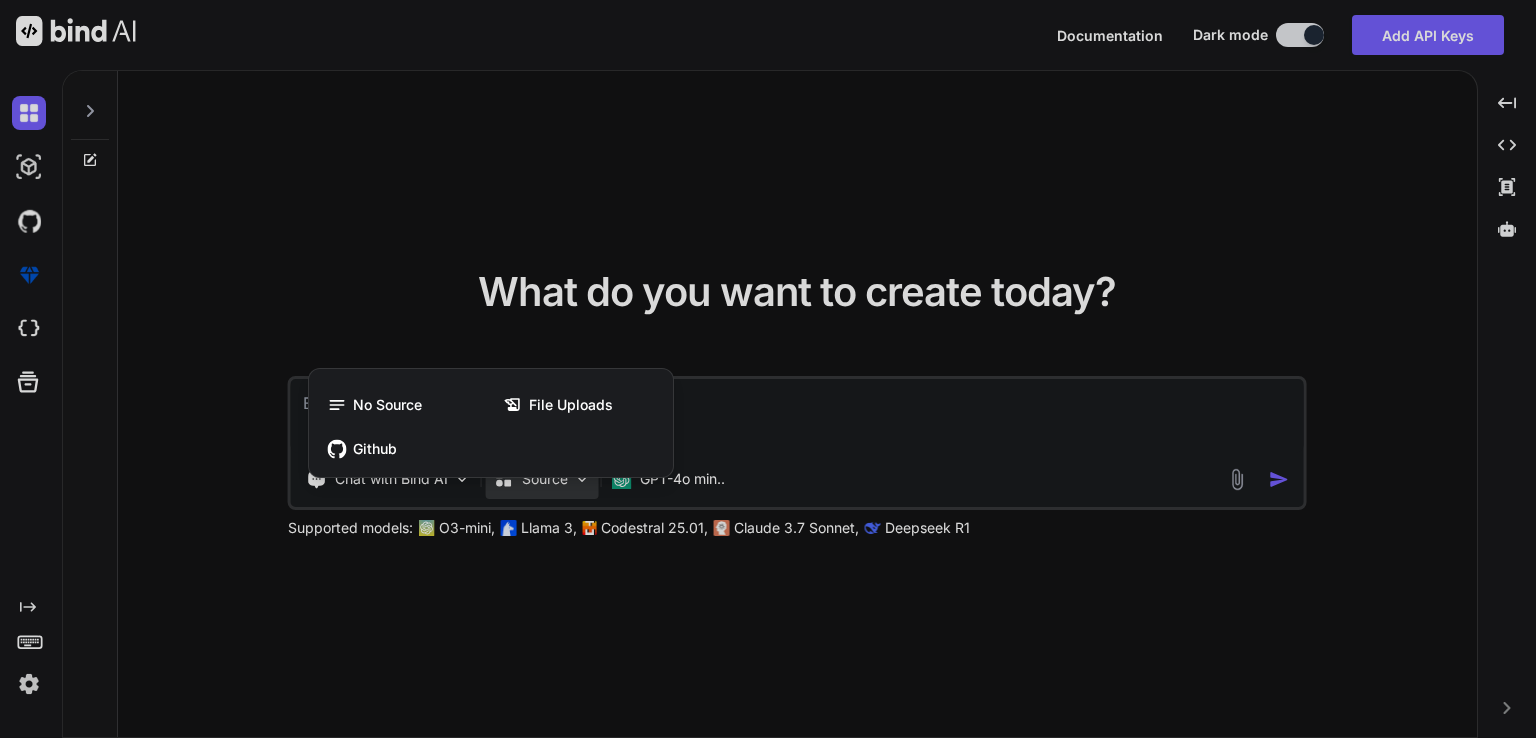 click at bounding box center [768, 369] 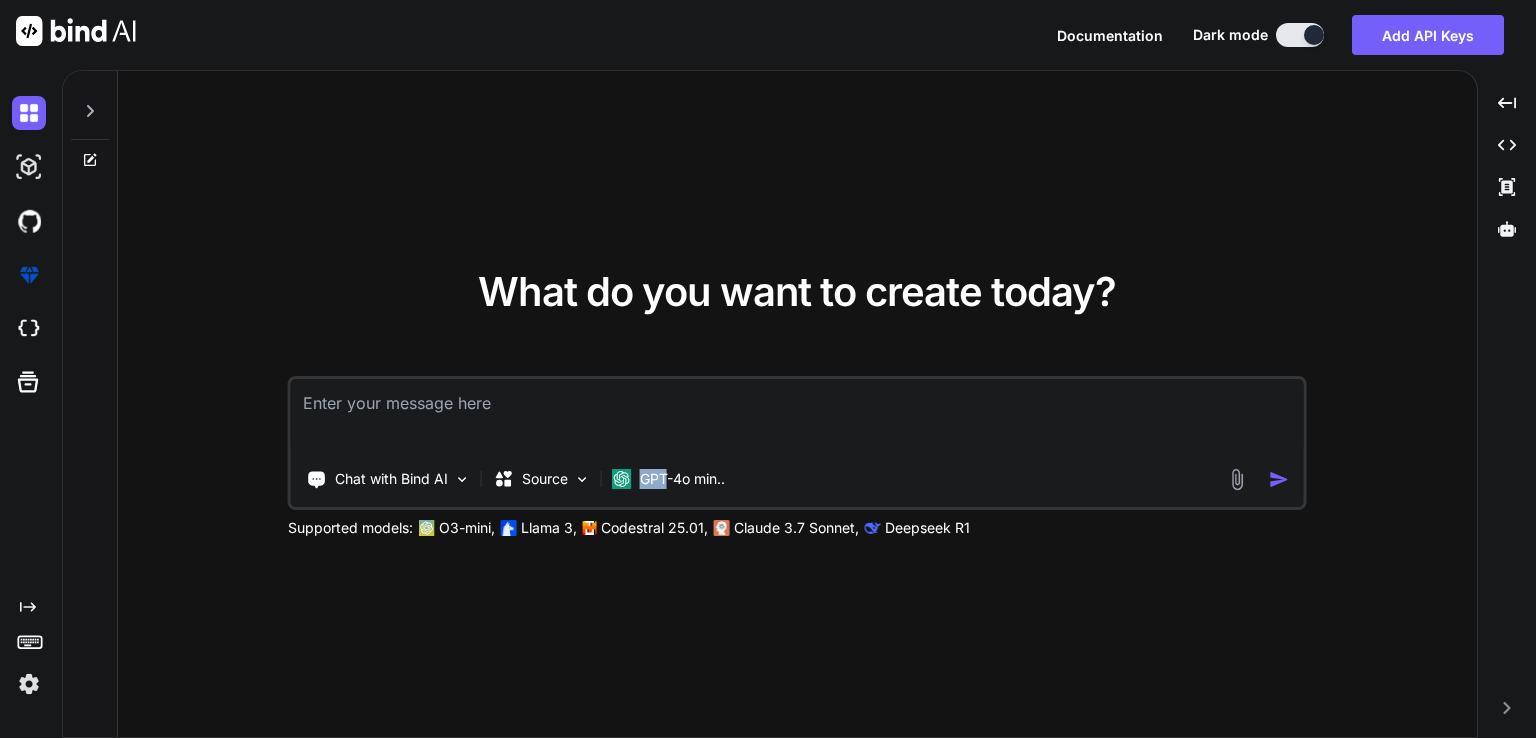 click on "GPT-4o min.." at bounding box center (682, 479) 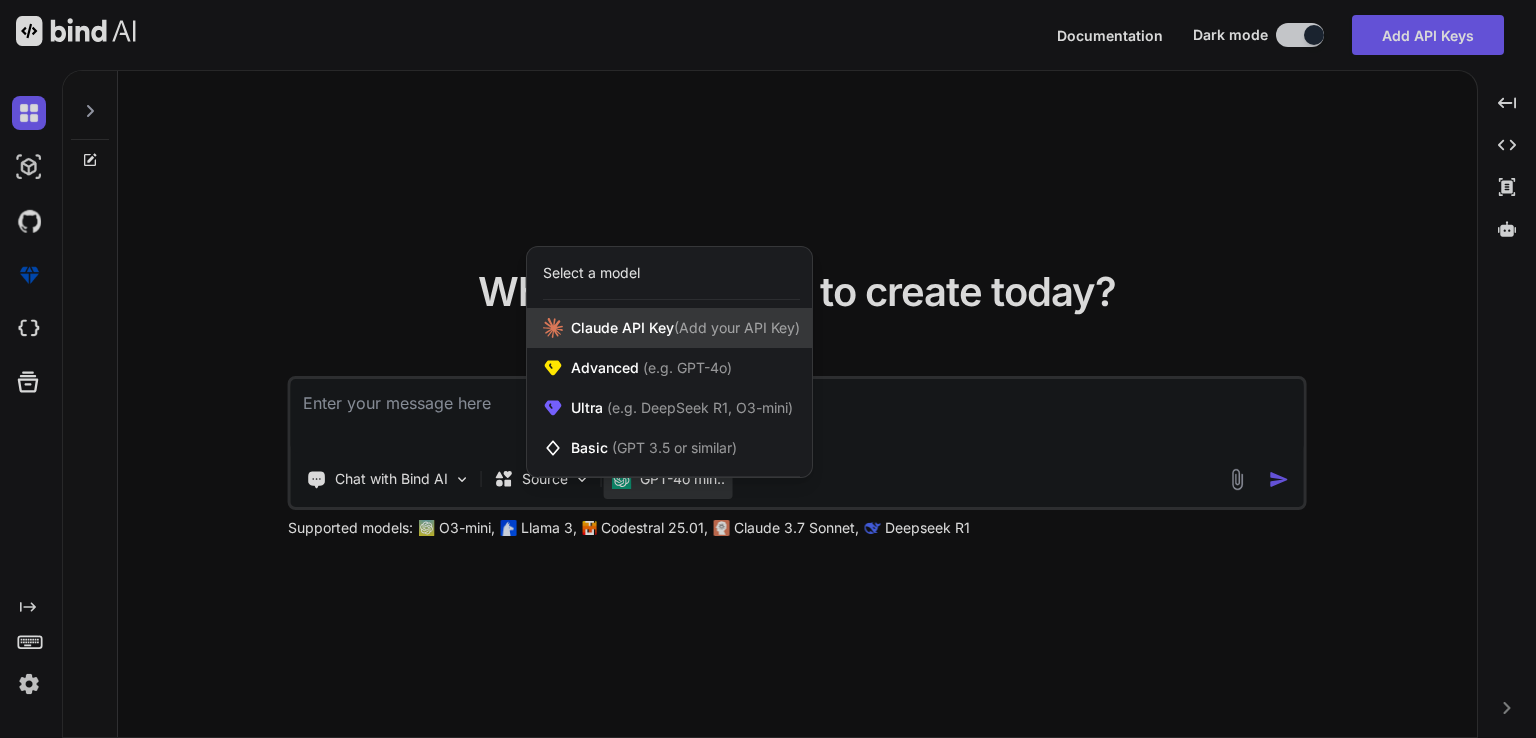 click on "(Add your API Key)" at bounding box center [737, 327] 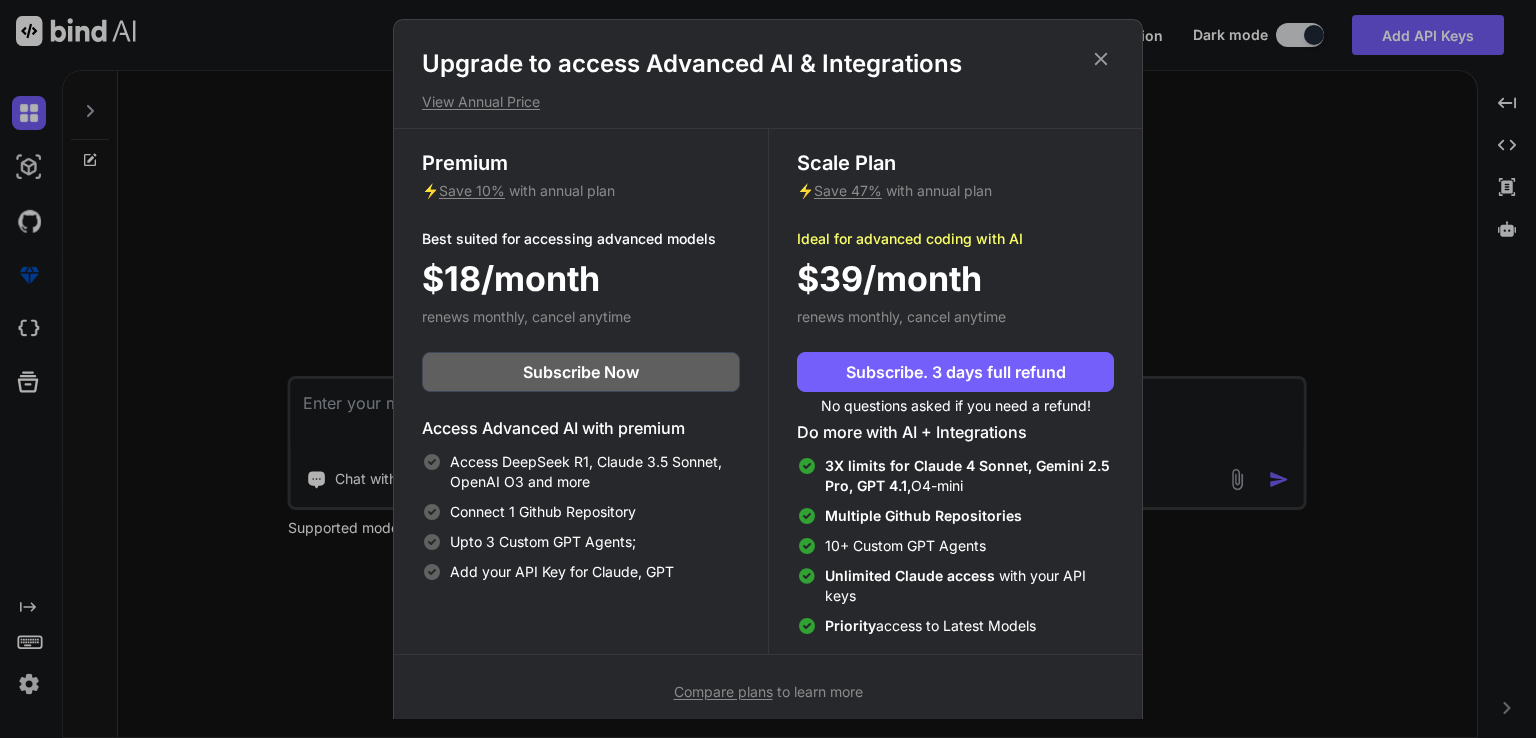 click 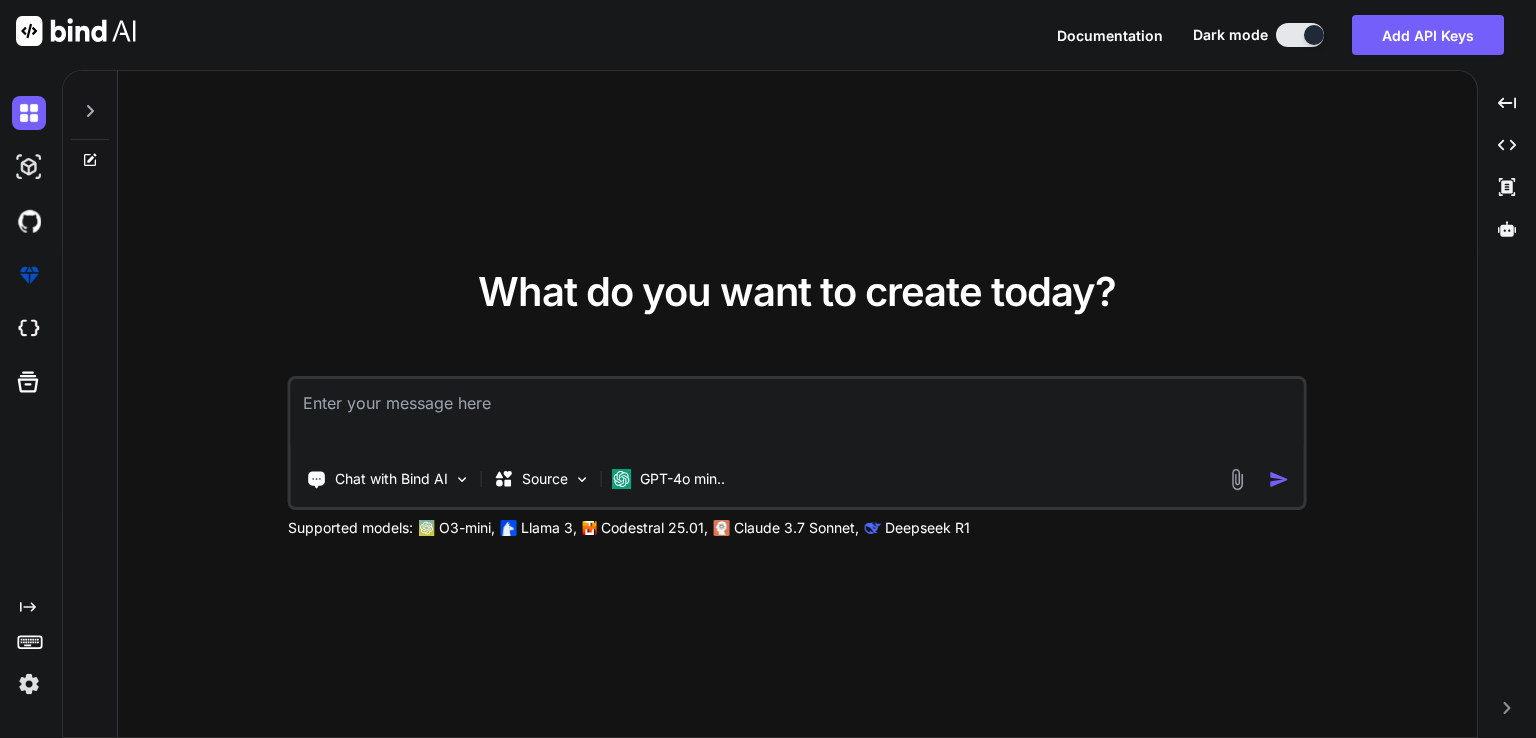 click at bounding box center [1237, 479] 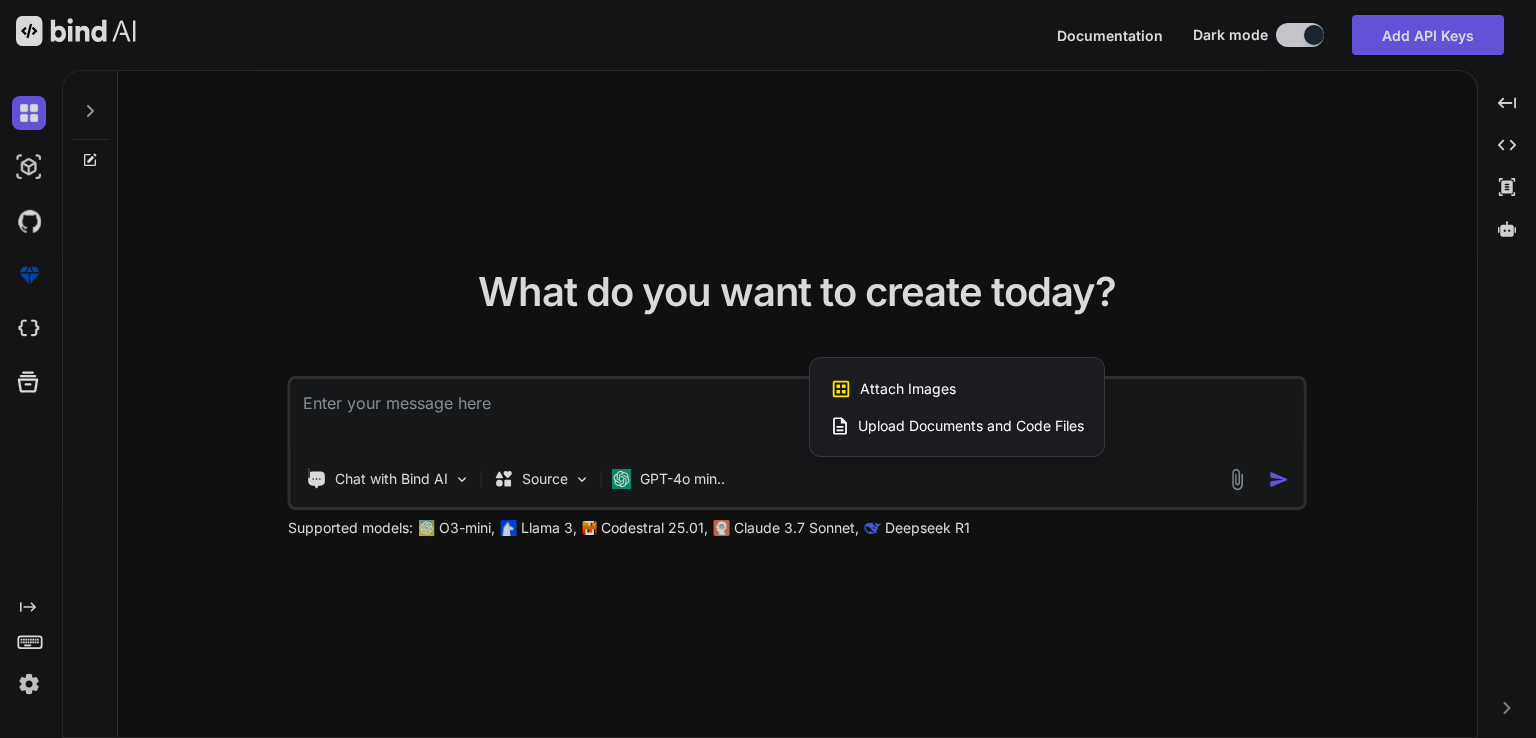 click on "Upload Documents and Code Files" at bounding box center (971, 426) 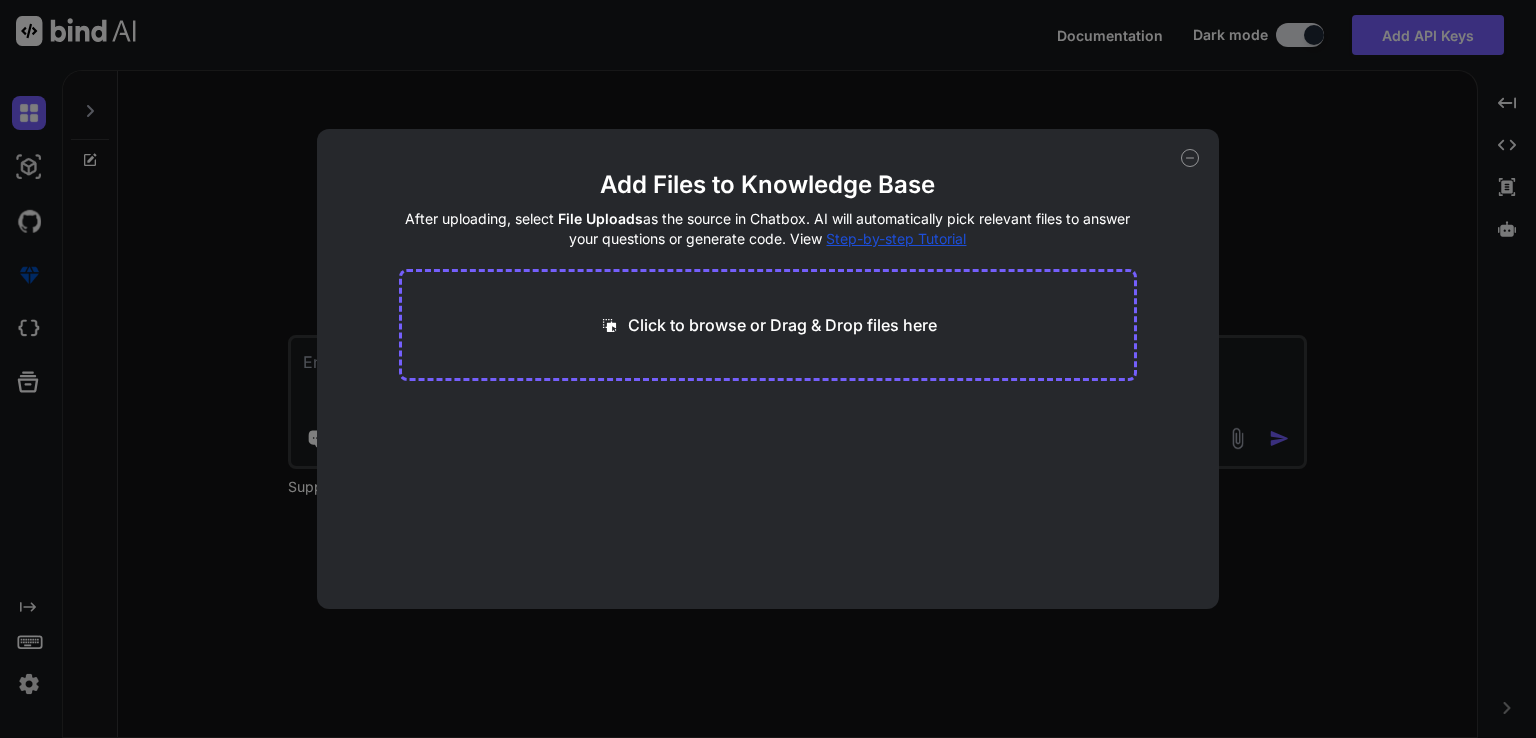 click on "Click to browse or Drag & Drop files here" at bounding box center [768, 325] 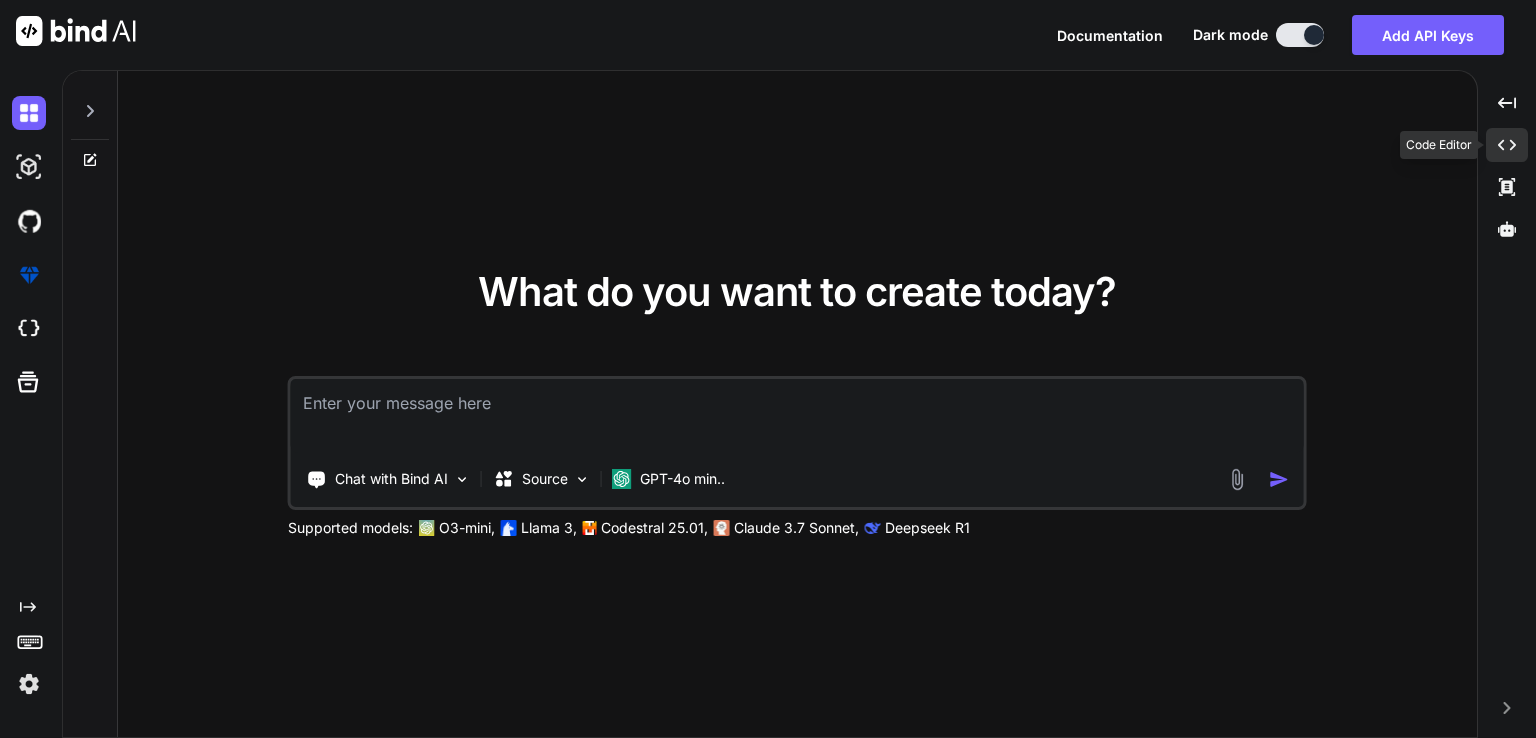 click on "Created with Pixso." at bounding box center (1507, 145) 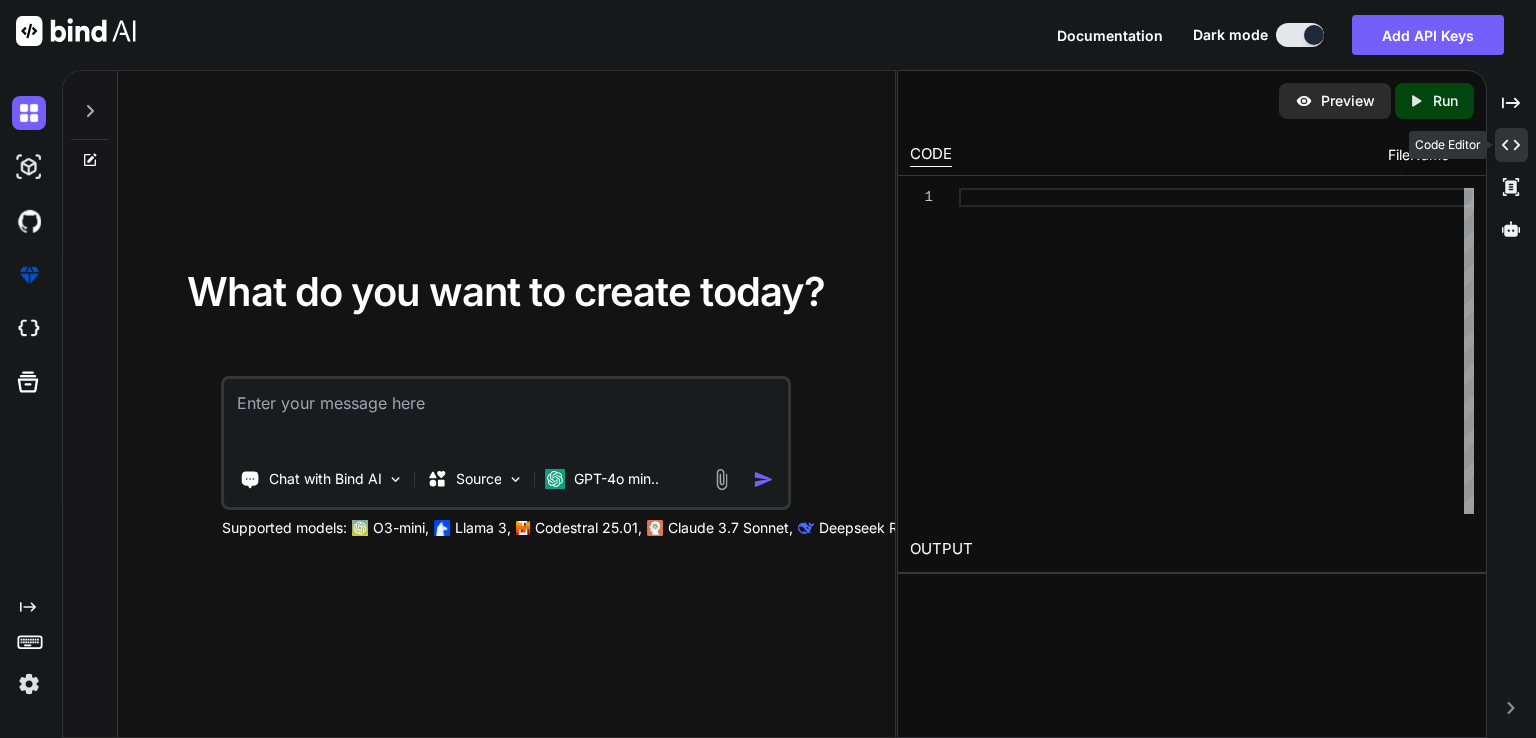 click 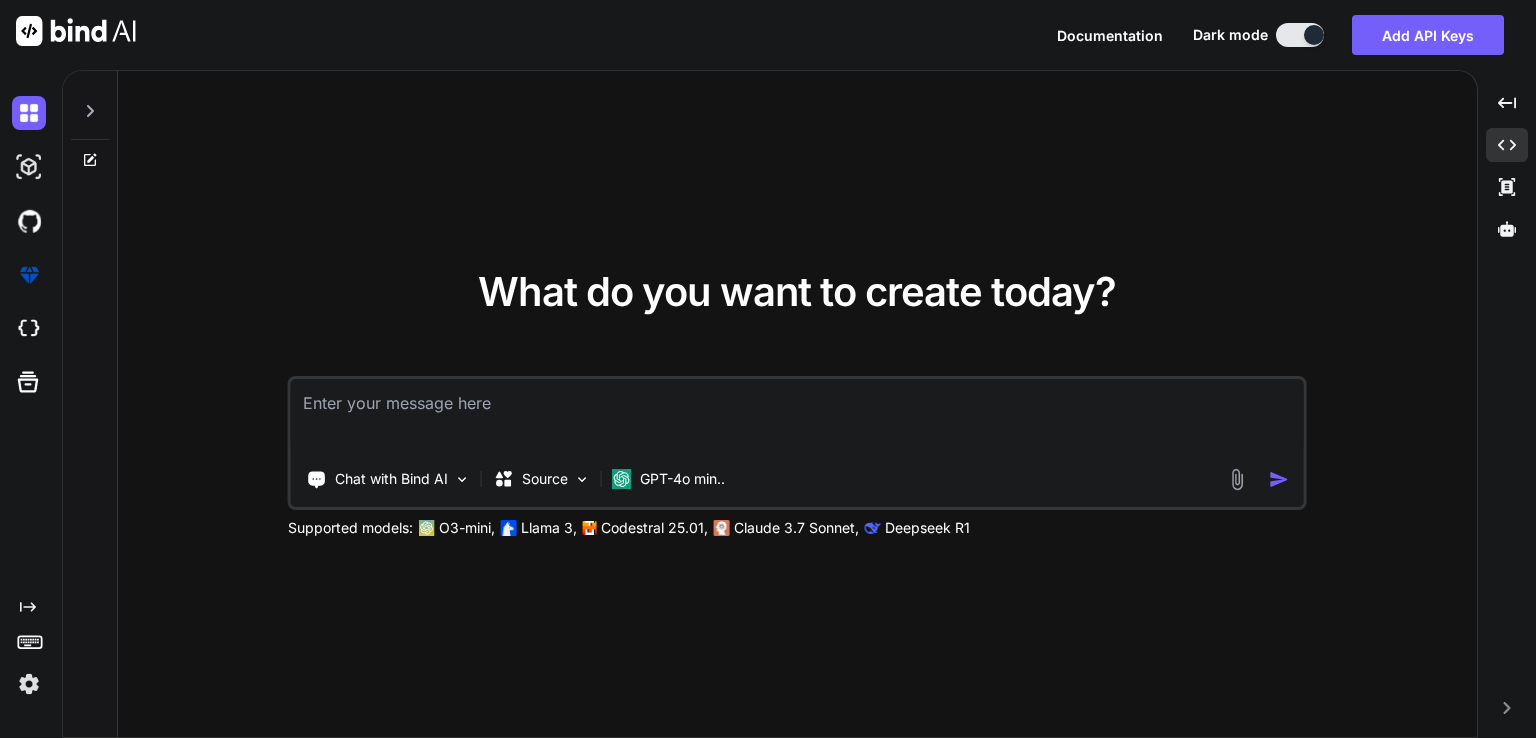 click at bounding box center (797, 416) 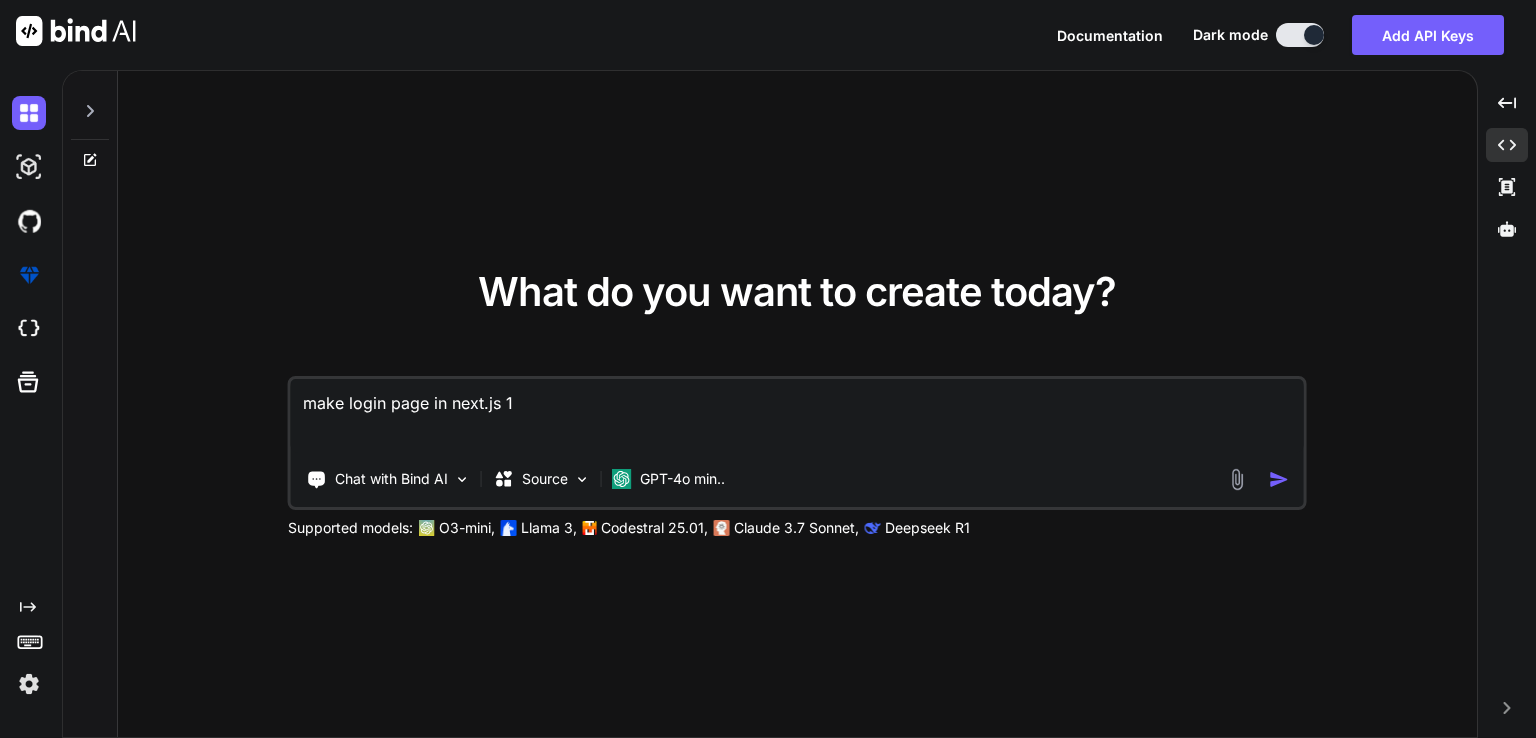 type on "make login page in next.js 15" 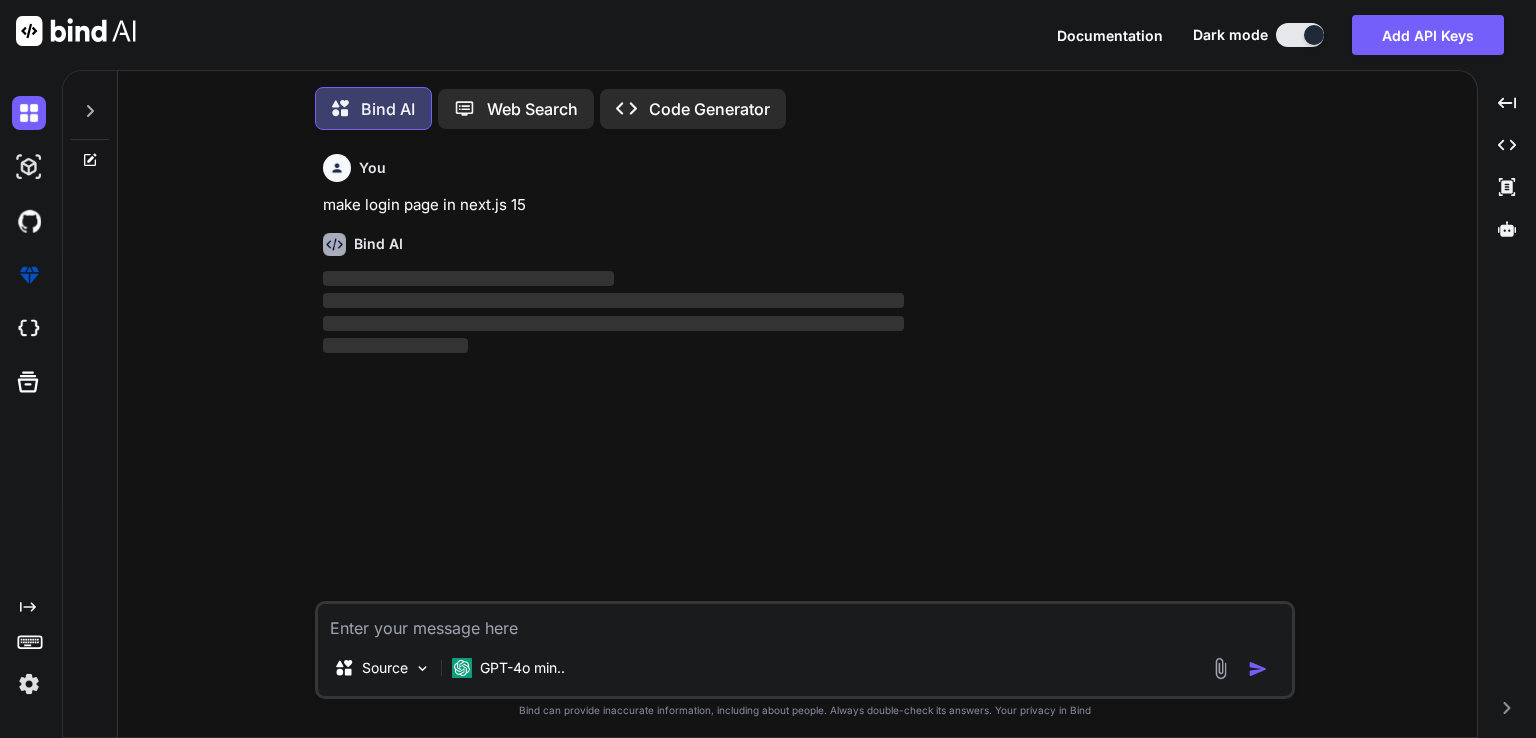 scroll, scrollTop: 8, scrollLeft: 0, axis: vertical 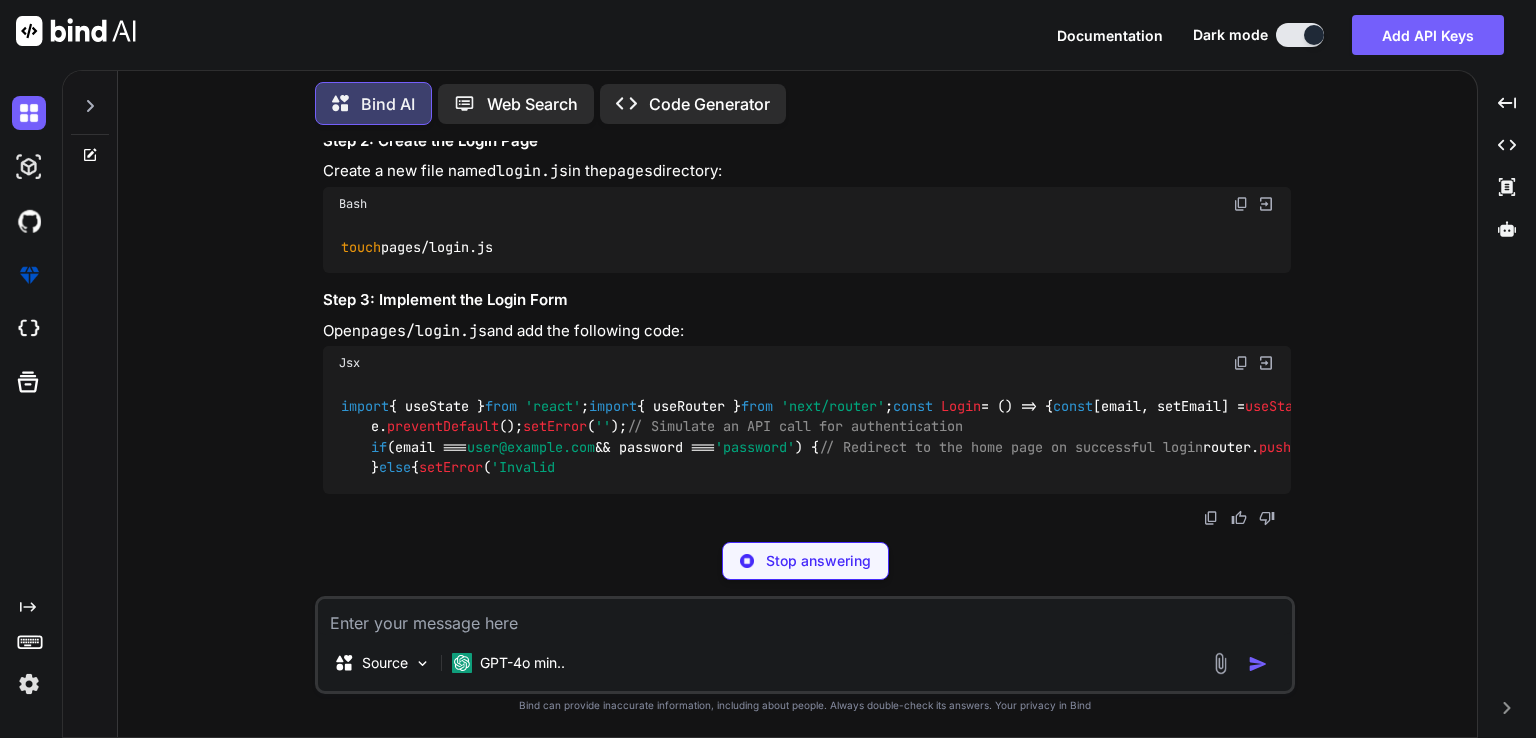 click on "Stop answering" at bounding box center (818, 561) 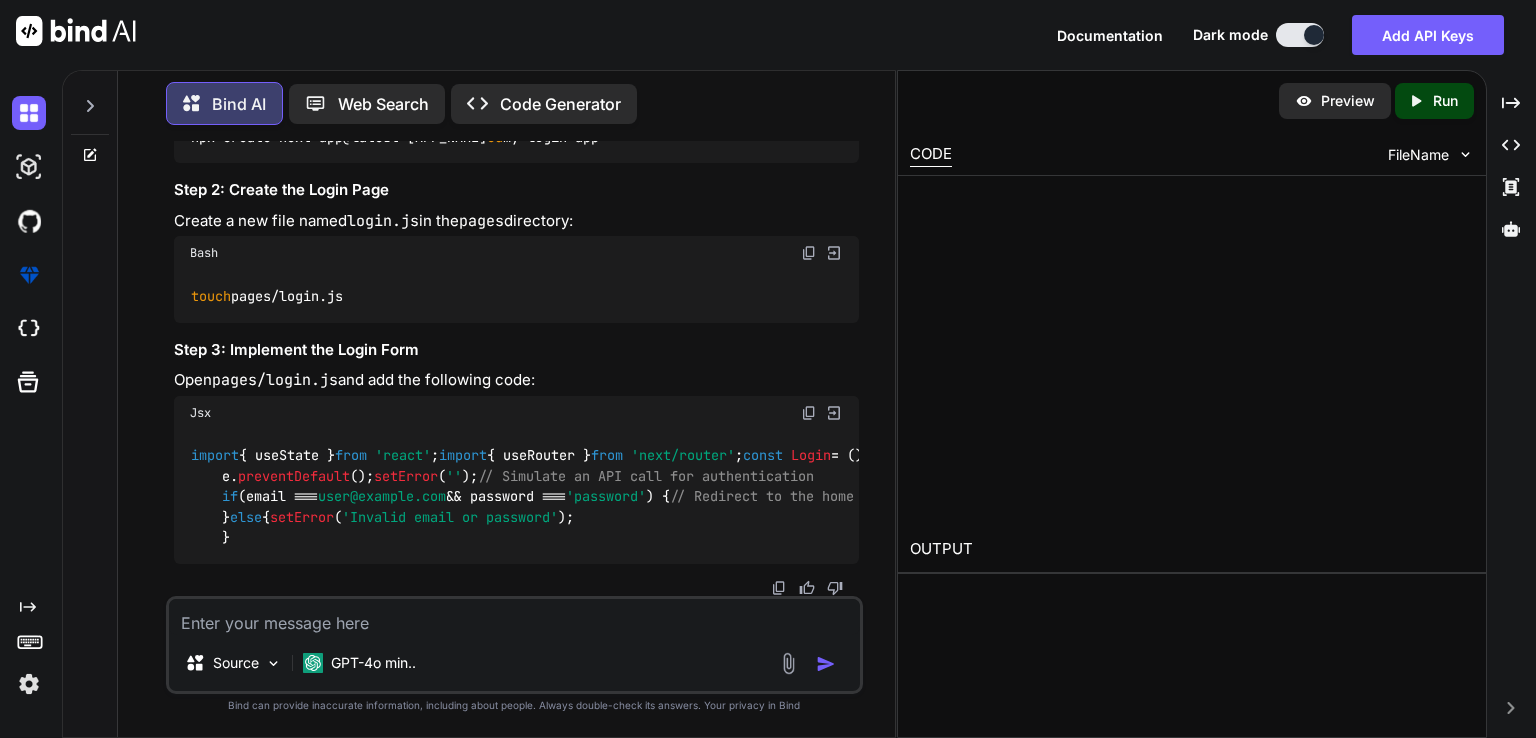 scroll, scrollTop: 456, scrollLeft: 0, axis: vertical 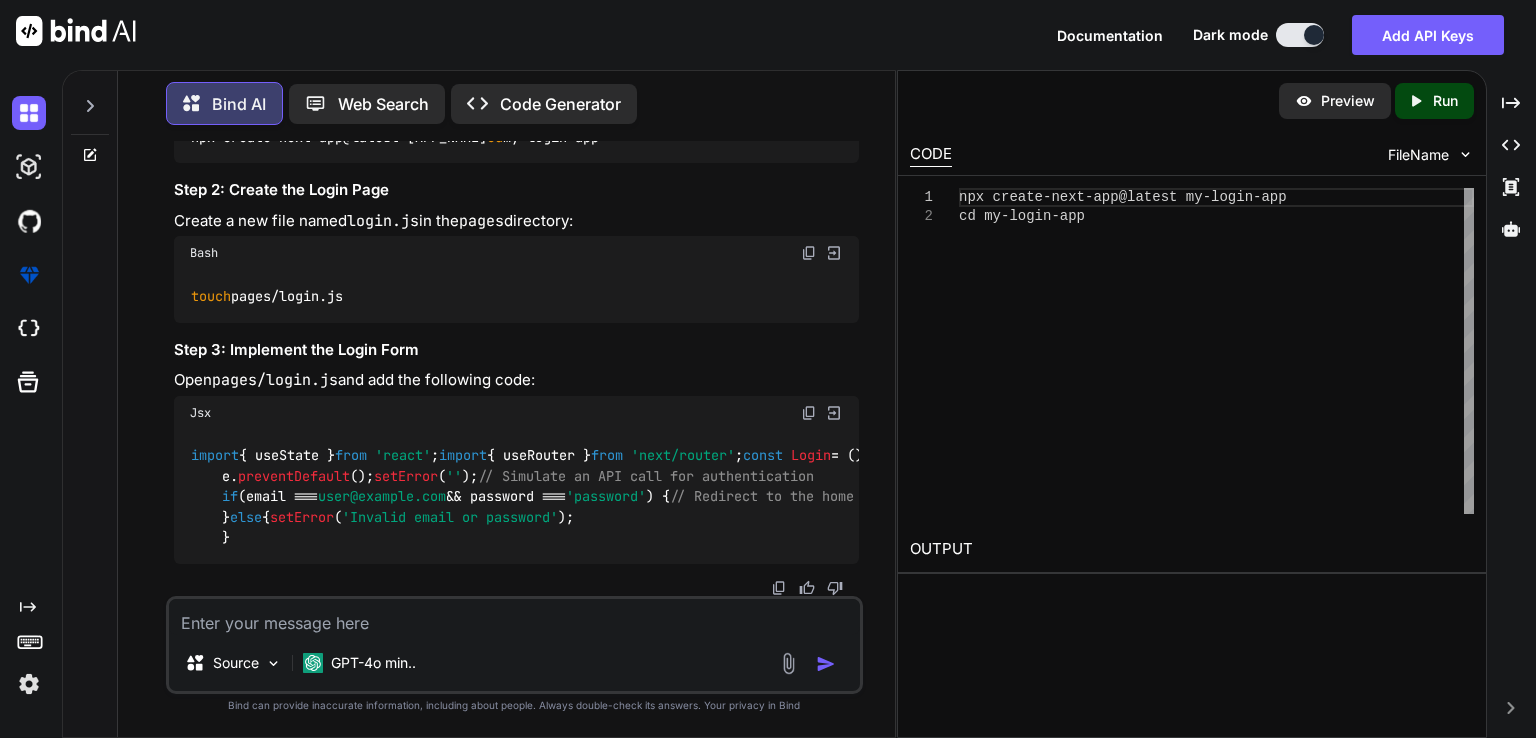 click on "Code Generator" at bounding box center [560, 104] 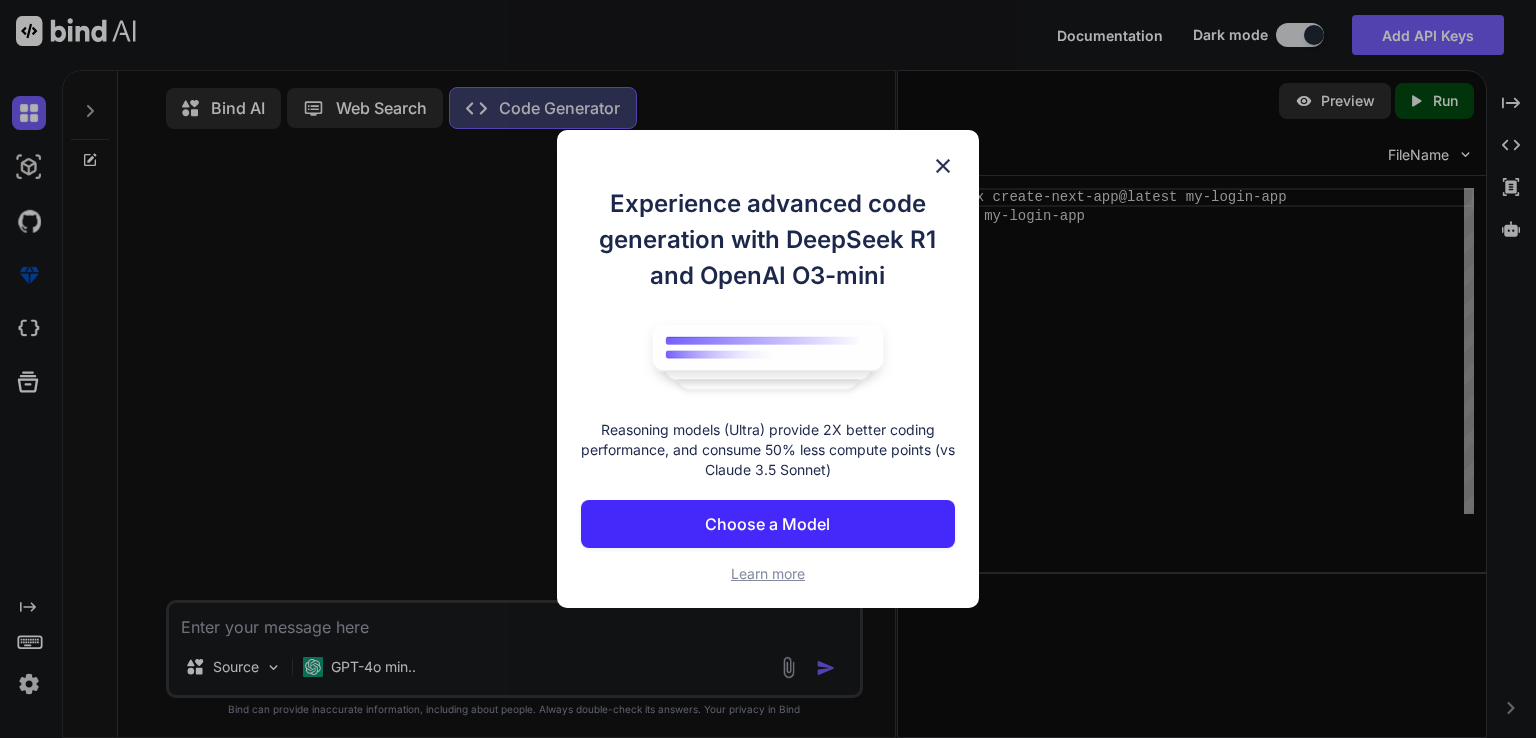 click on "Choose a Model" at bounding box center [767, 524] 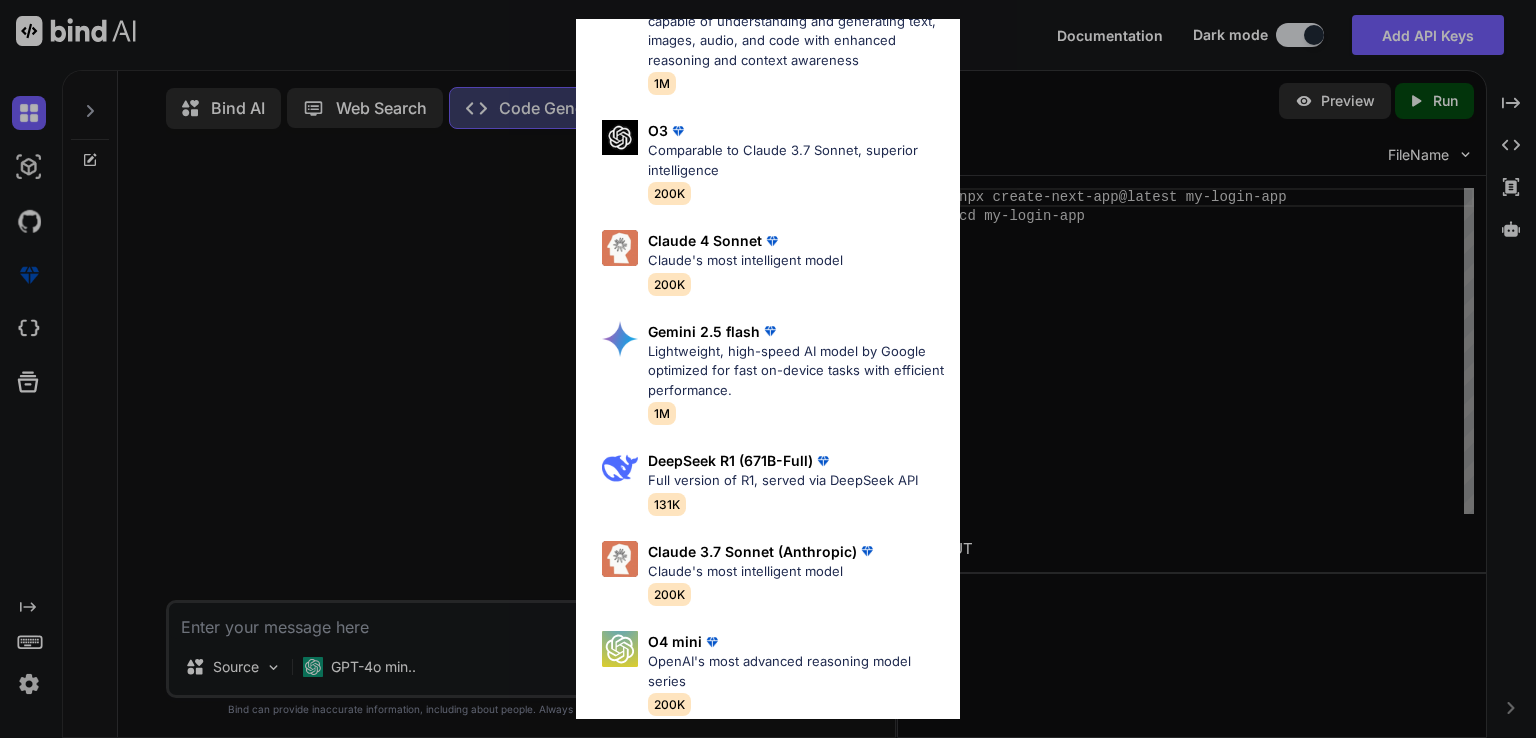 scroll, scrollTop: 0, scrollLeft: 0, axis: both 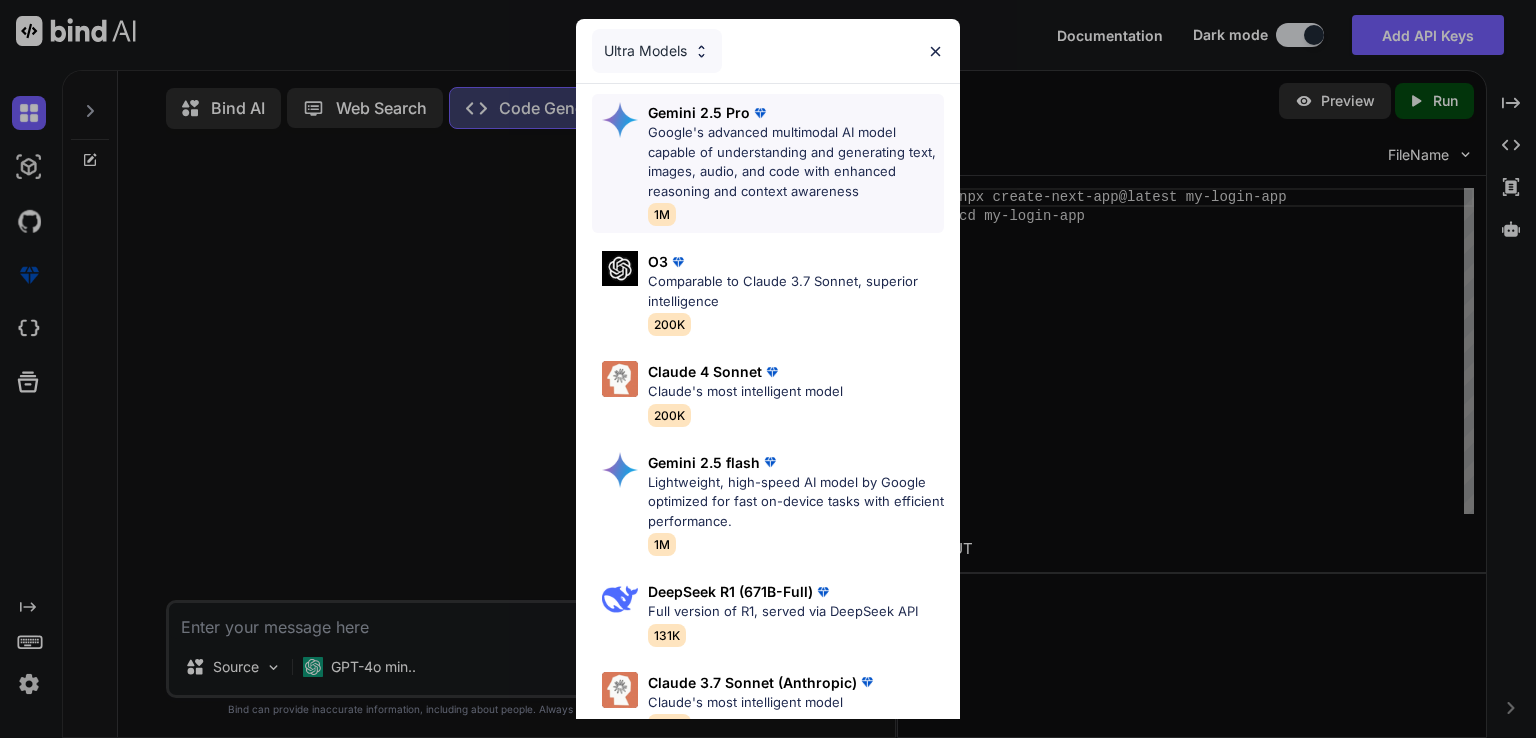 click on "Google's advanced multimodal AI model capable of understanding and generating text, images, audio, and code with enhanced reasoning and context awareness" at bounding box center [796, 162] 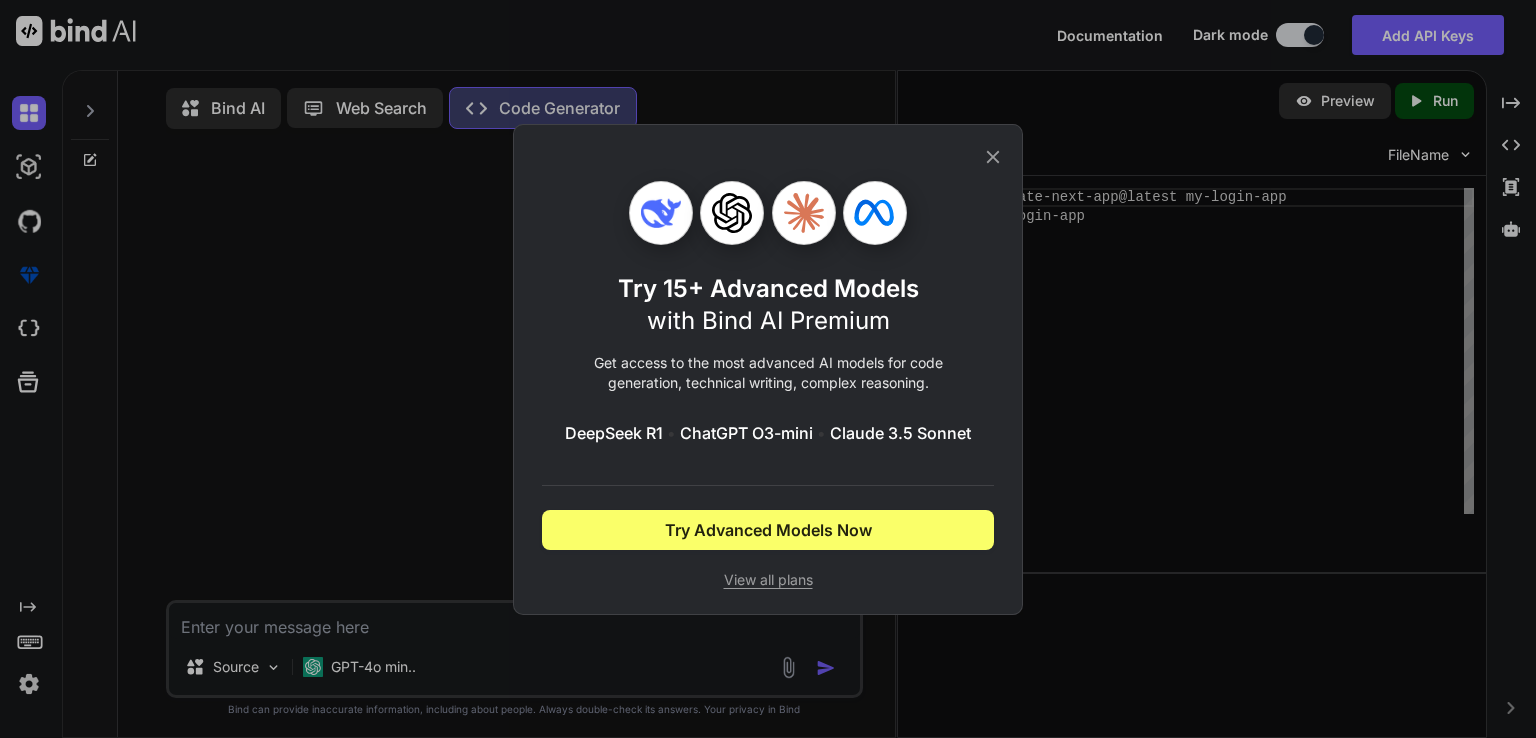 click 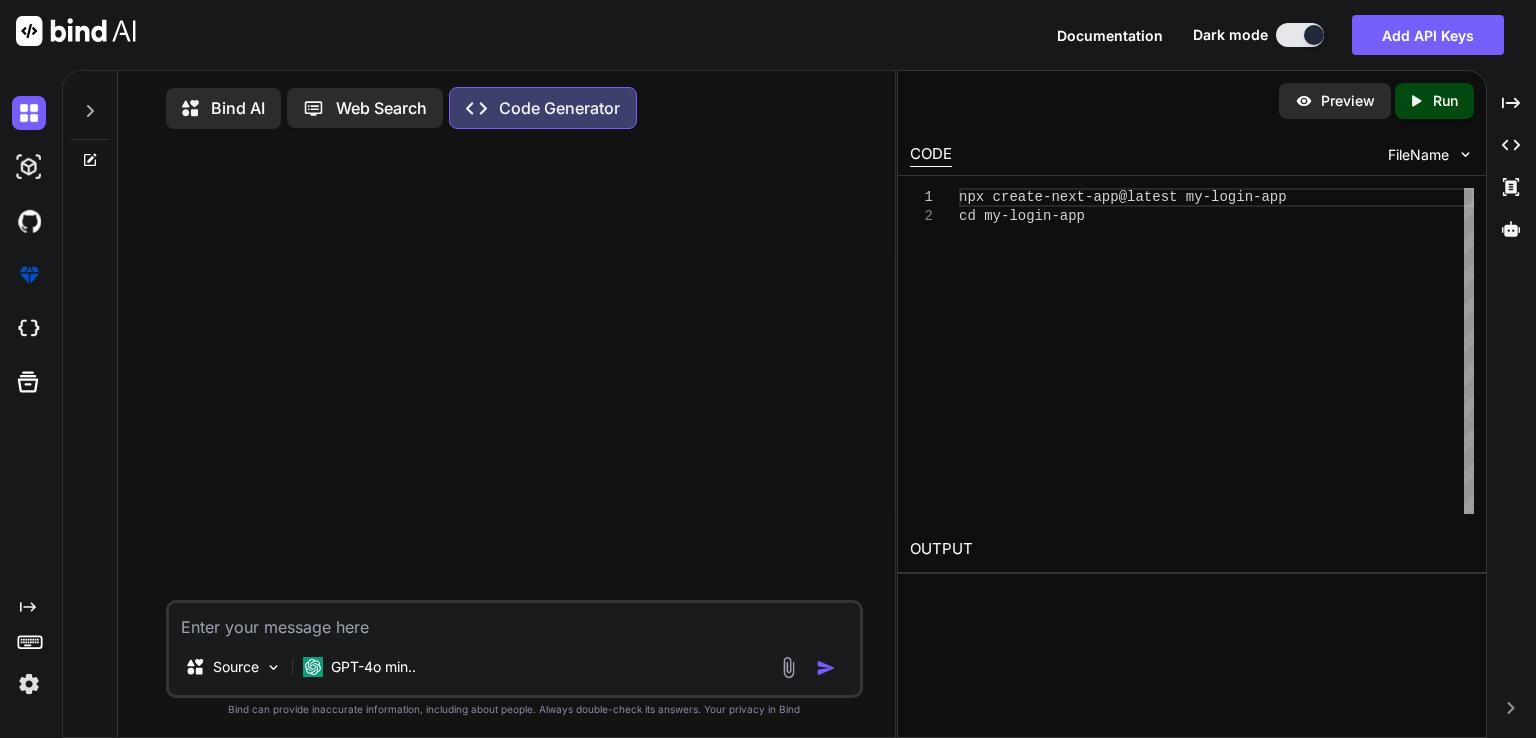 click at bounding box center (514, 621) 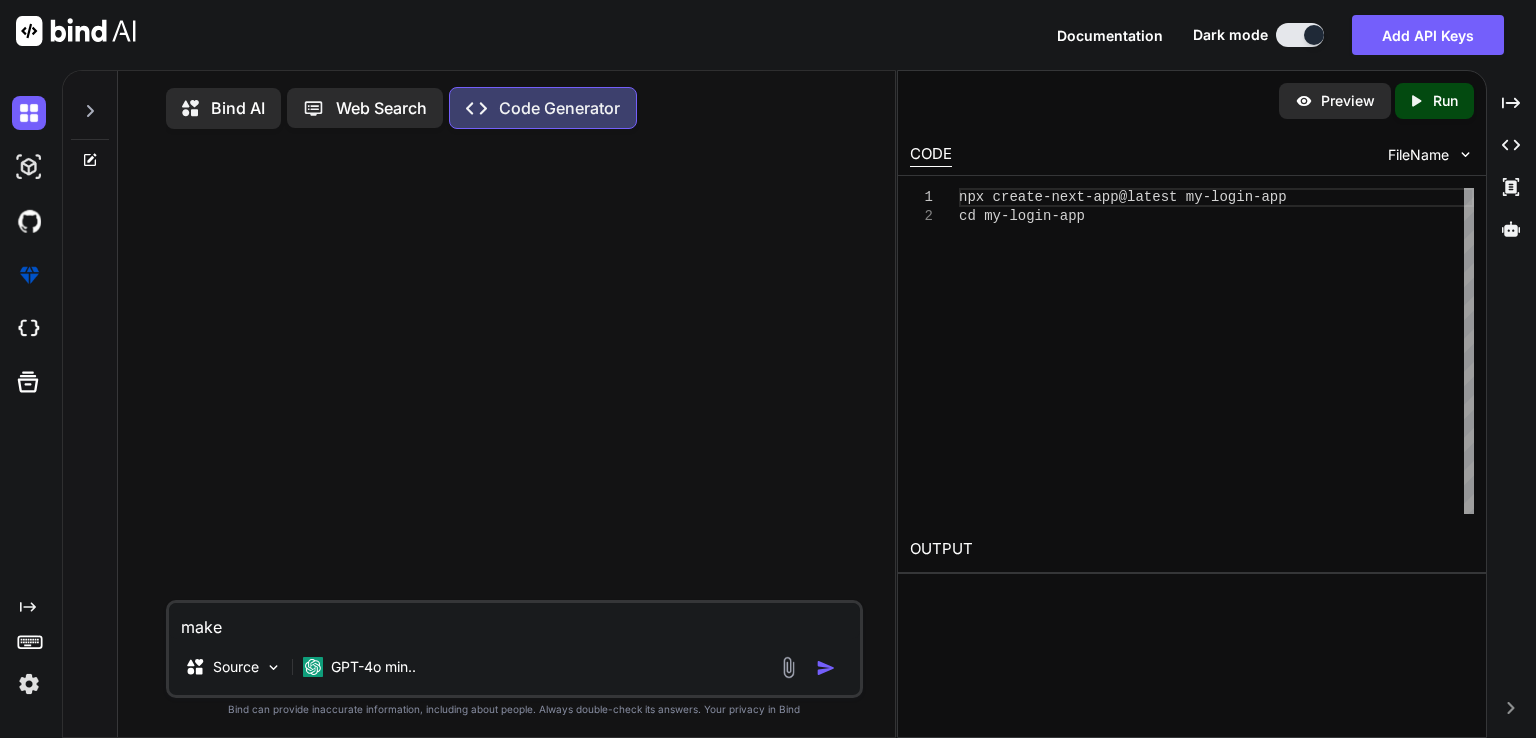 click on "FileName" at bounding box center [1418, 155] 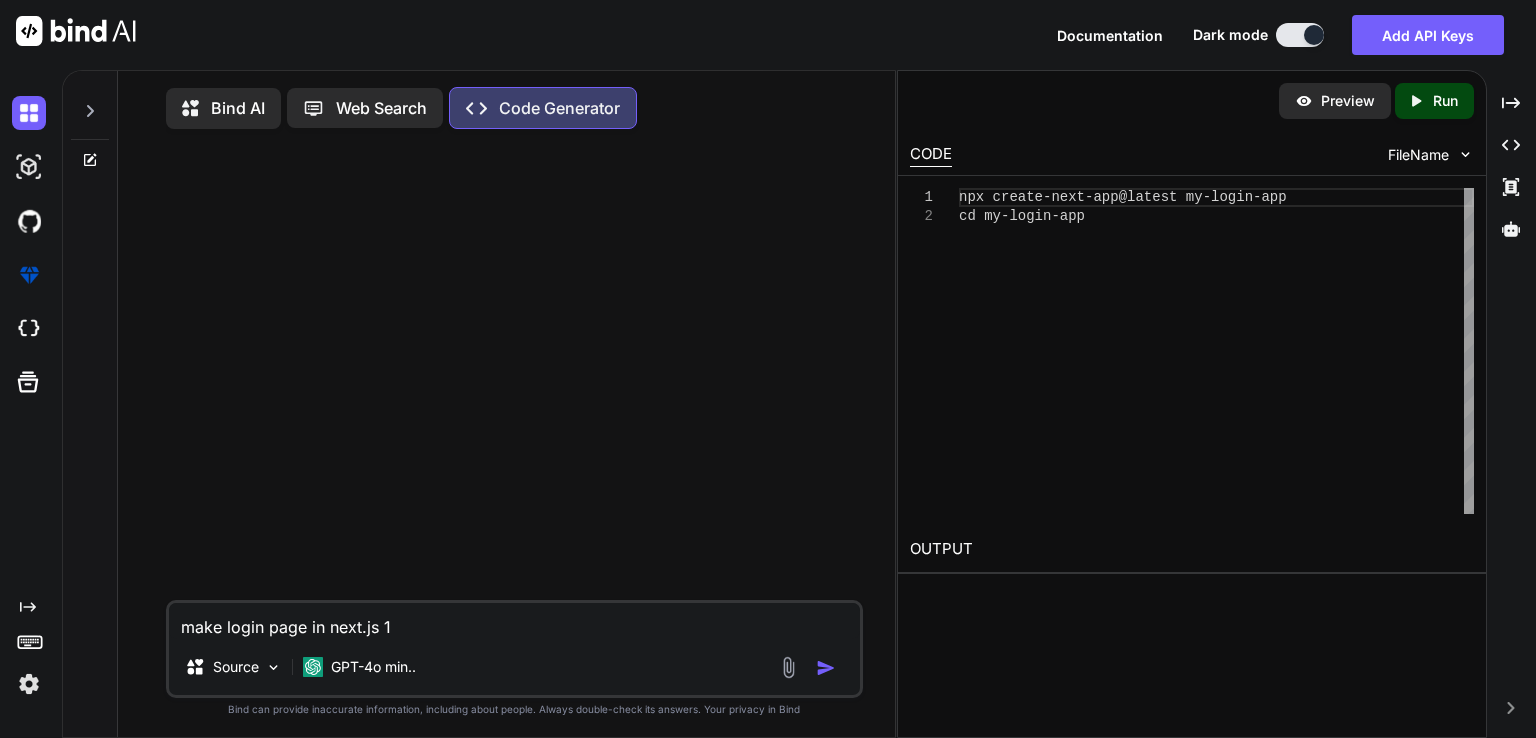 type on "make login page in next.js 15" 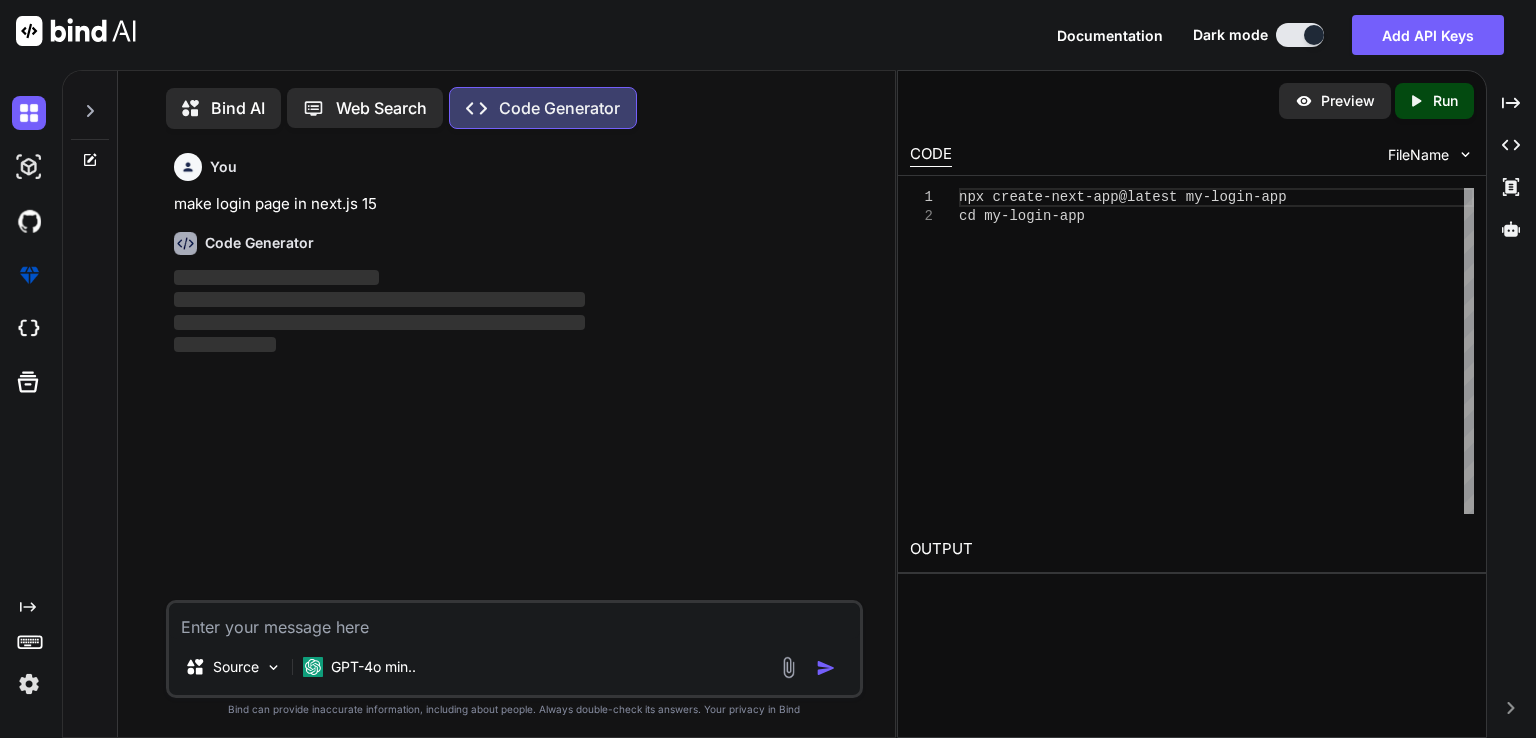 scroll, scrollTop: 8, scrollLeft: 0, axis: vertical 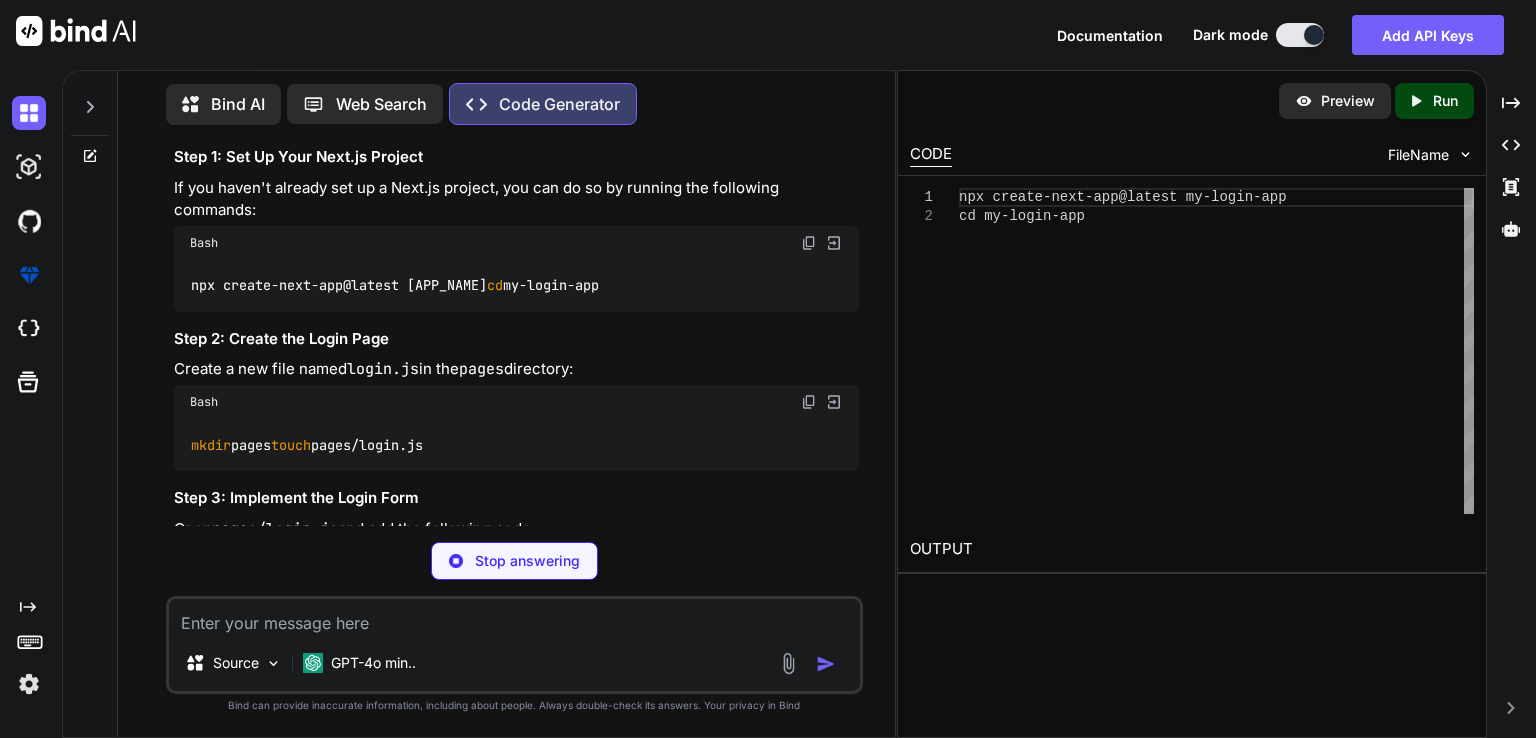 type 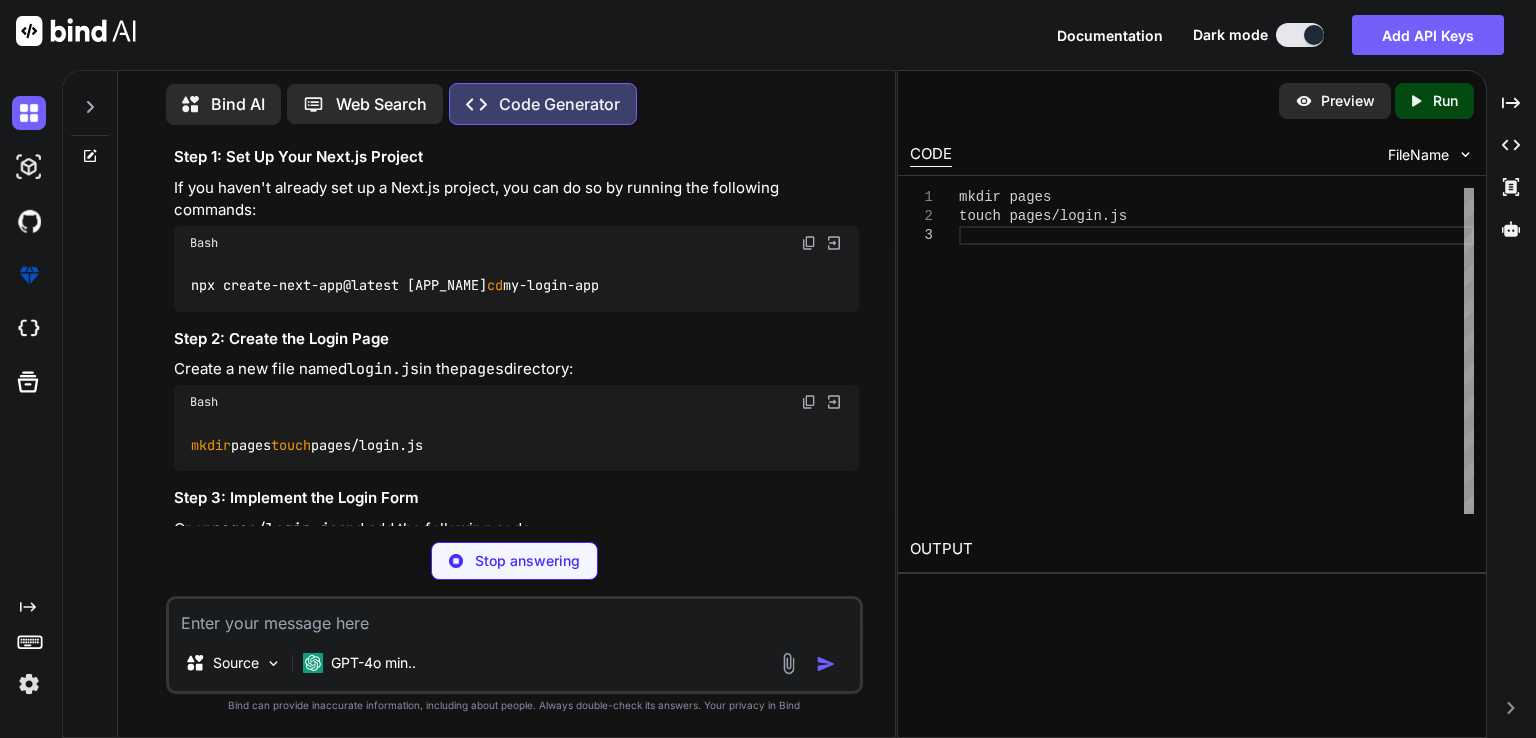 click at bounding box center (834, 243) 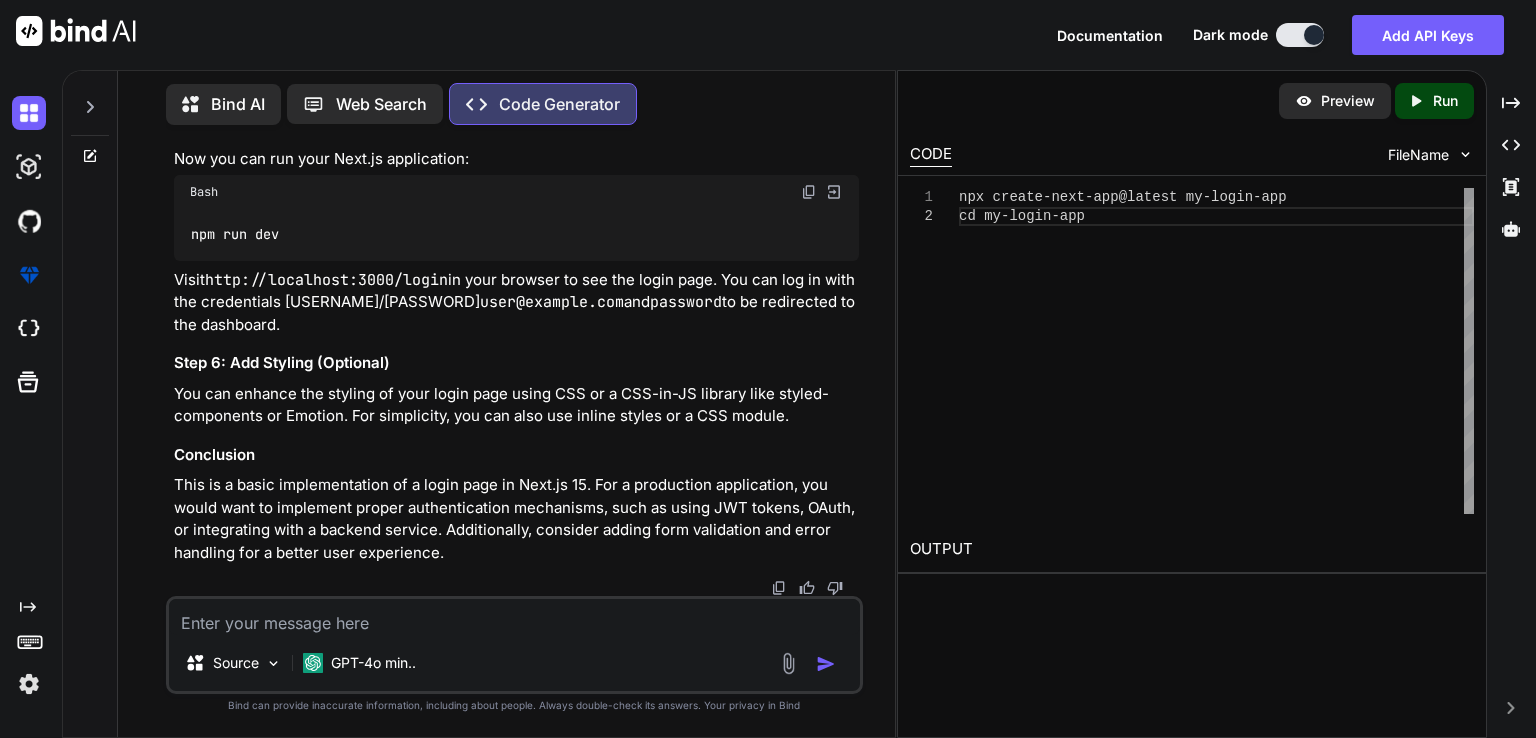 scroll, scrollTop: 2074, scrollLeft: 0, axis: vertical 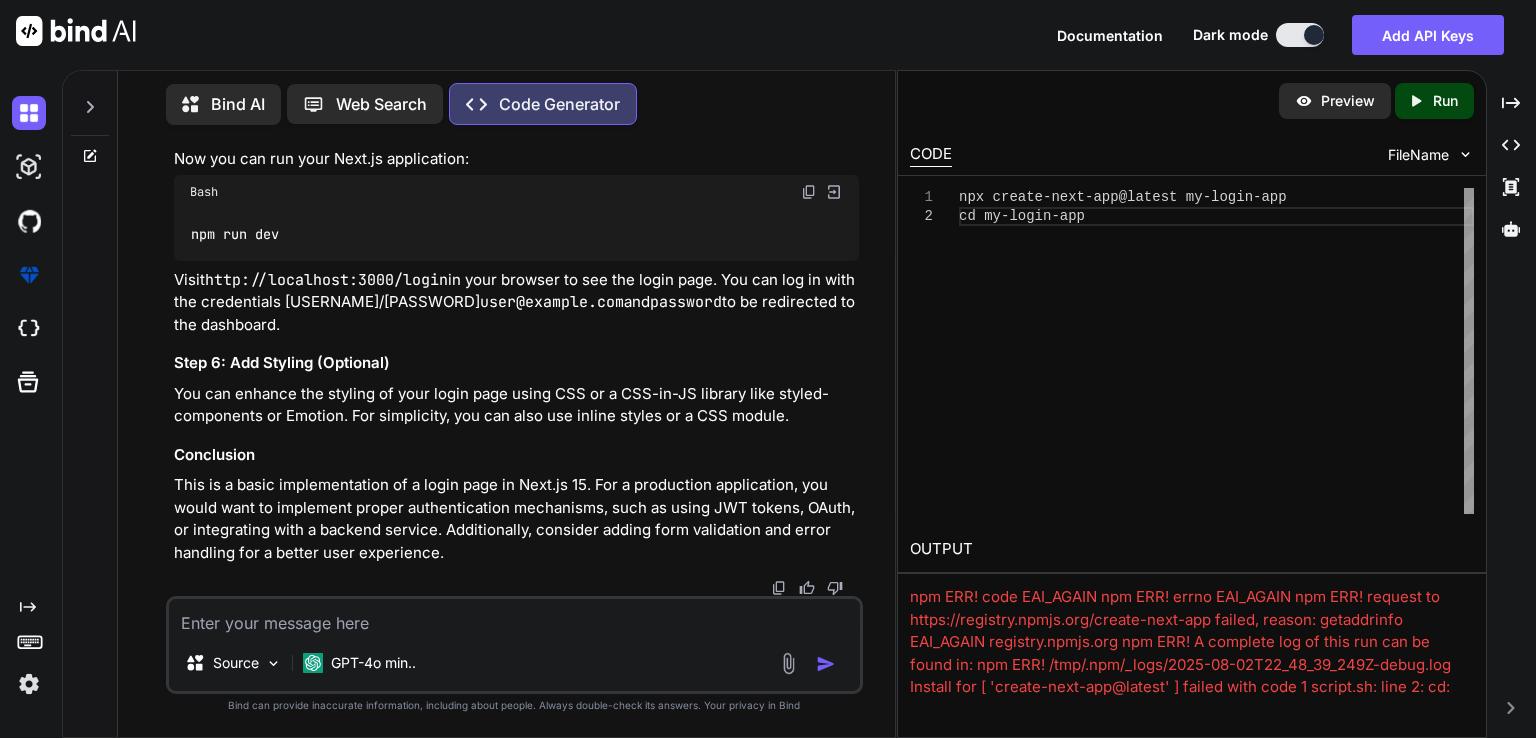 click on "Bind AI" at bounding box center (238, 104) 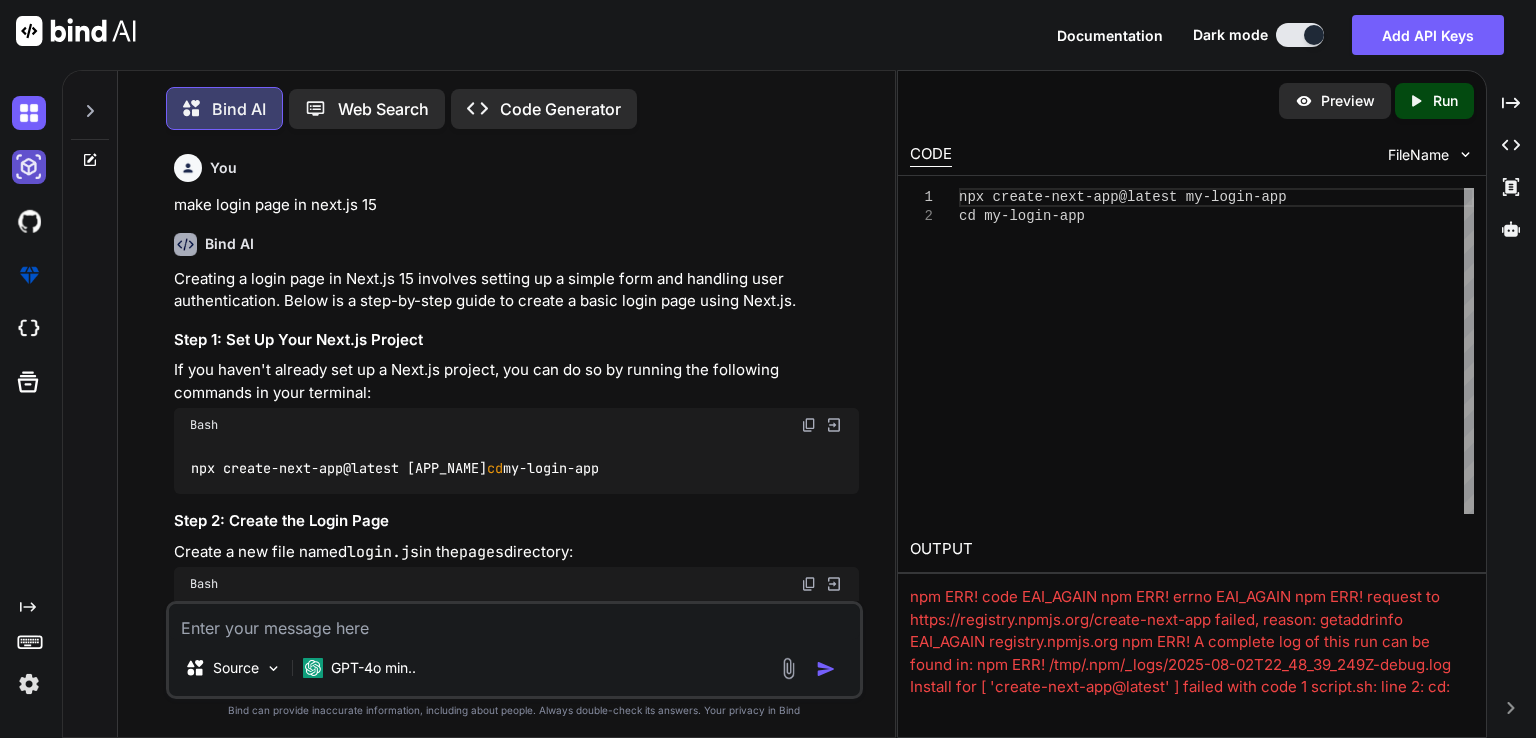 scroll, scrollTop: 8, scrollLeft: 0, axis: vertical 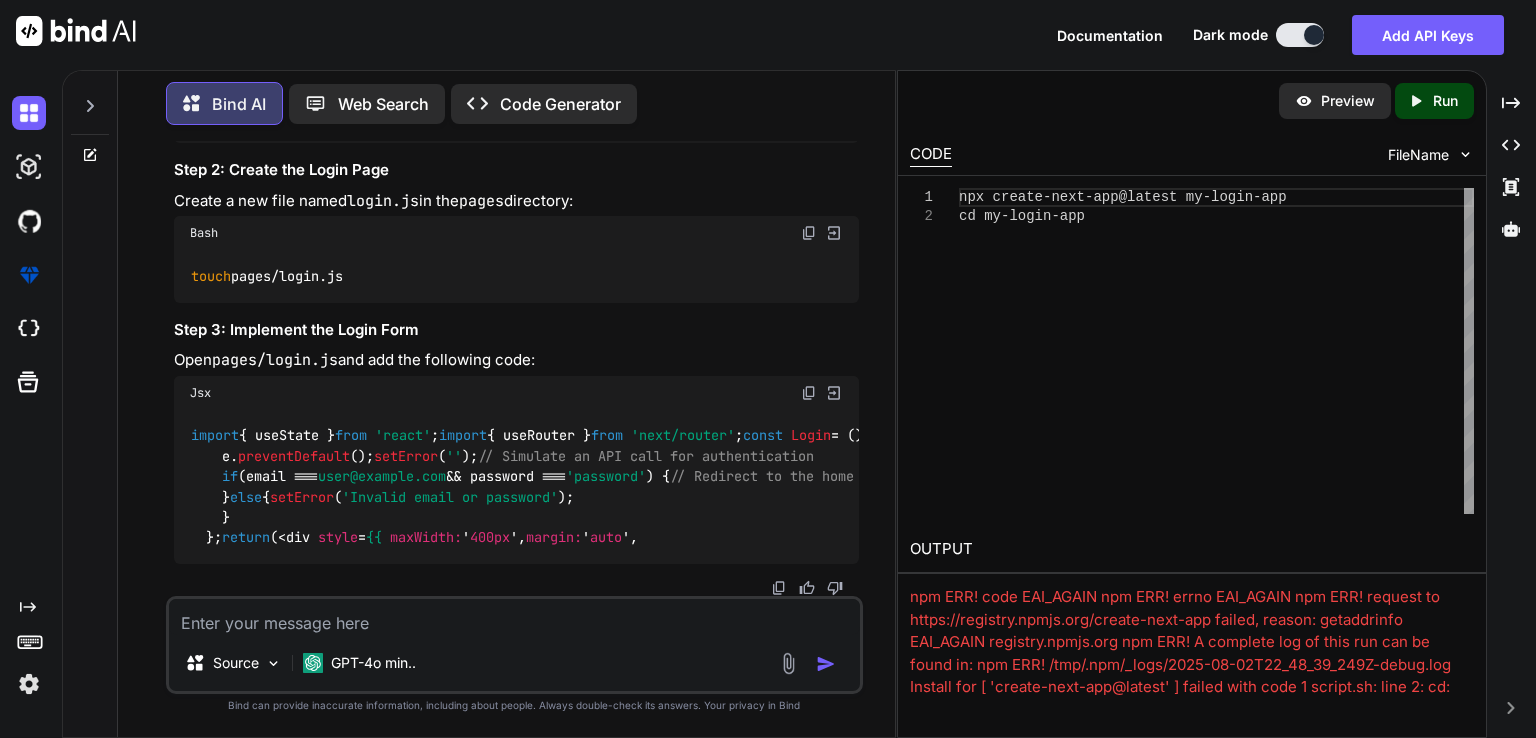 click at bounding box center (514, 617) 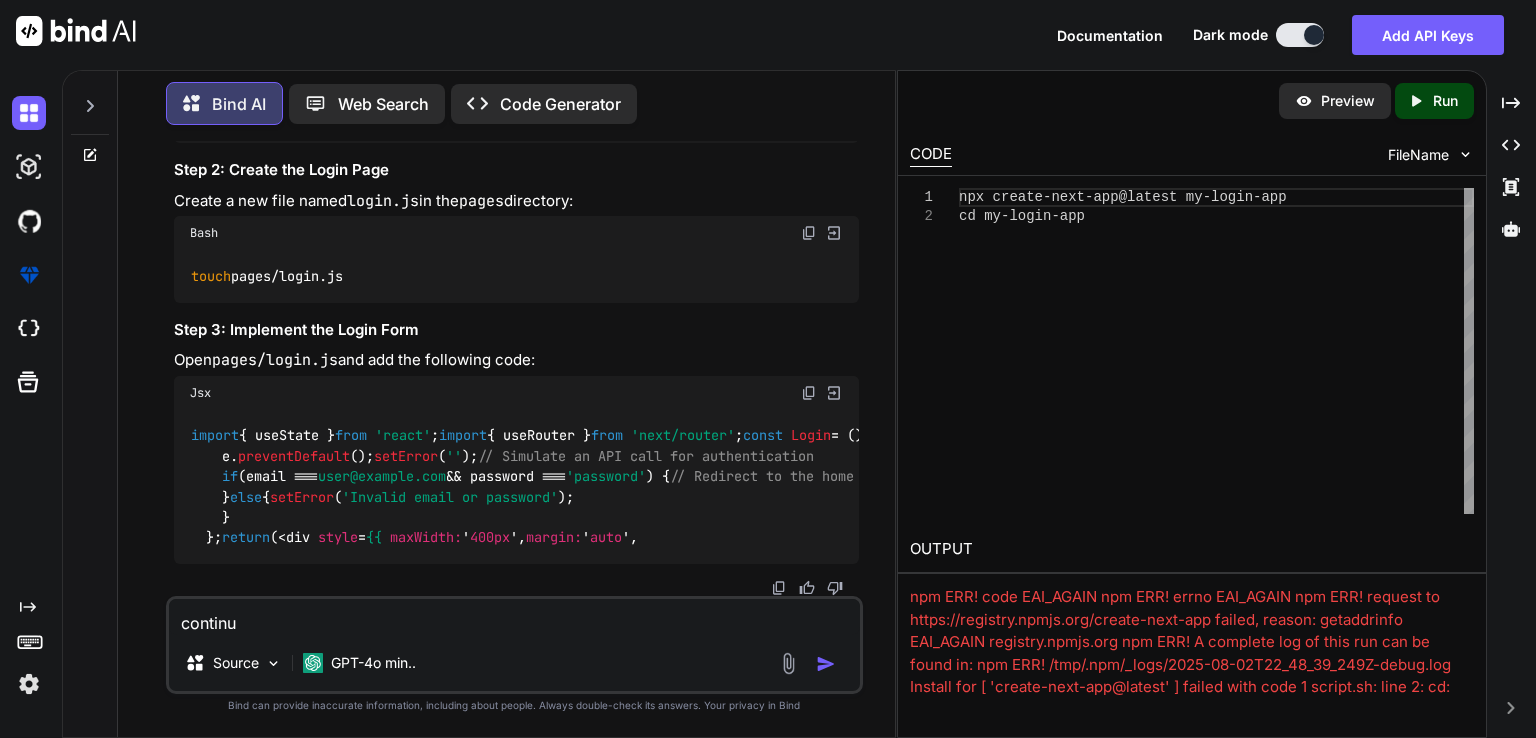 type on "continue" 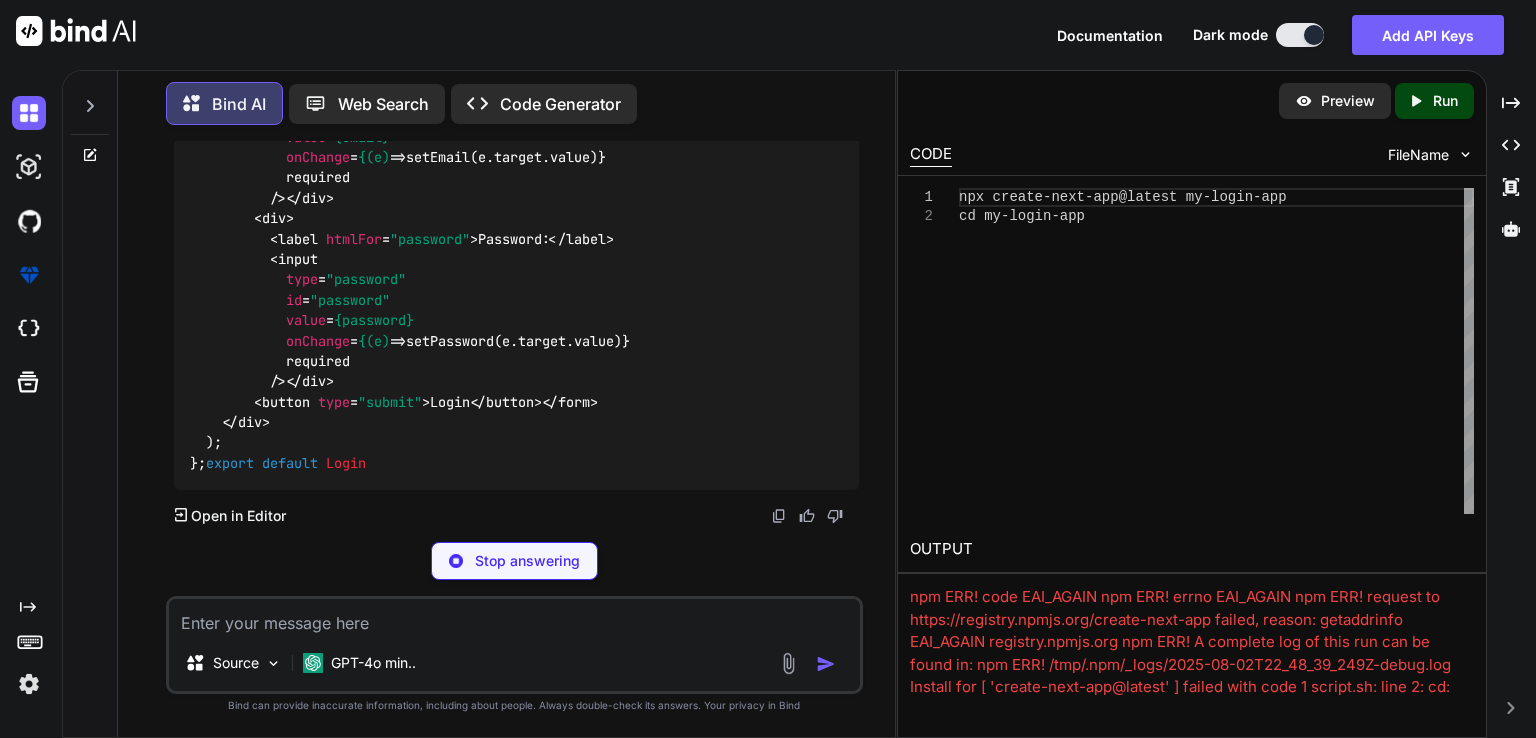 scroll, scrollTop: 1645, scrollLeft: 0, axis: vertical 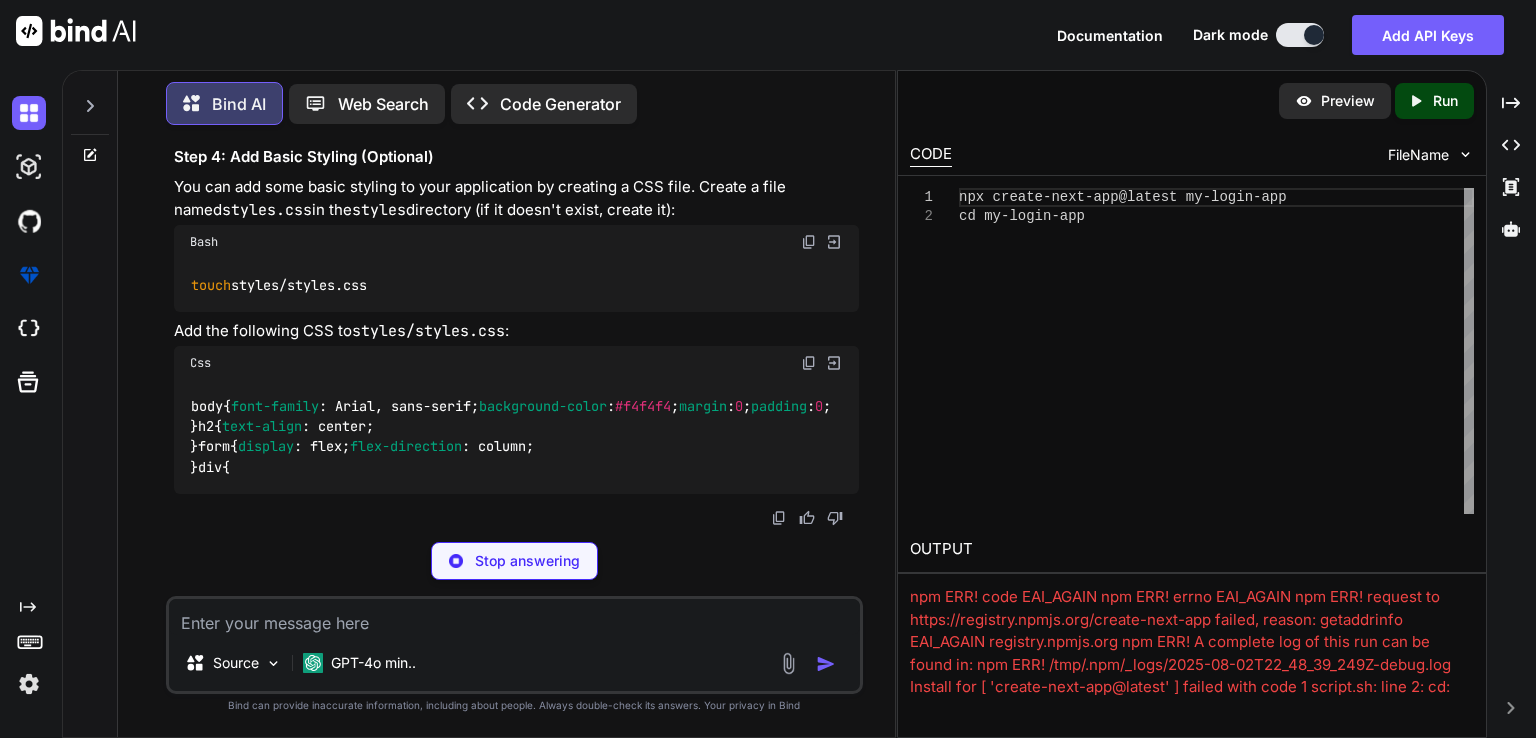 click on "Preview" at bounding box center (1335, 101) 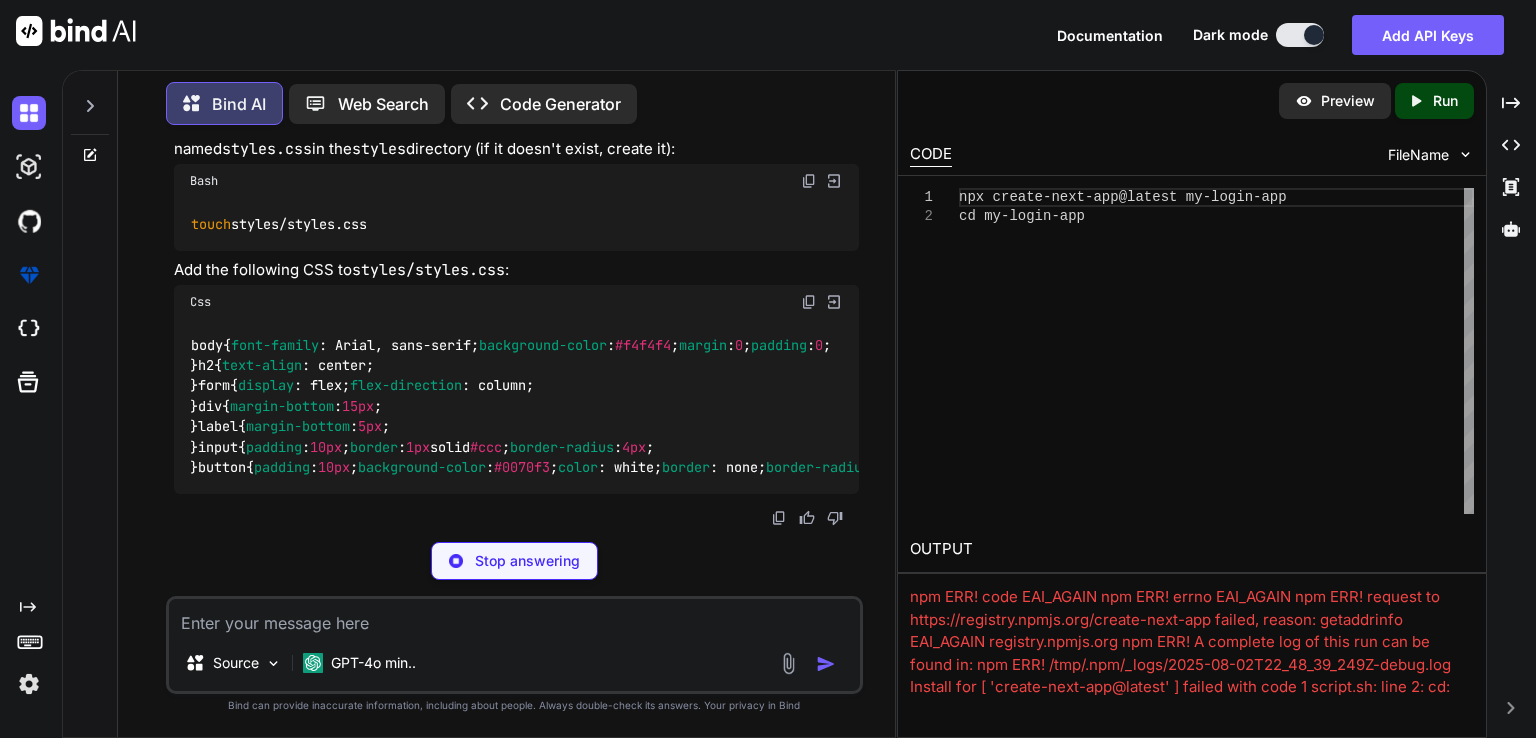 click on "Created with Pixso." 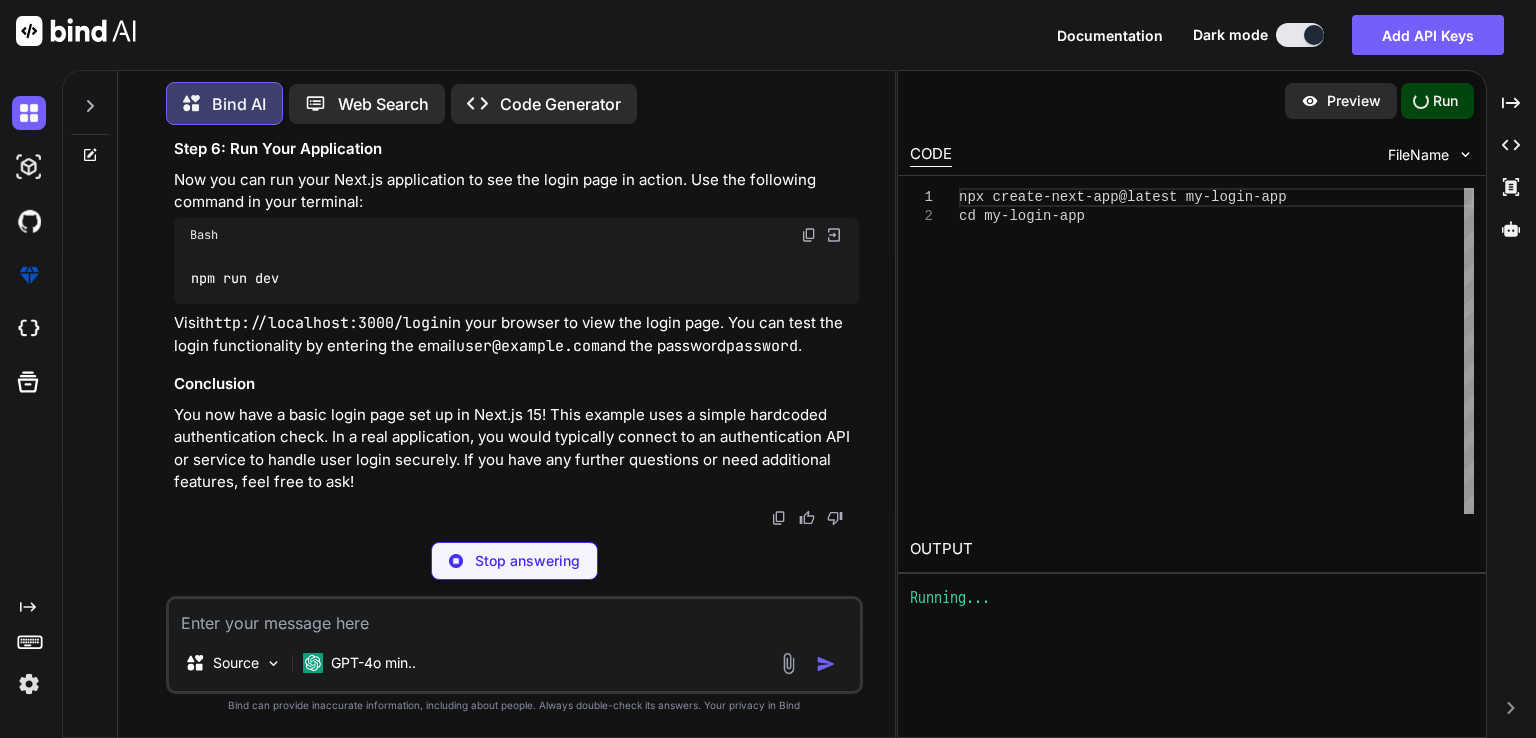 scroll, scrollTop: 3326, scrollLeft: 0, axis: vertical 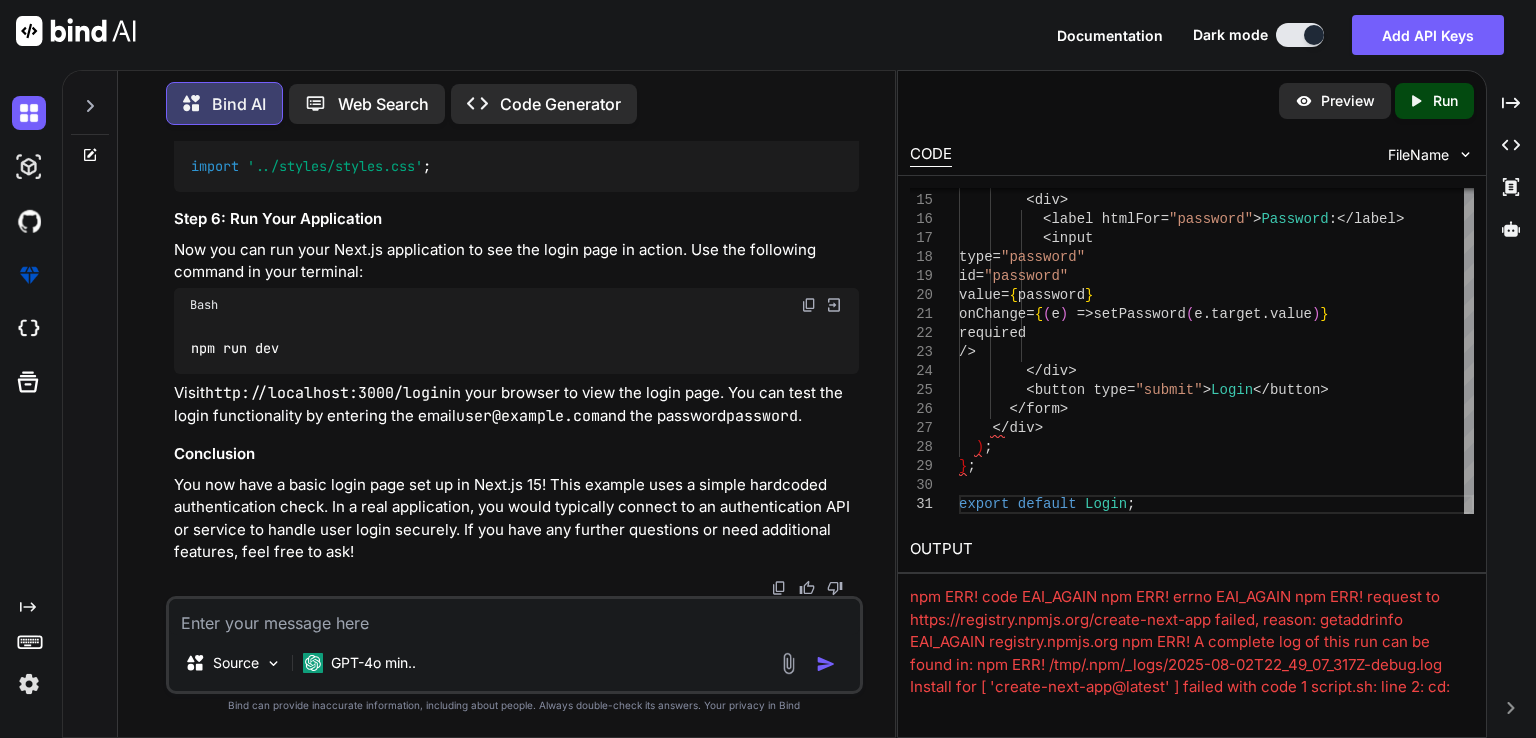 click on "Preview" at bounding box center (1348, 101) 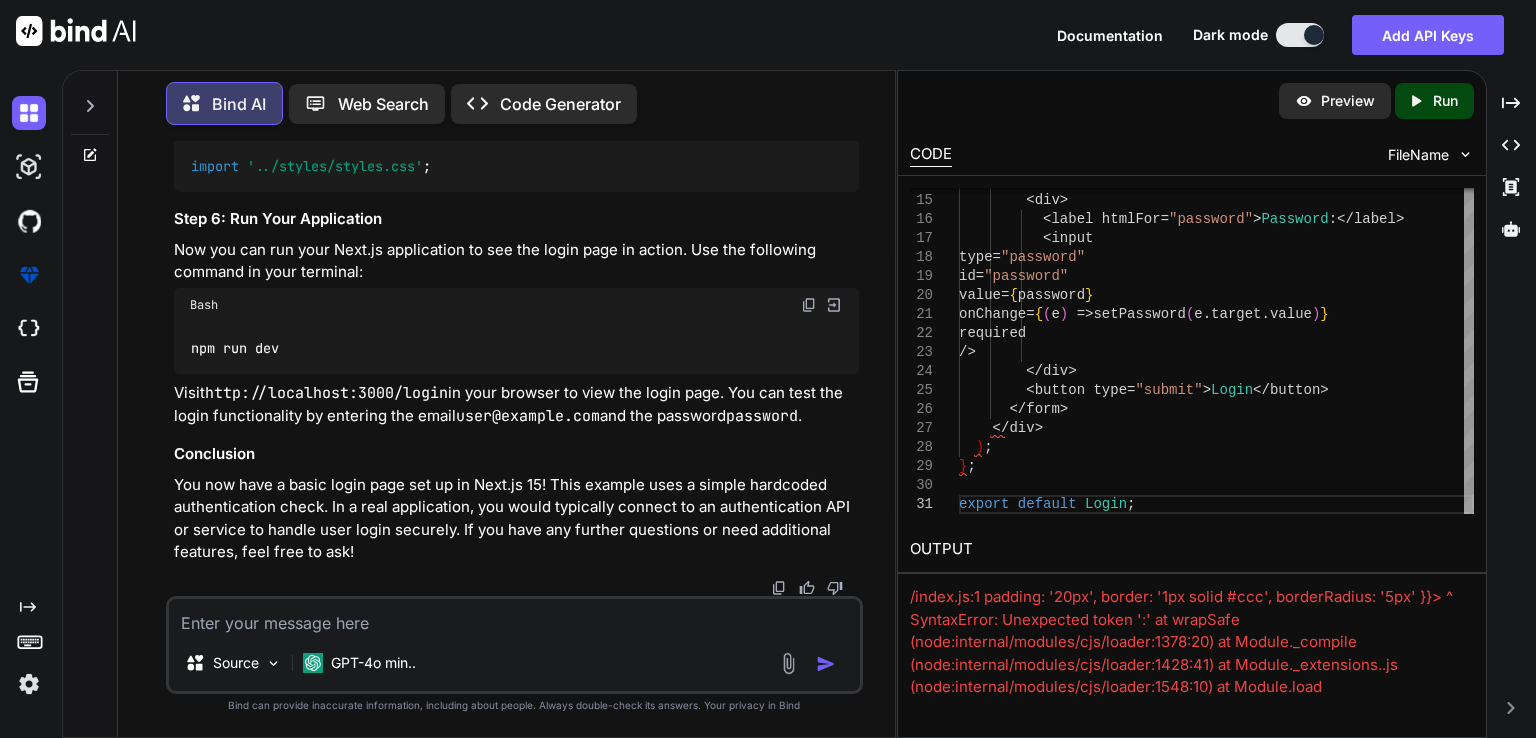 click 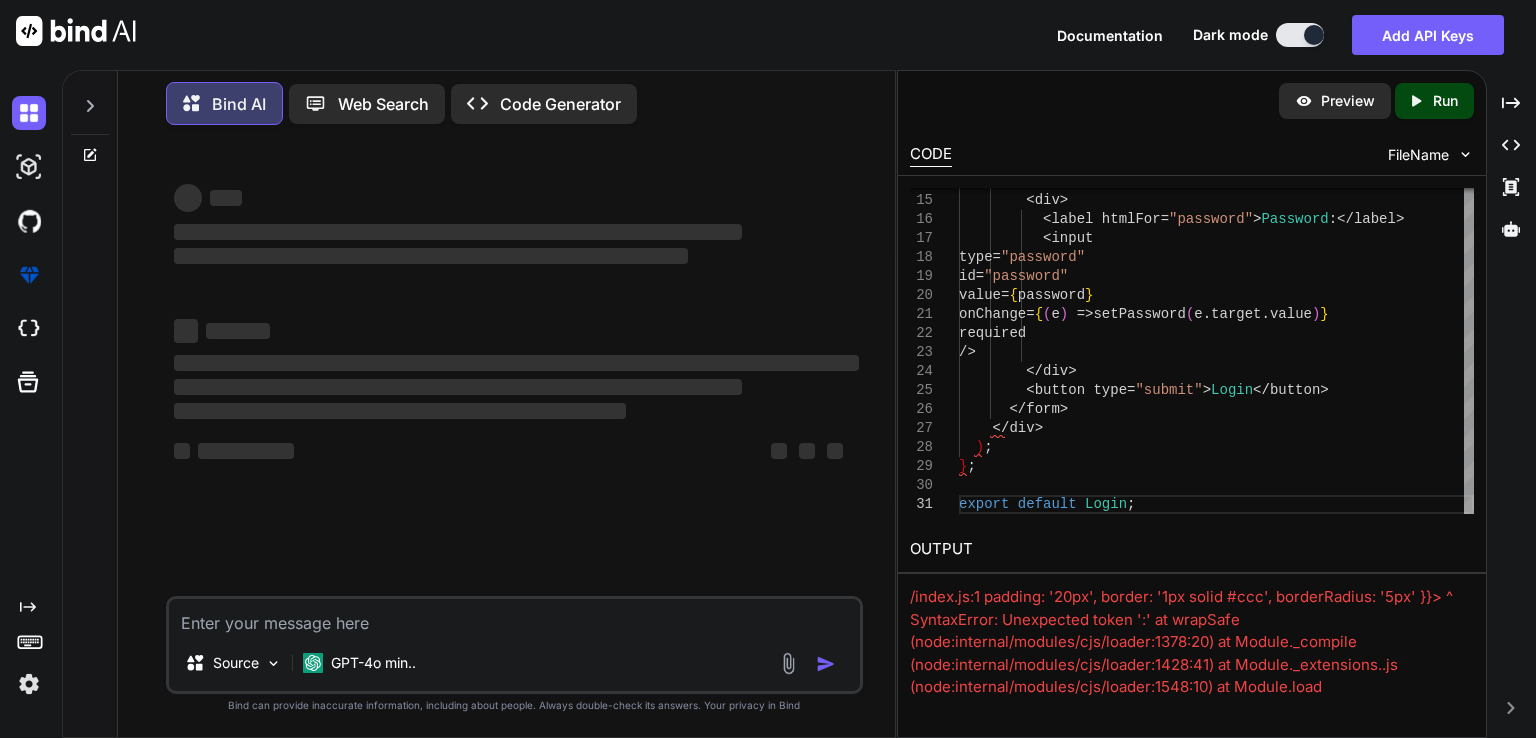 scroll, scrollTop: 0, scrollLeft: 0, axis: both 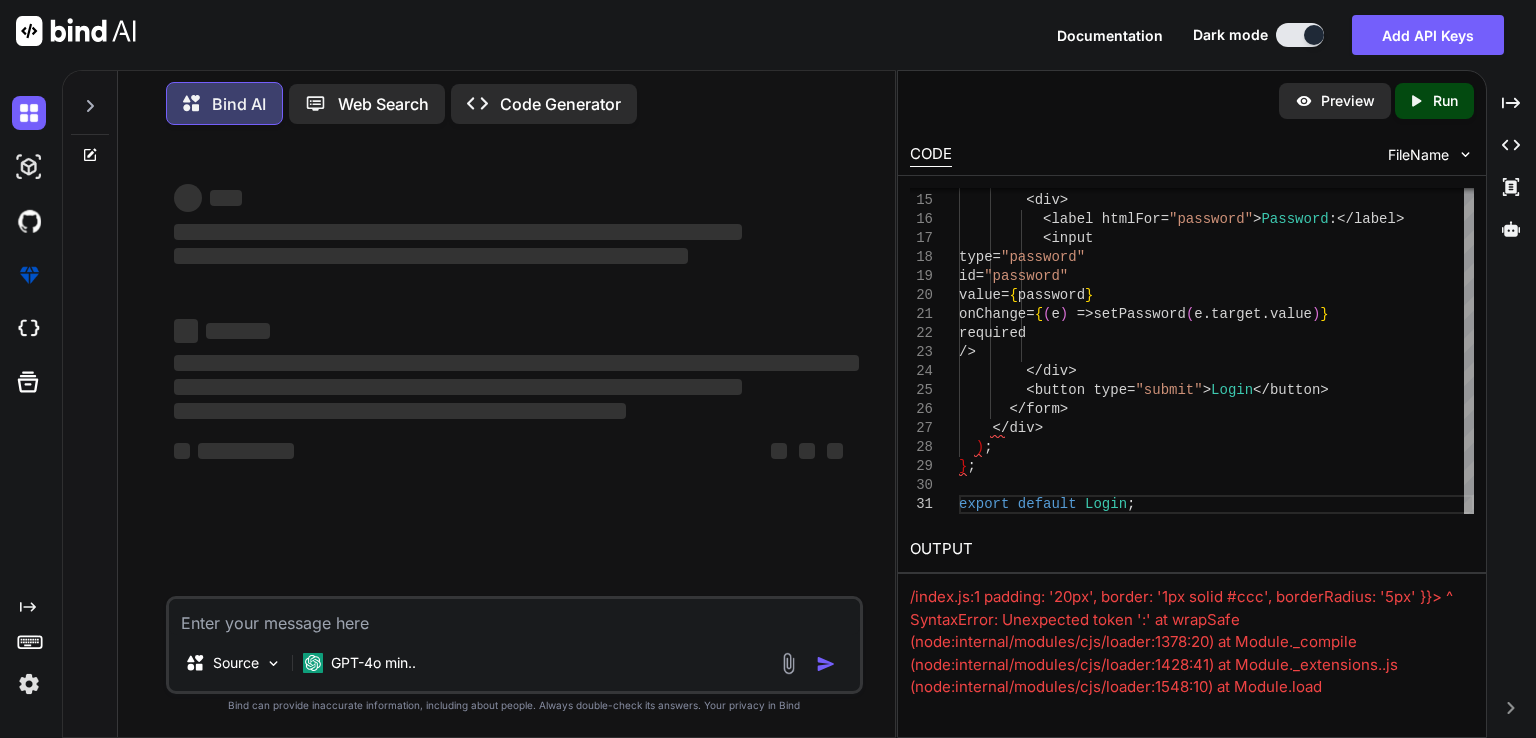 click at bounding box center (514, 617) 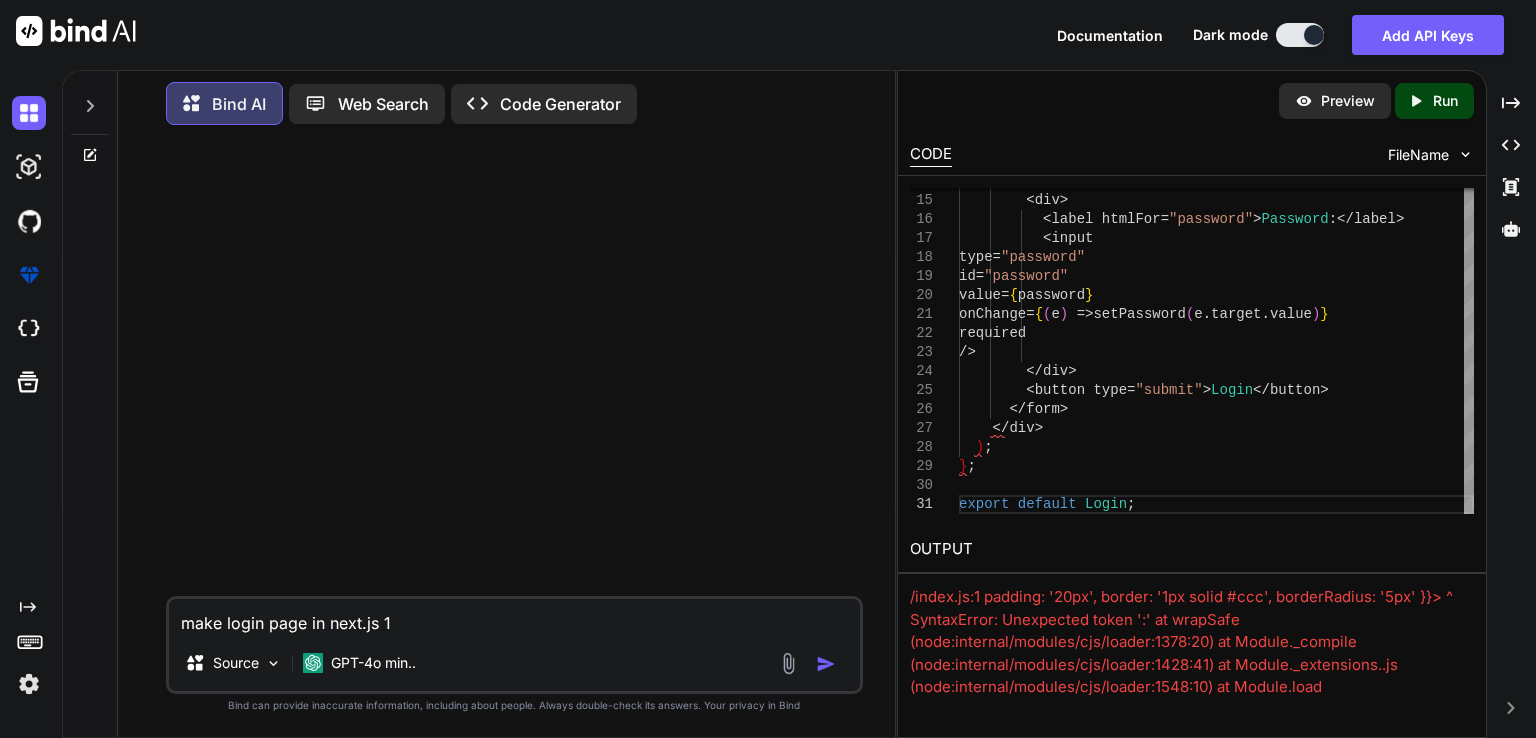 type on "make login page in next.js 15" 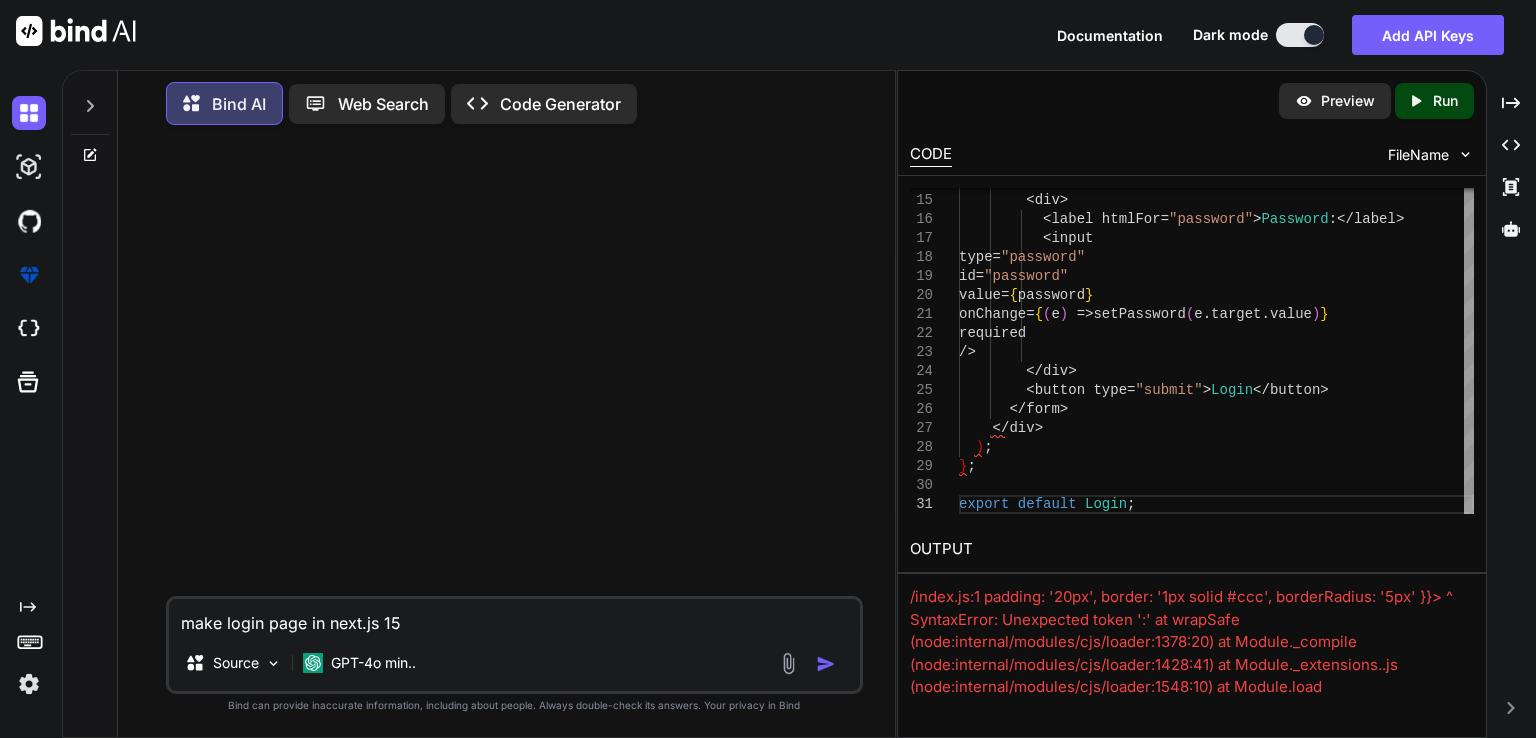 type 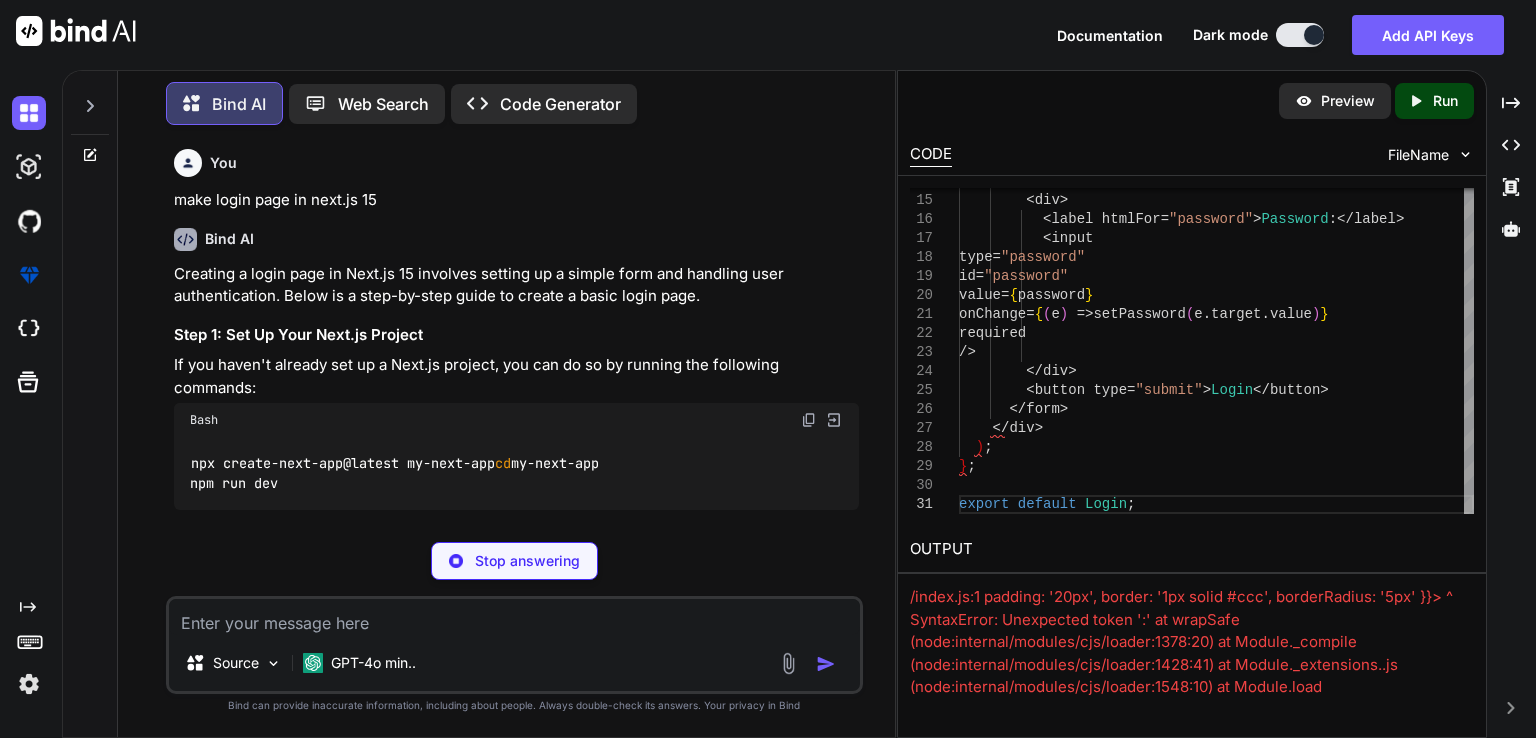 click on "Bind AI Creating a login page in Next.js 15 involves setting up a simple form and handling user authentication. Below is a step-by-step guide to create a basic login page.
Step 1: Set Up Your Next.js Project
If you haven't already set up a Next.js project, you can do so by running the following commands in your terminal:
Bash npx create-next-app@latest my-next-app
cd  my-next-app
npm run dev
Step 2: Create the Login Page
Create a new file named  login.js  in the  pages  directory:" at bounding box center (516, 411) 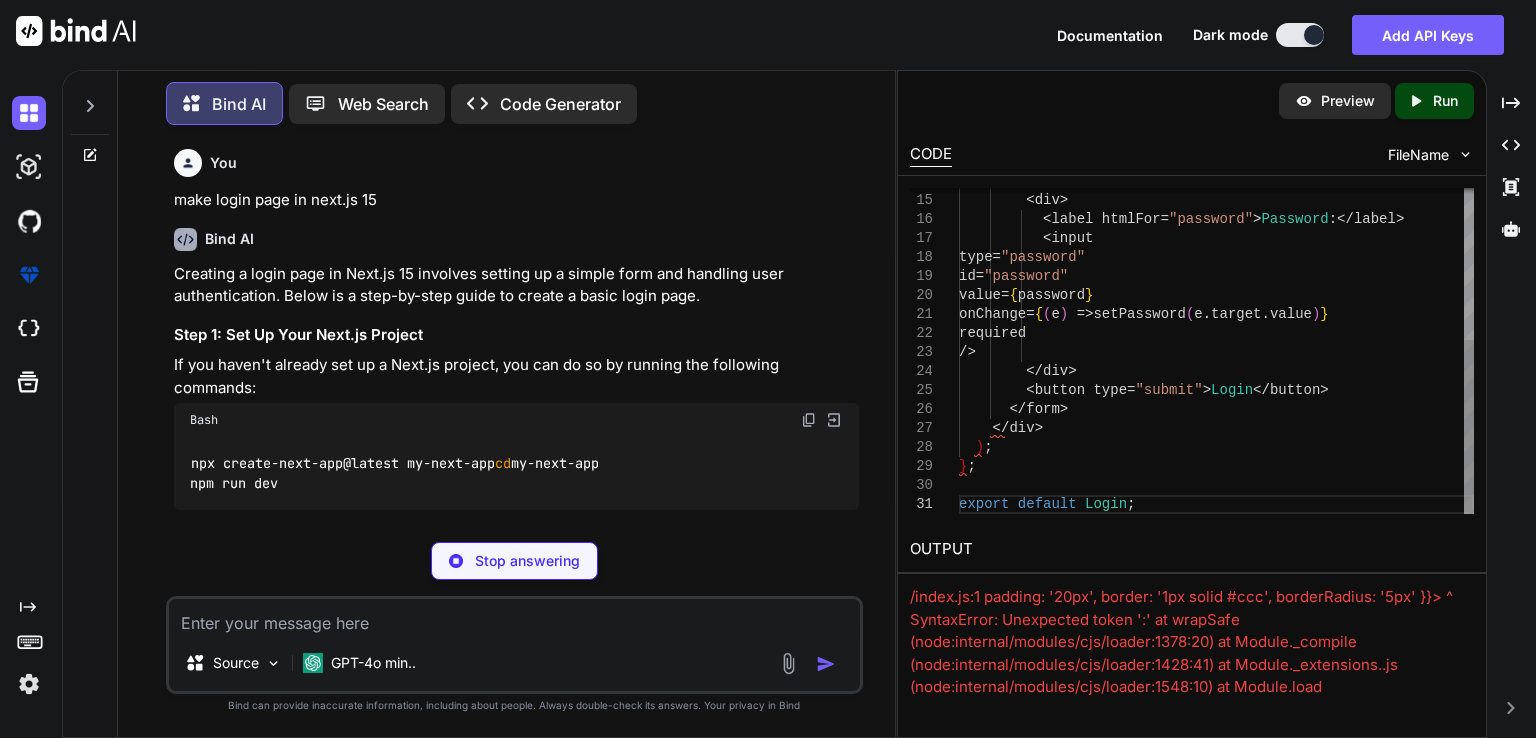 scroll, scrollTop: 0, scrollLeft: 0, axis: both 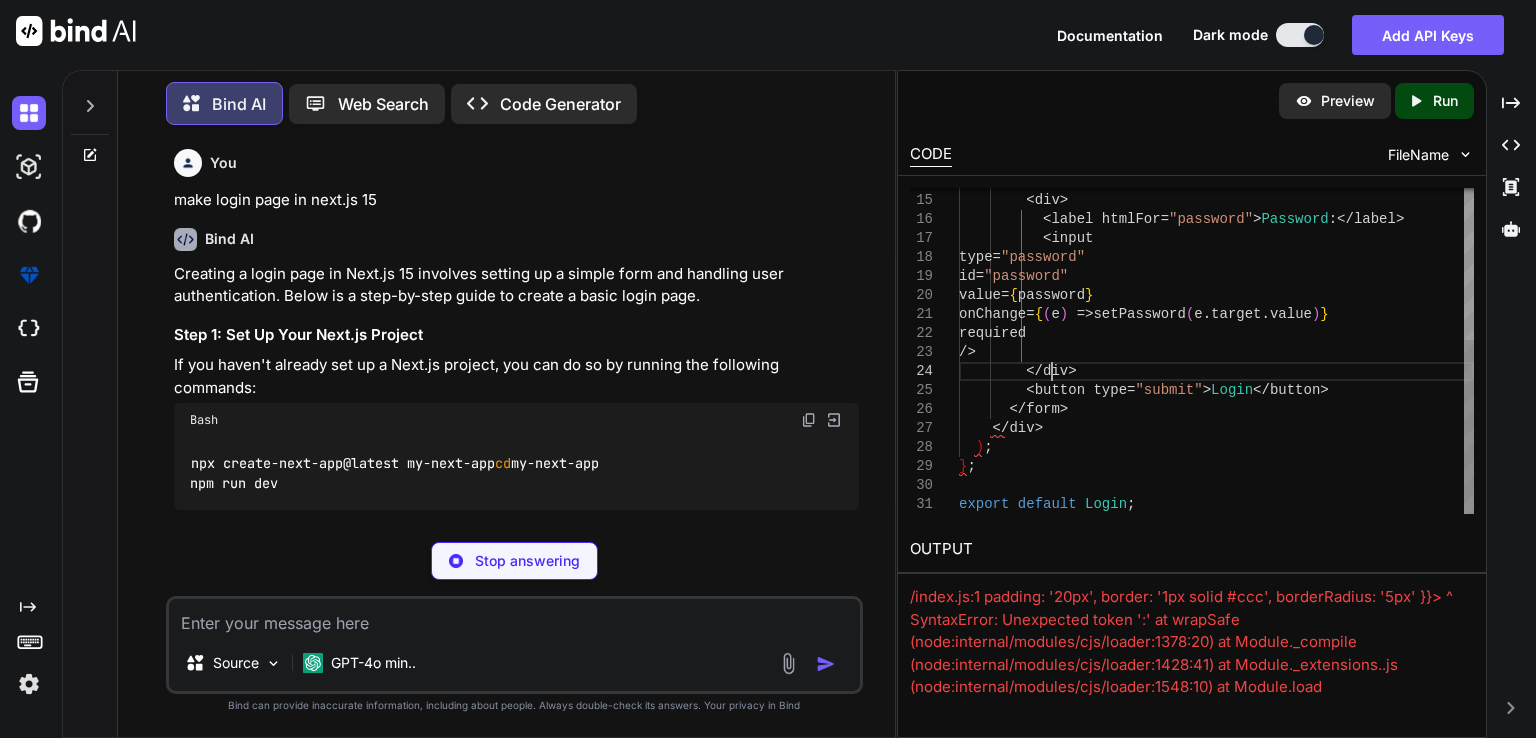 click on "(
<div style={{ maxWidth: '400px', margin: 'auto', padding: '20px' }}>
<h1>Login</h1>
<form onSubmit={handleSubmit}>
<div>
<label htmlFor="email">Email:</label>
<input
type="email"
id="email"
value={email}
onChange={(e) => setEmail(e.target.value)}
required
/>
</div>
<div>
<label htmlFor="password">Password:</label>
<input
type="password"
id="password"
value={password}
onChange={(e) => setPassword(e.target.value)}
required
/>
</div>
<button type="submit">Login</button>
</form>
</div>
);
};
export default Login;" at bounding box center (1216, 210) 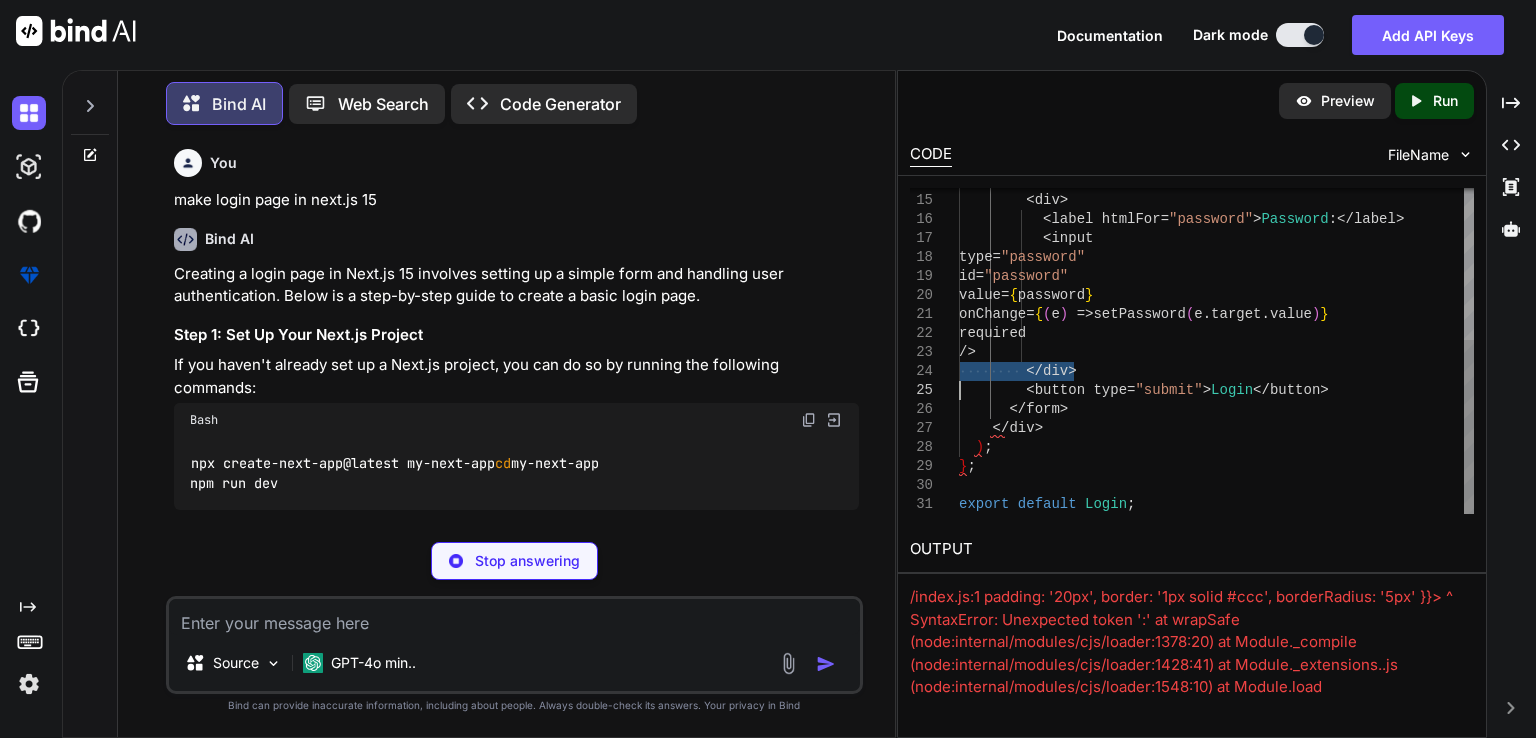 click on "(
<div style={{ maxWidth: '400px', margin: 'auto', padding: '20px' }}>
<h1>Login</h1>
<form onSubmit={handleSubmit}>
<div>
<label htmlFor="email">Email:</label>
<input
type="email"
id="email"
value={email}
onChange={(e) => setEmail(e.target.value)}
required
/>
</div>
<div>
<label htmlFor="password">Password:</label>
<input
type="password"
id="password"
value={password}
onChange={(e) => setPassword(e.target.value)}
required
/>
</div>
<button type="submit">Login</button>
</form>
</div>
);
};
export default Login;" at bounding box center (1216, 210) 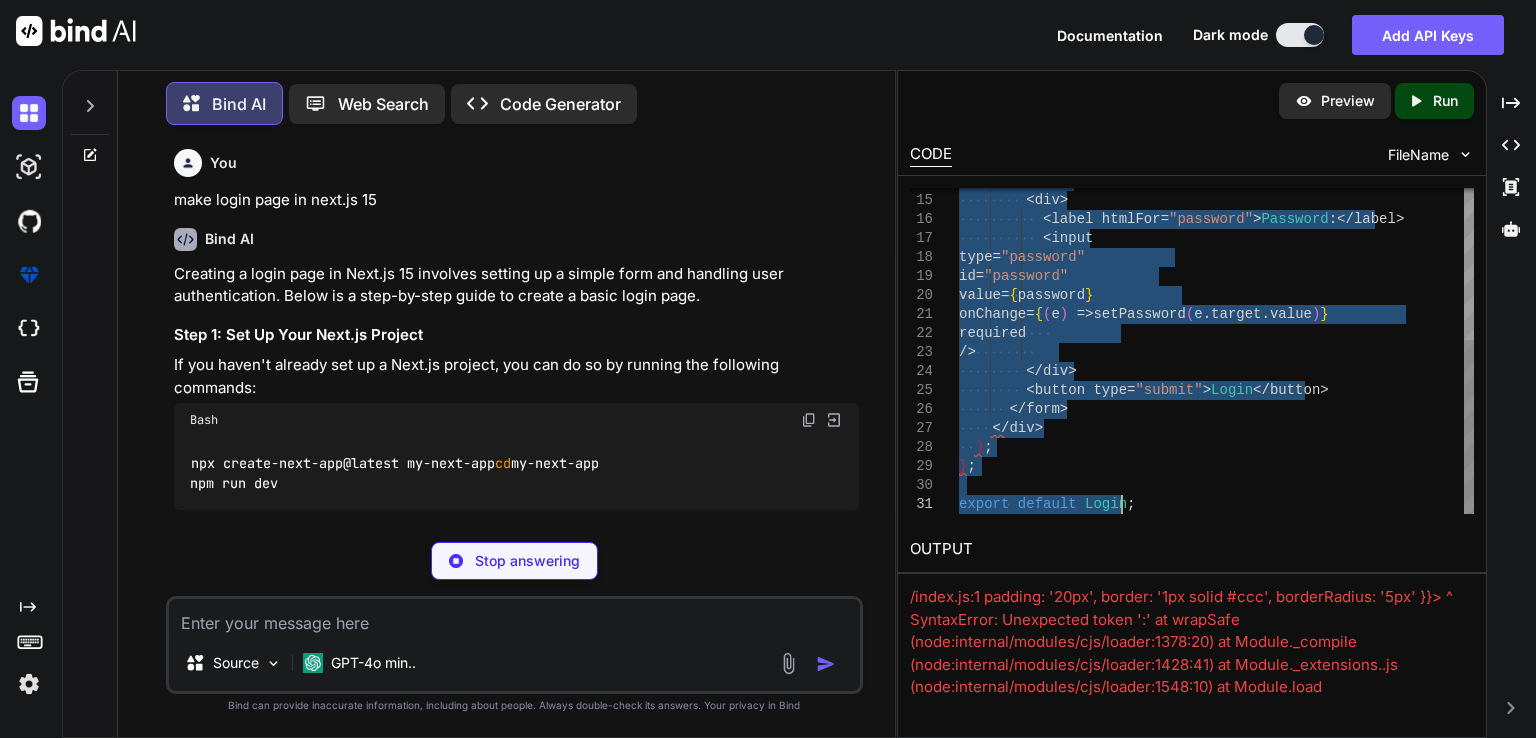 type on "padding: '20px', border: '1px solid #ccc', borderRadius: '5px' }}>
<h2>Login</h2>
{error && <p style={{ color: 'red' }}>{error}</p>}
<form onSubmit={handleSubmit}>
<div>
<label htmlFor="email">Email:</label>
<input
type="email"
id="email"
value={email}
onChange={(e) => setEmail(e.target.value)}
required
/>
</div>
<div>
<label htmlFor="password">Password:</label>
<input
type="password"
id="password"
value={password}
onChange={(e) => setPassword(e.target.value)}
required
/>
</div>
{error && <p style={{ color: 'red' }}>{error}</p>}
<button type="submit">Login</button>
</form>
</div>
…
export default Login;" 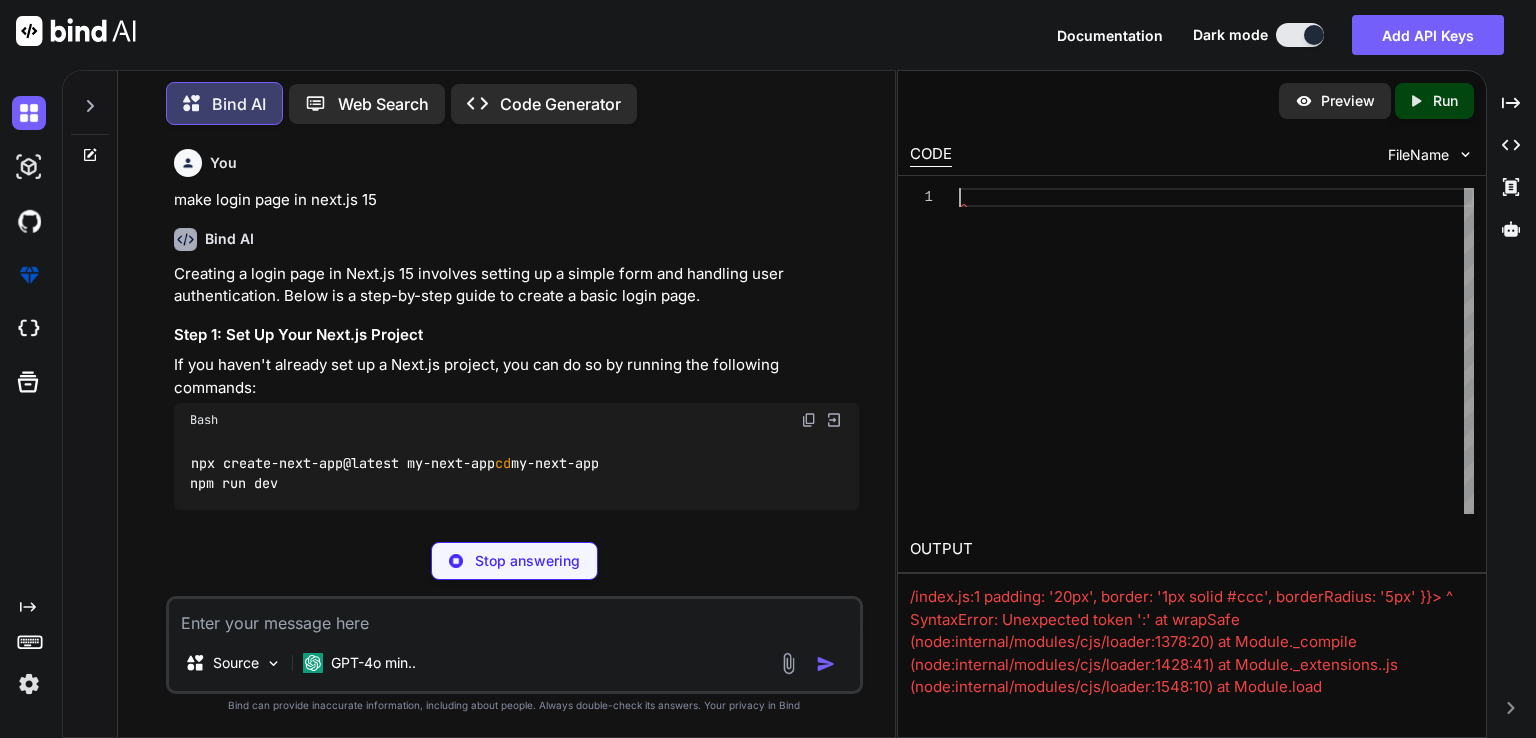 type 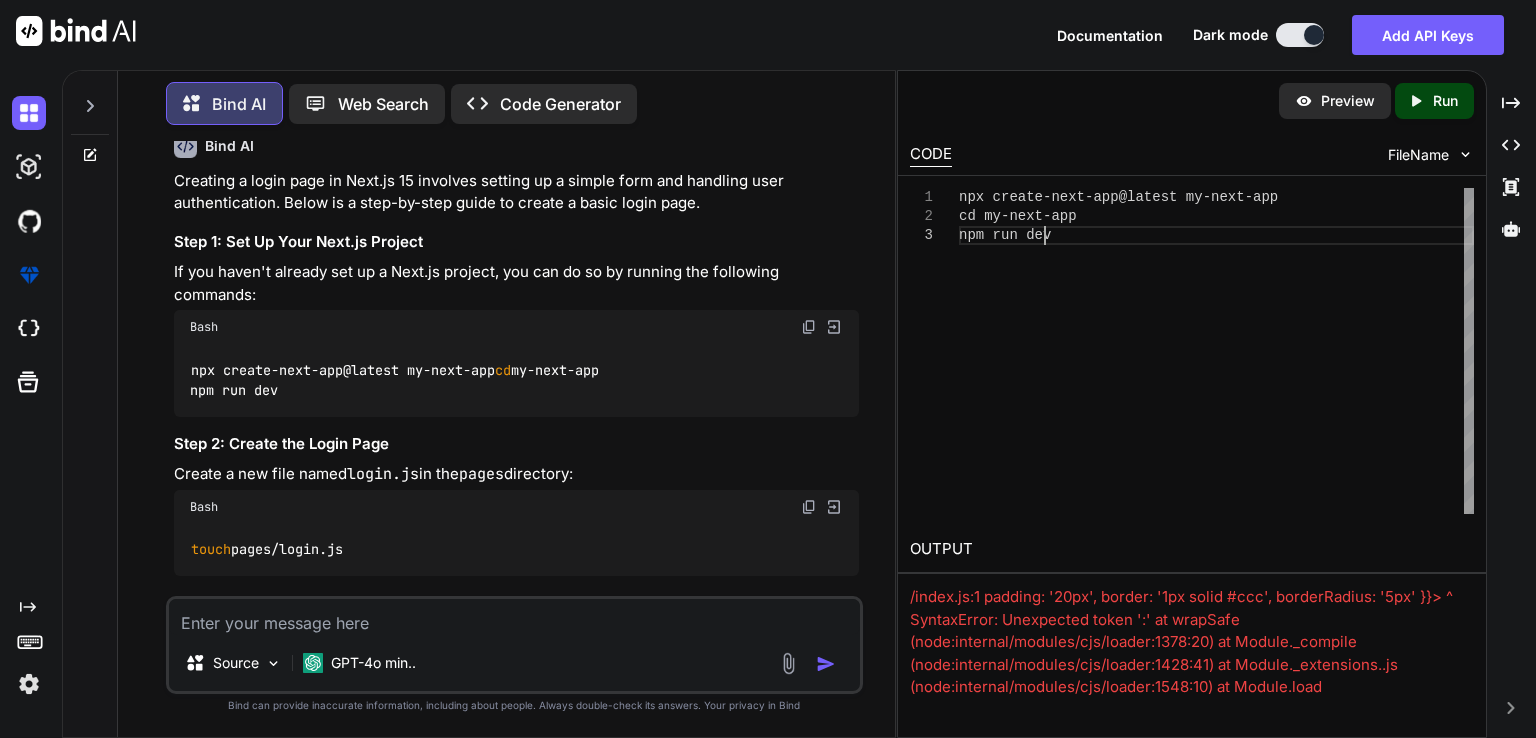 scroll, scrollTop: 0, scrollLeft: 0, axis: both 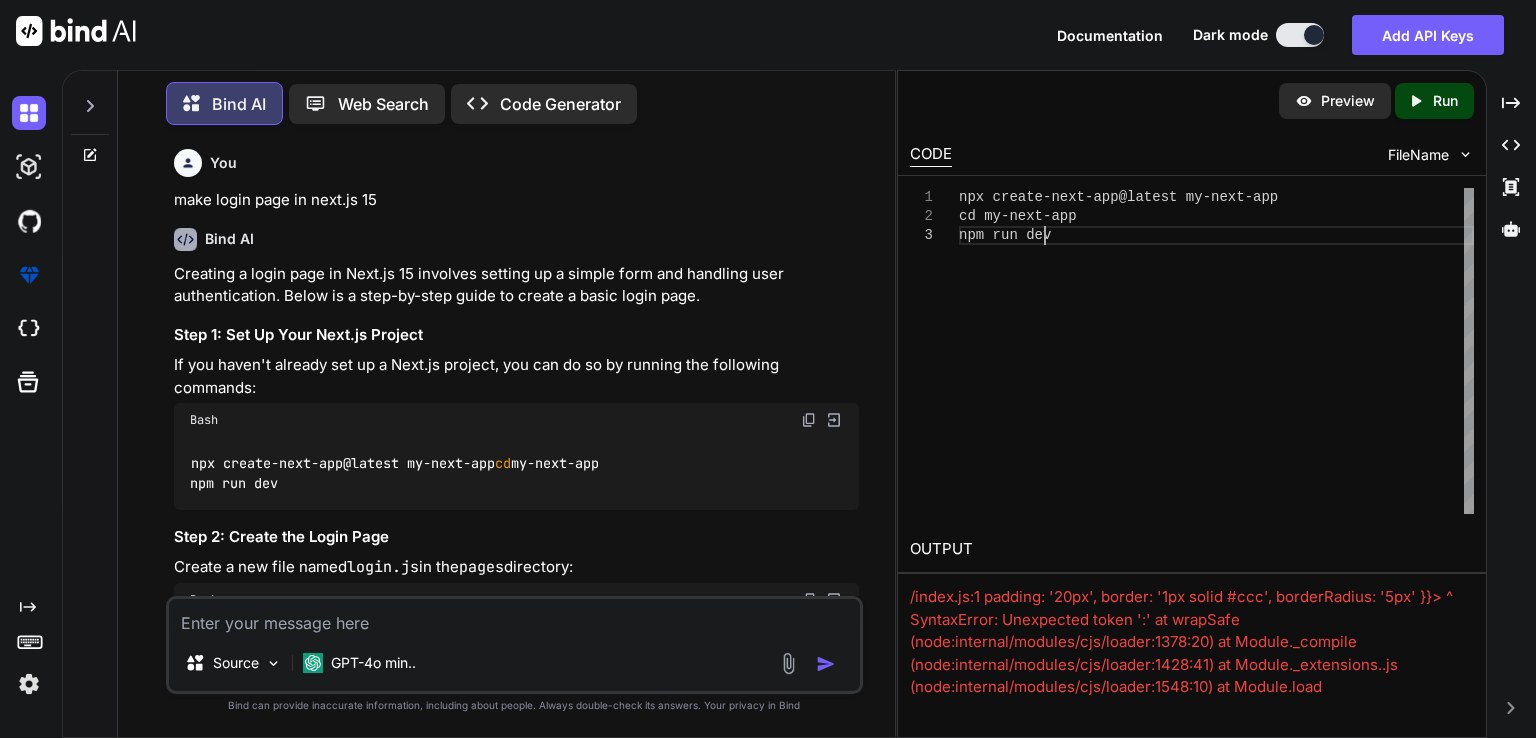 click on "Created with Pixso. Run" at bounding box center [1434, 101] 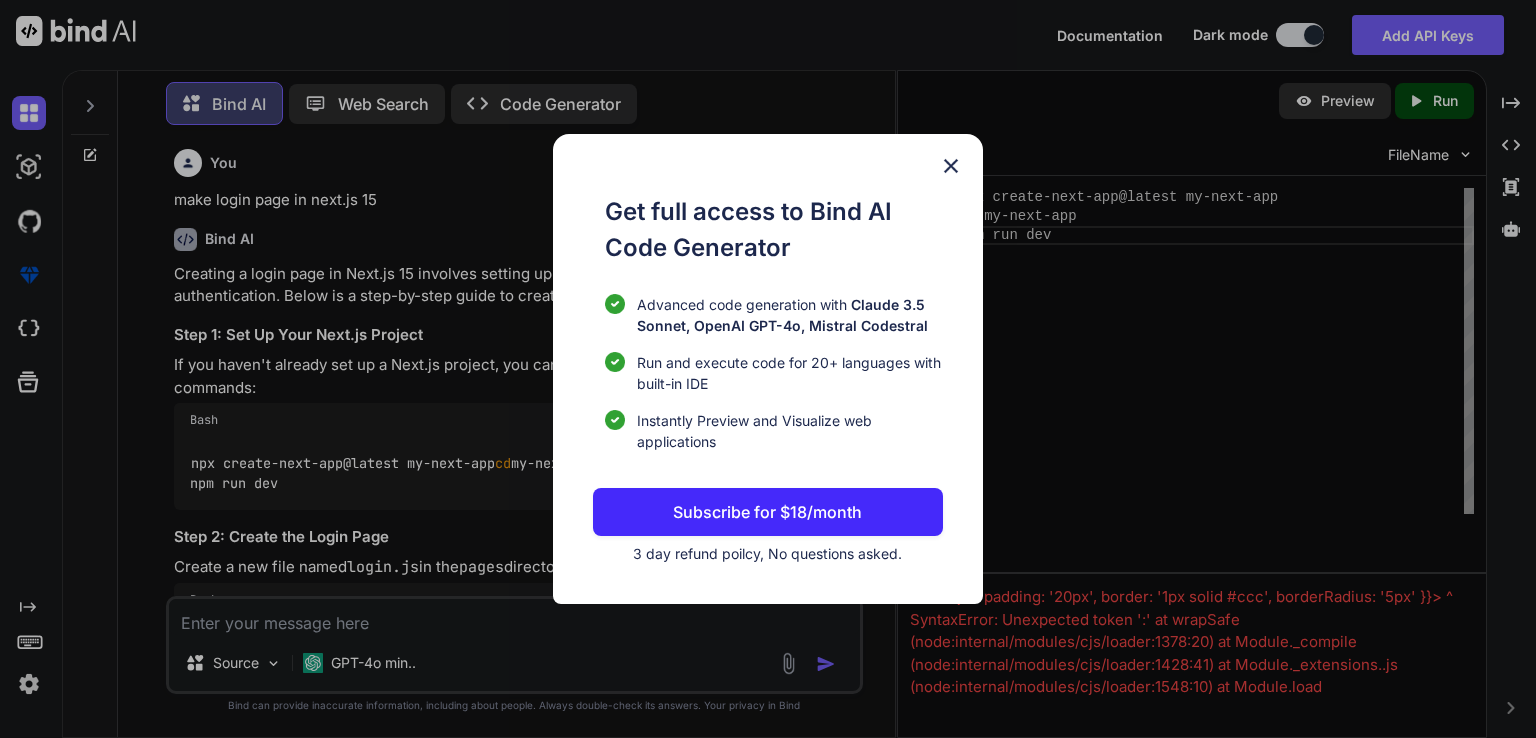 click at bounding box center [951, 166] 